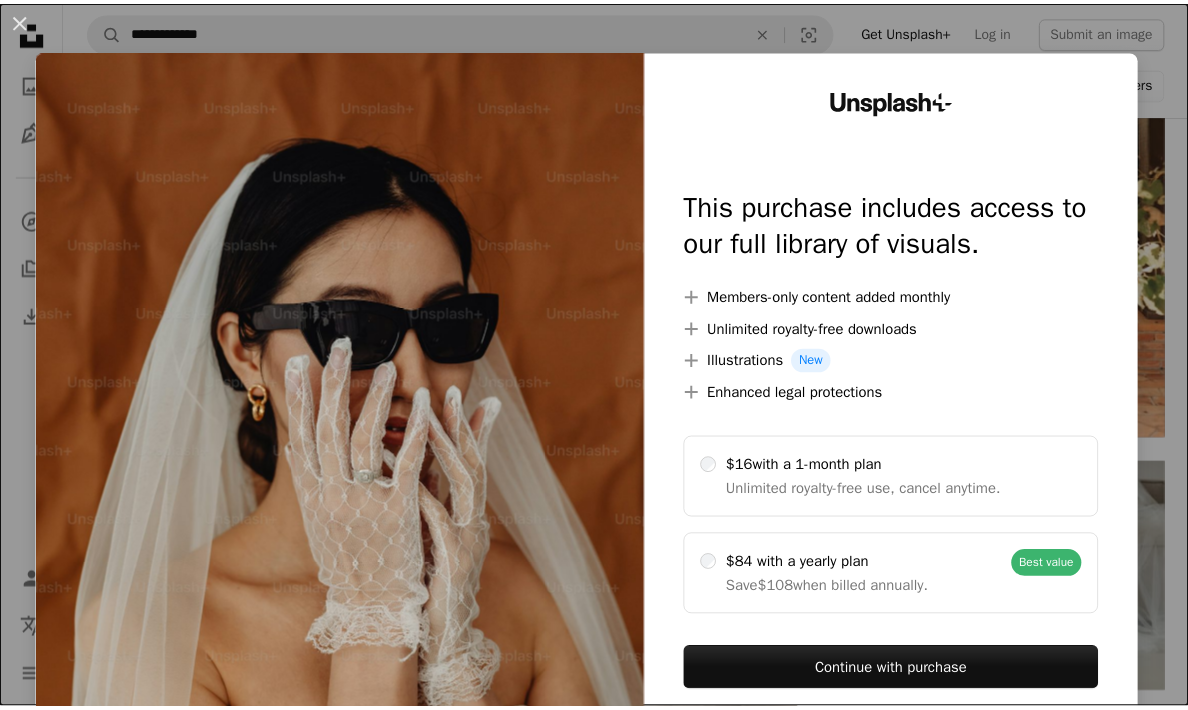 scroll, scrollTop: 13748, scrollLeft: 0, axis: vertical 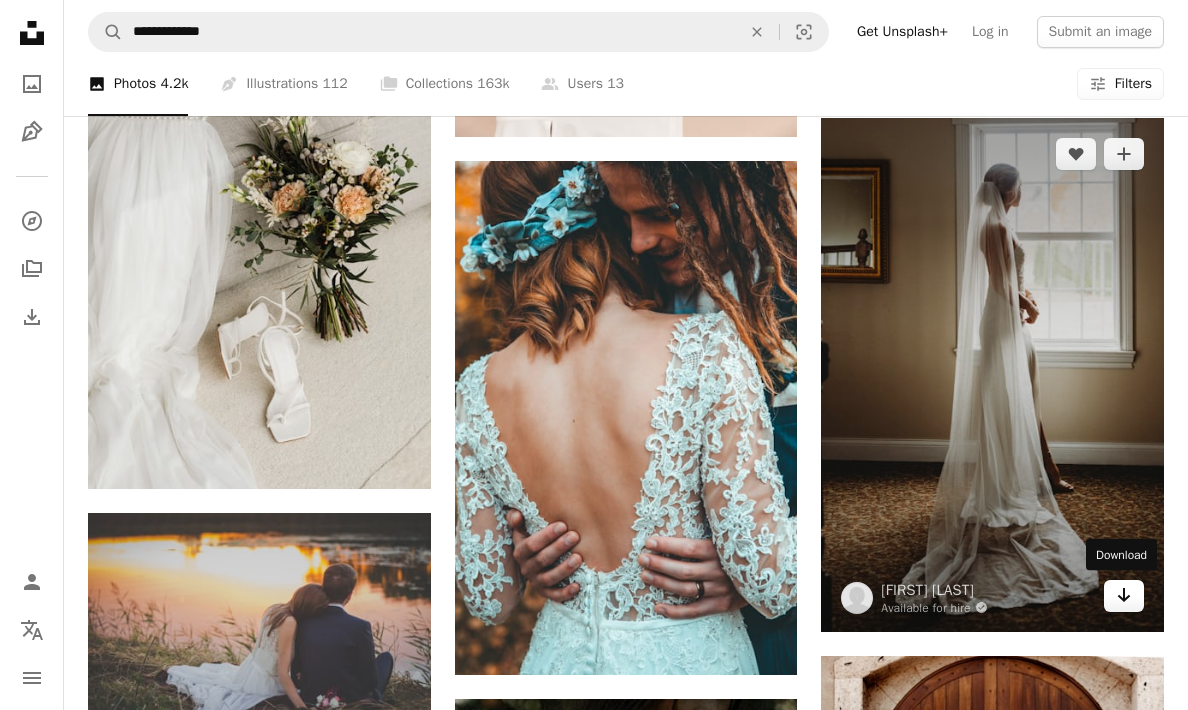 click on "Arrow pointing down" at bounding box center [1124, 596] 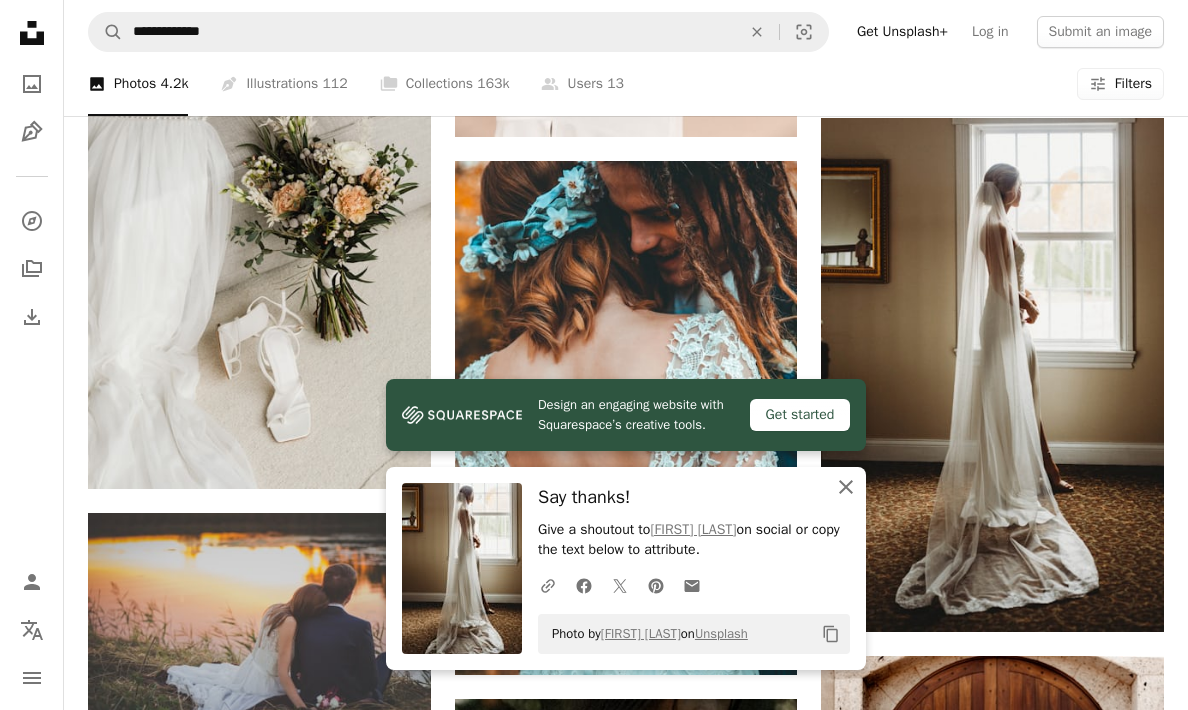 click on "An X shape" 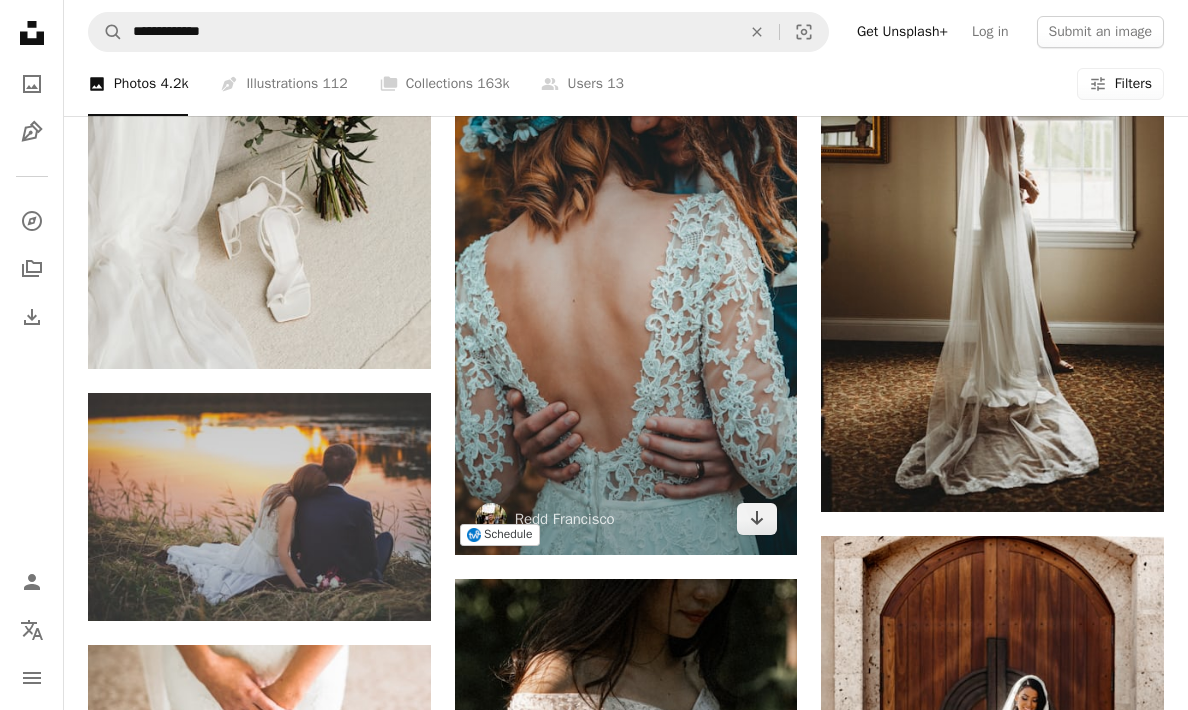 scroll, scrollTop: 16588, scrollLeft: 0, axis: vertical 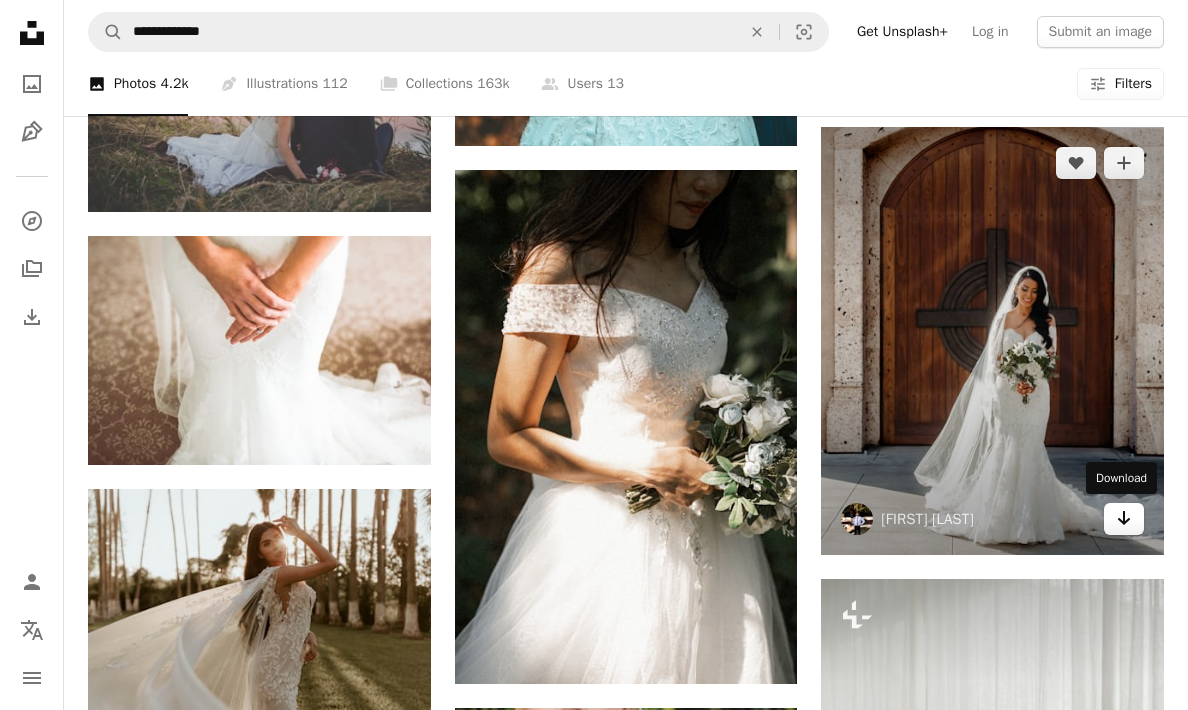 click on "Arrow pointing down" 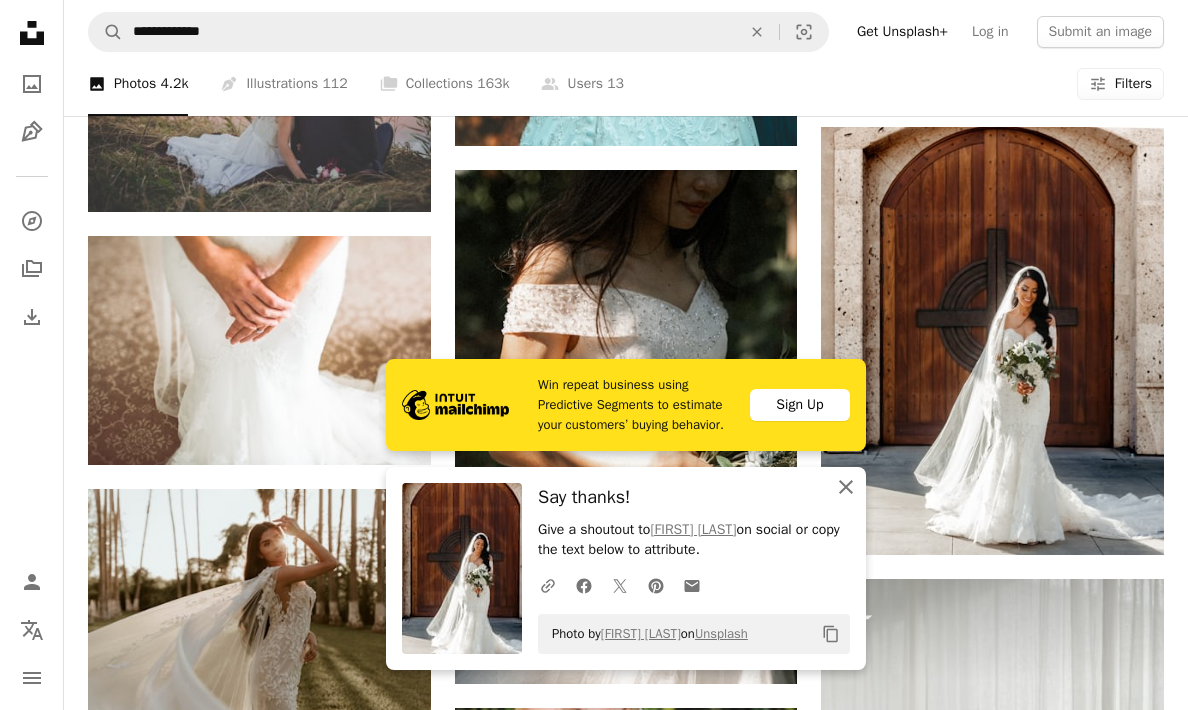 click on "An X shape" 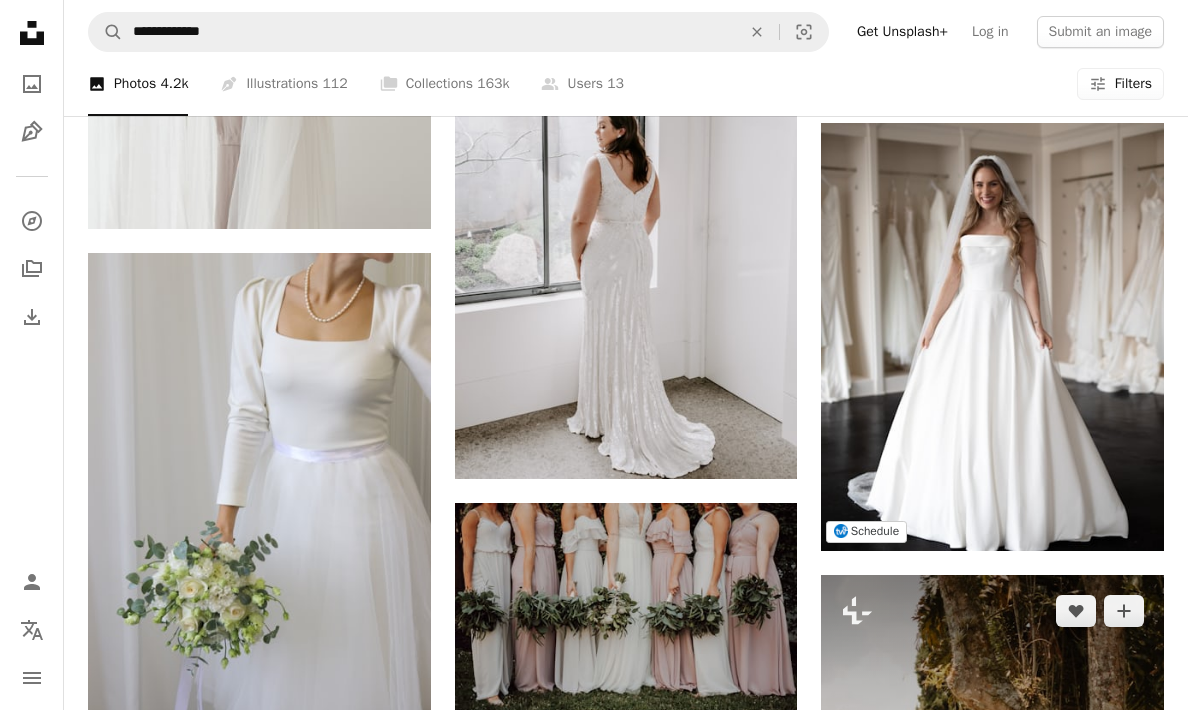 scroll, scrollTop: 18295, scrollLeft: 0, axis: vertical 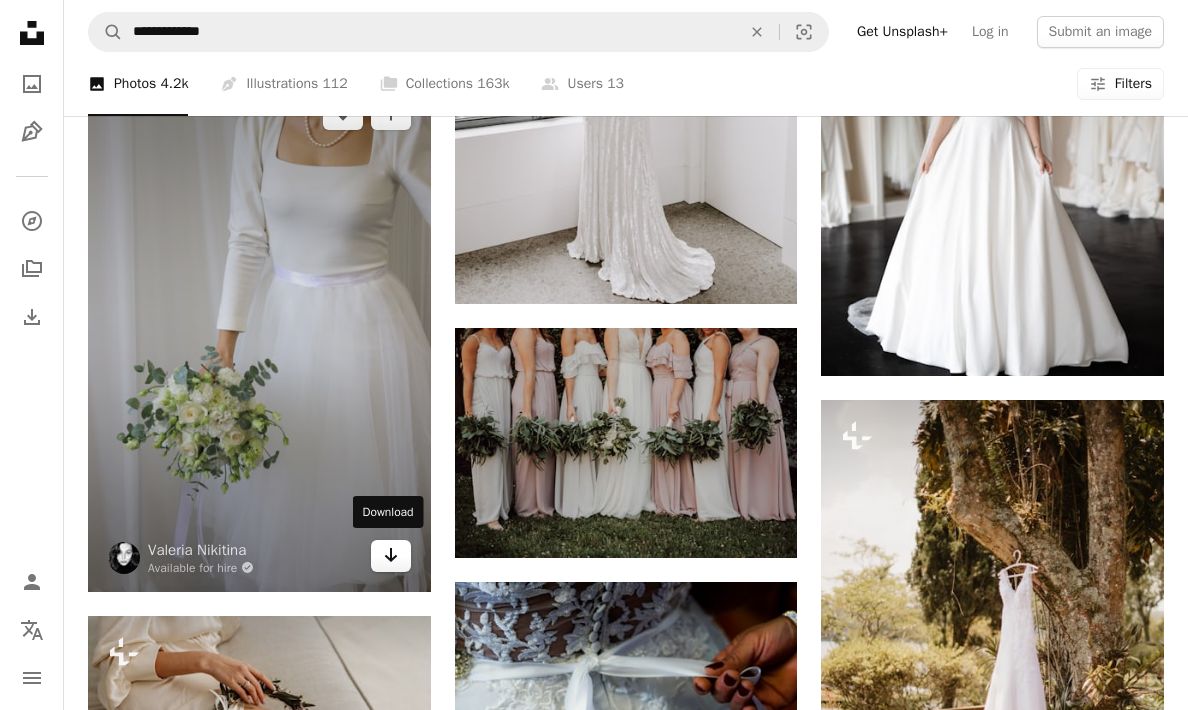 click on "Arrow pointing down" 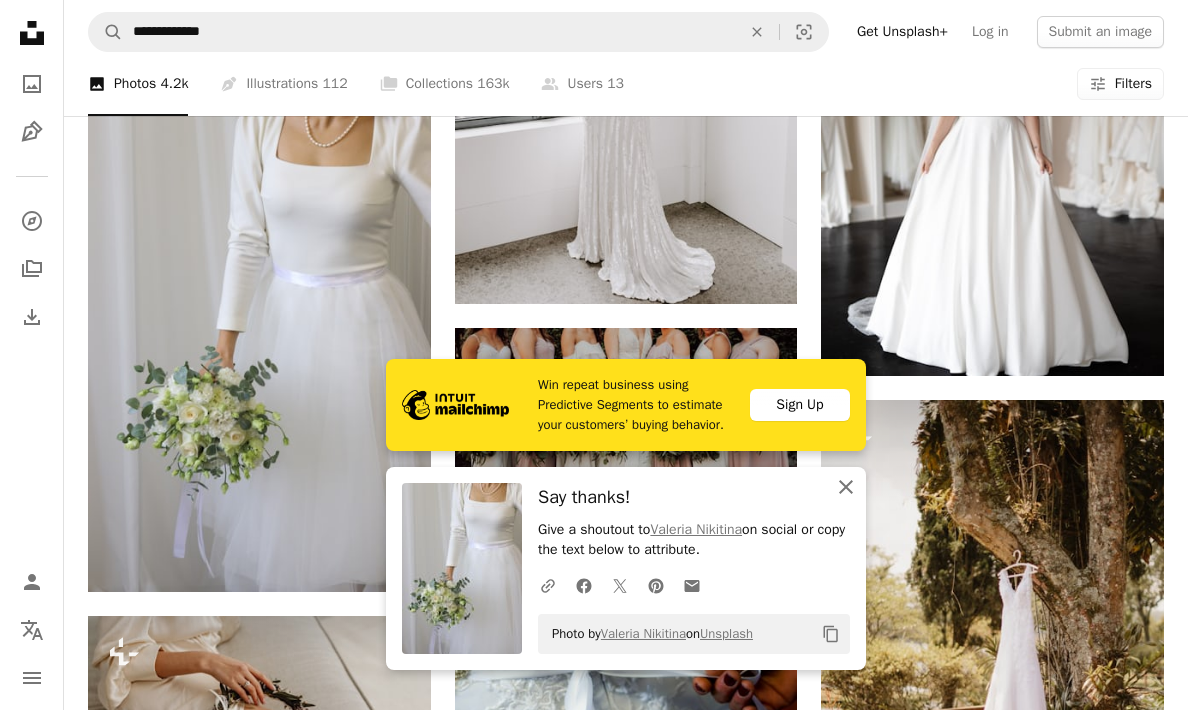 click on "An X shape" 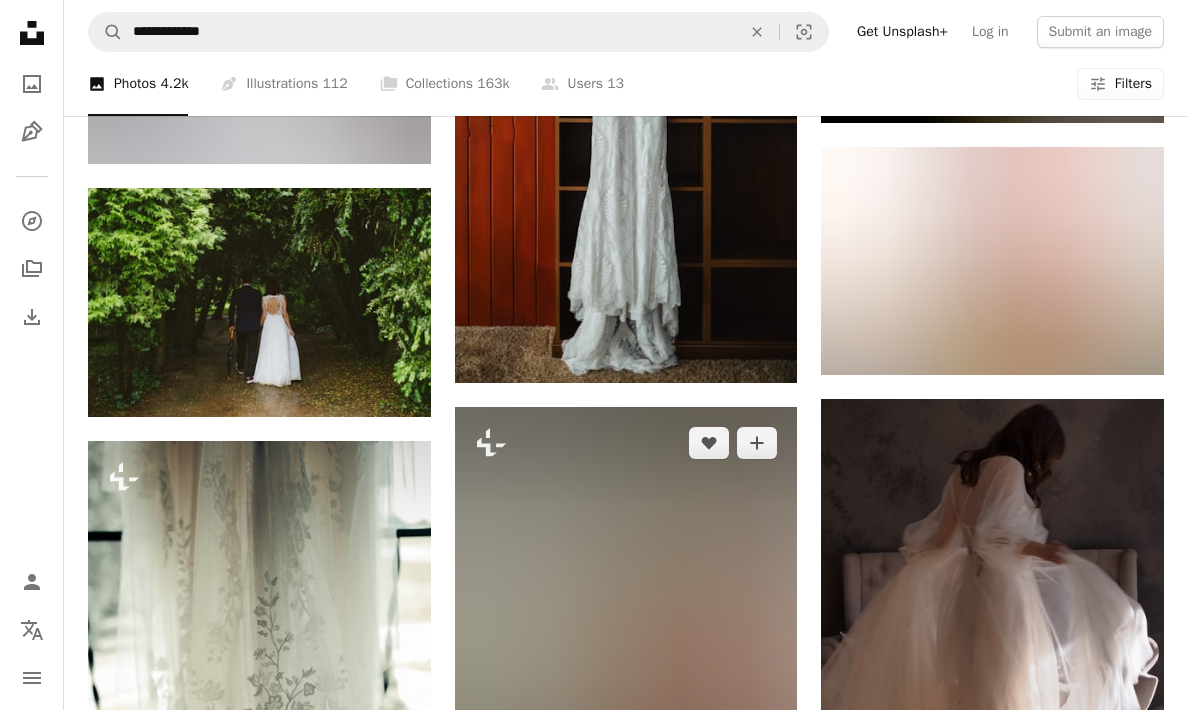 scroll, scrollTop: 22698, scrollLeft: 0, axis: vertical 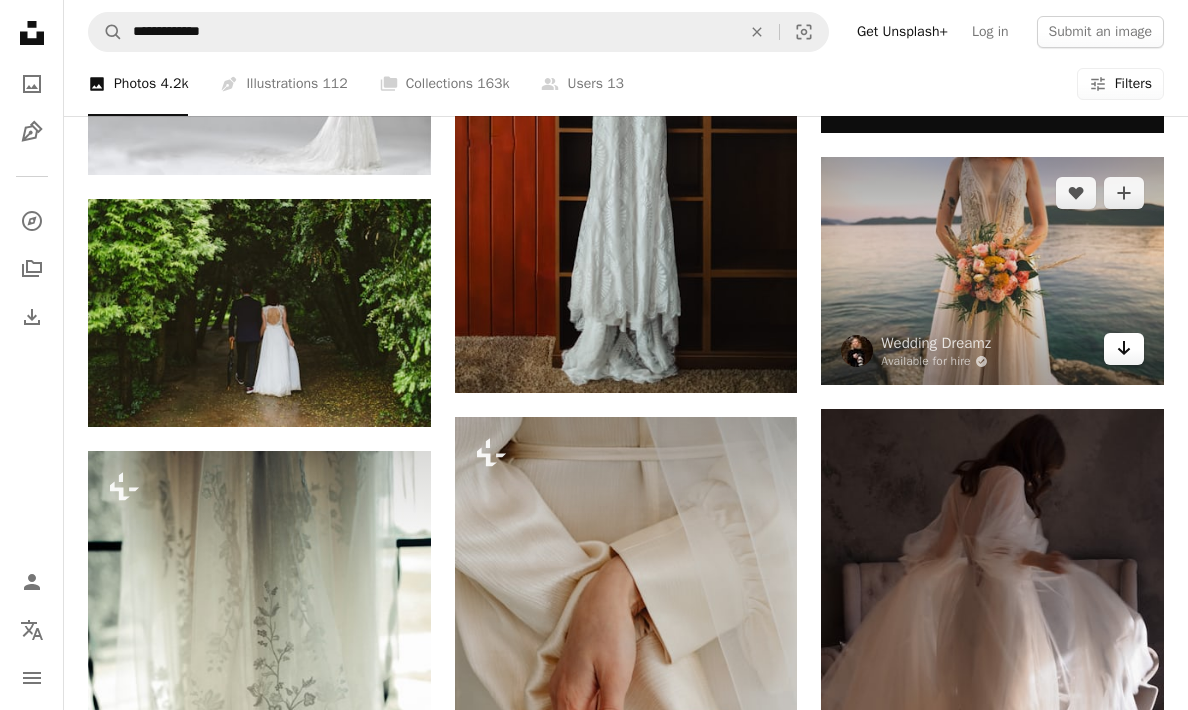 click on "Arrow pointing down" 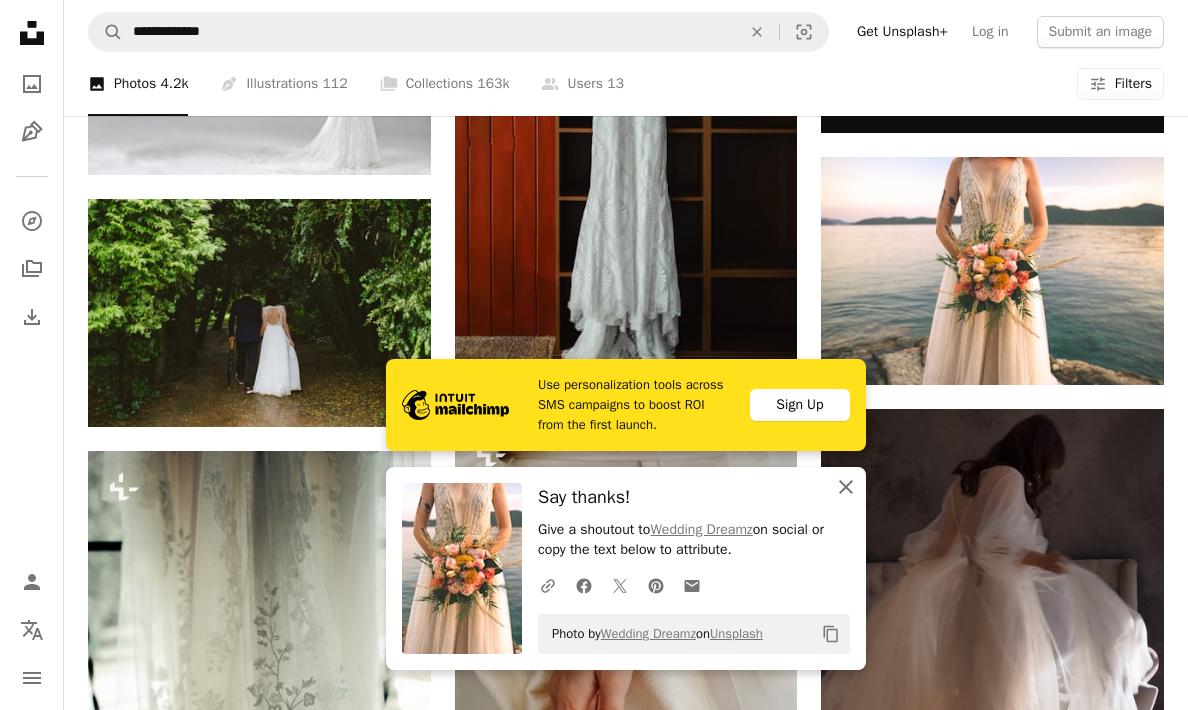 click on "An X shape" 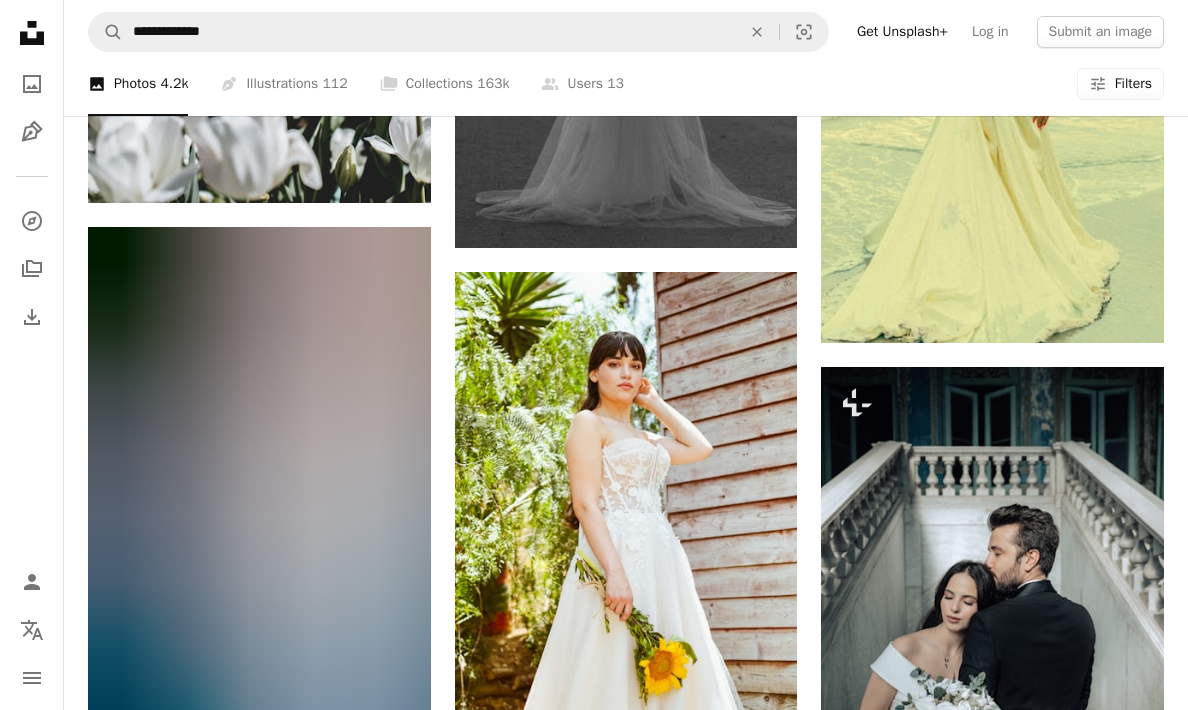 scroll, scrollTop: 29478, scrollLeft: 0, axis: vertical 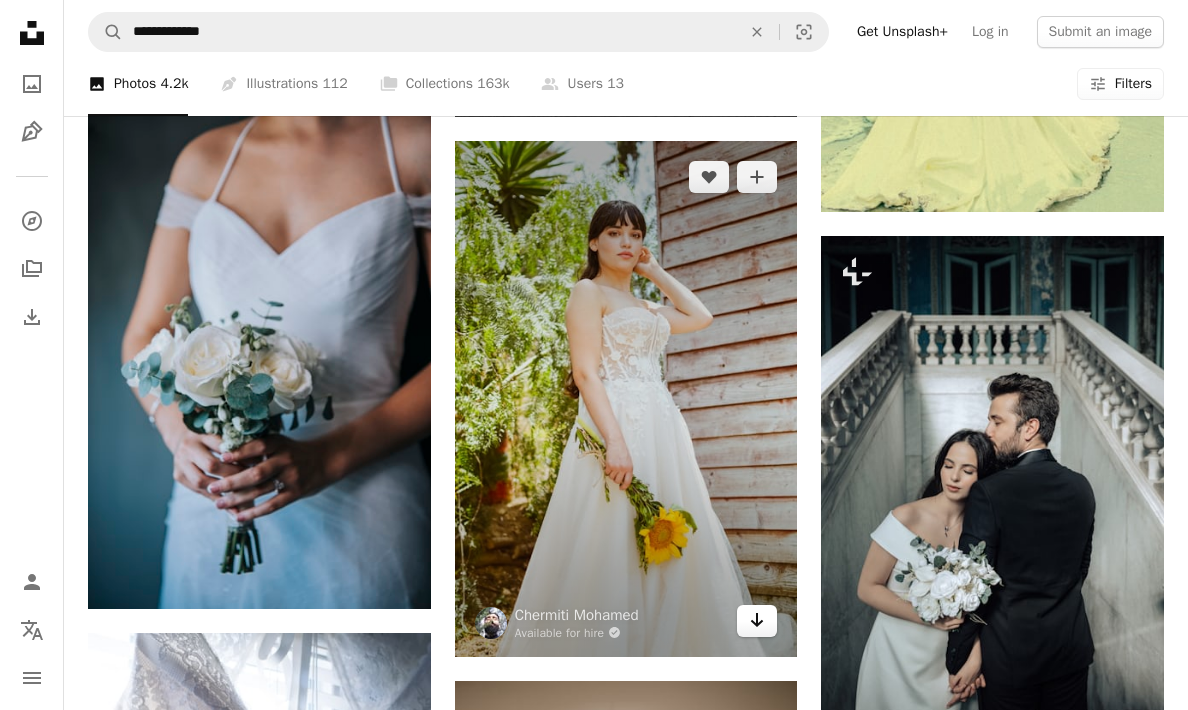 click on "Arrow pointing down" 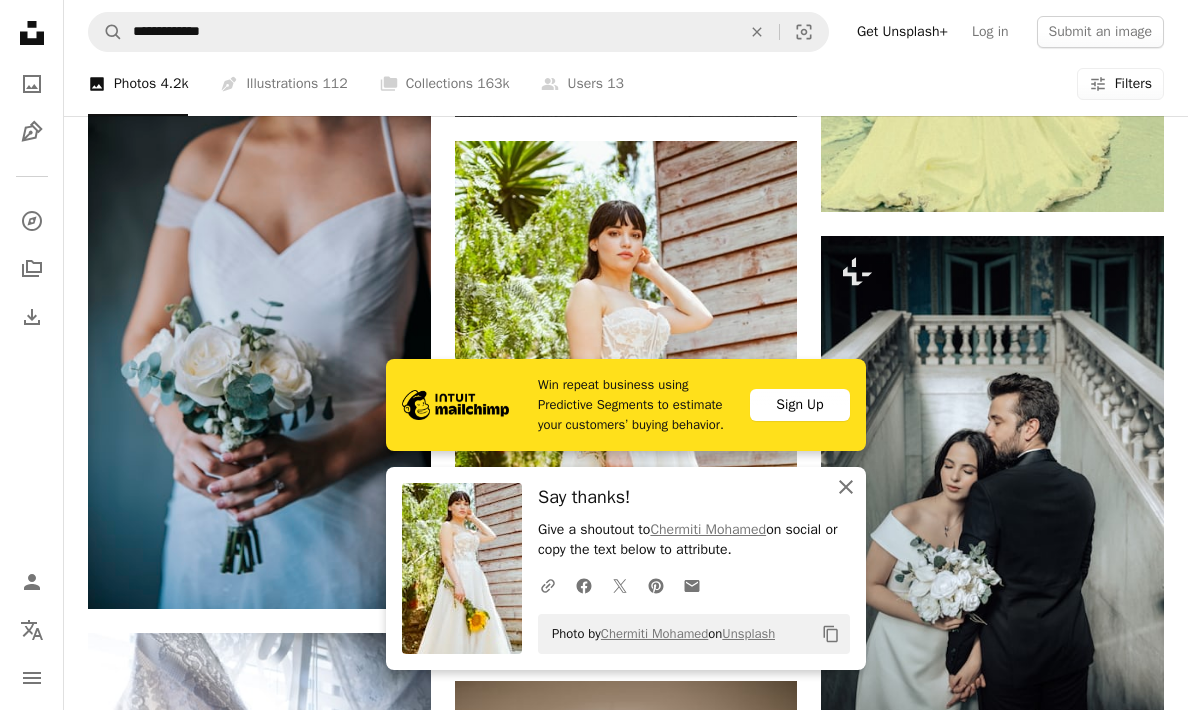 click on "An X shape Close" at bounding box center (846, 487) 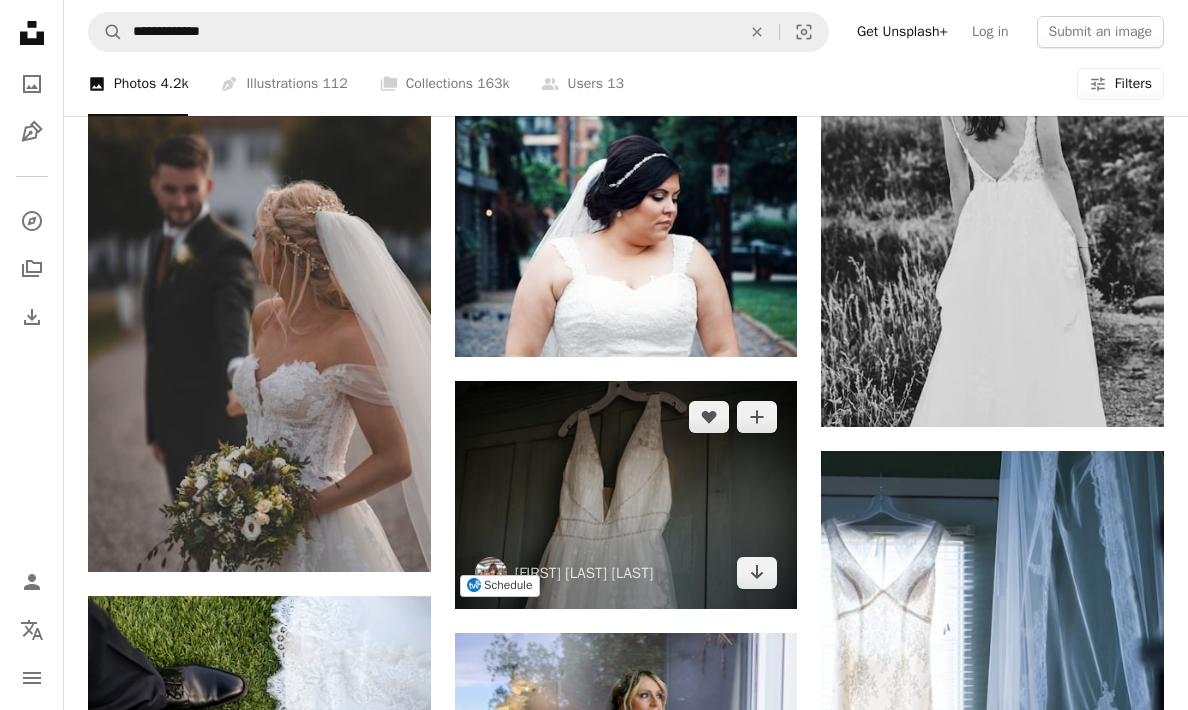 scroll, scrollTop: 32335, scrollLeft: 0, axis: vertical 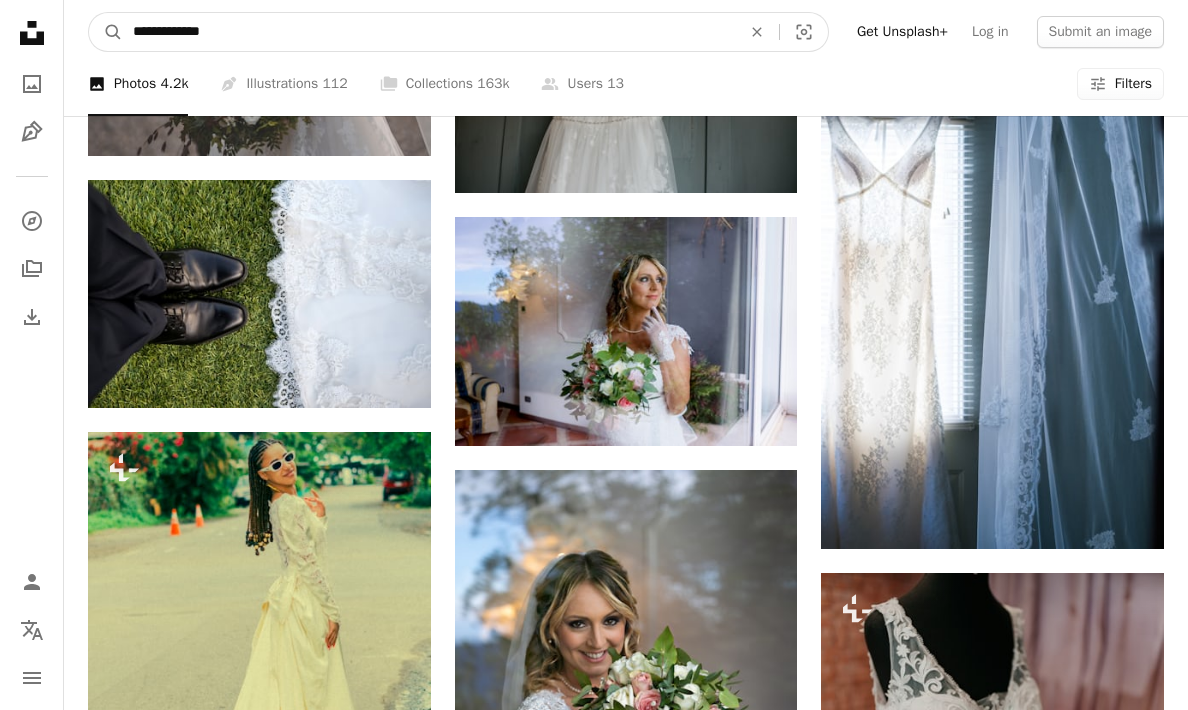 click on "**********" at bounding box center [429, 32] 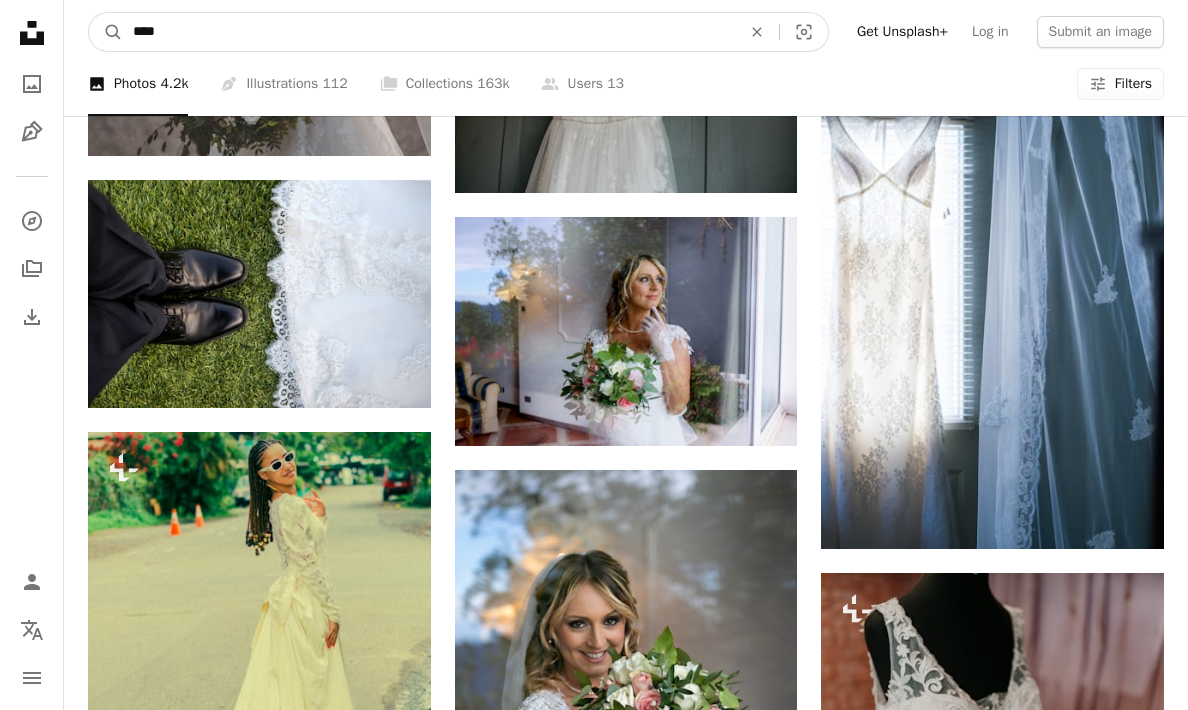 type on "*****" 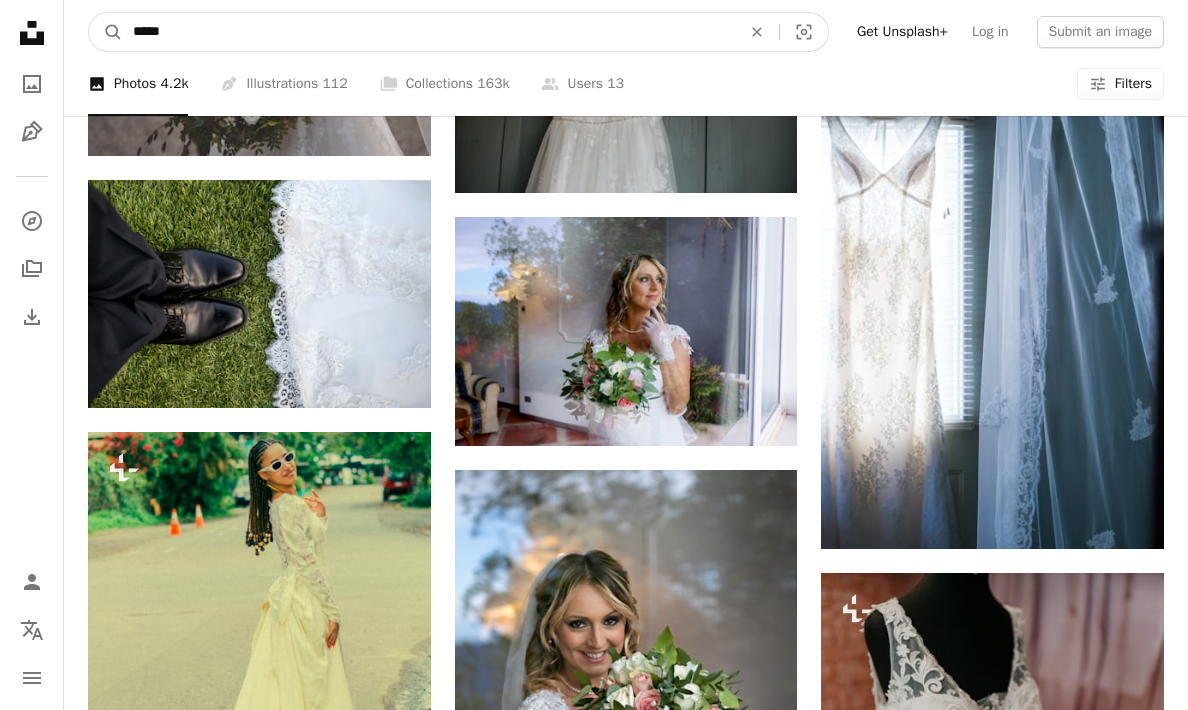 click on "A magnifying glass" at bounding box center (106, 32) 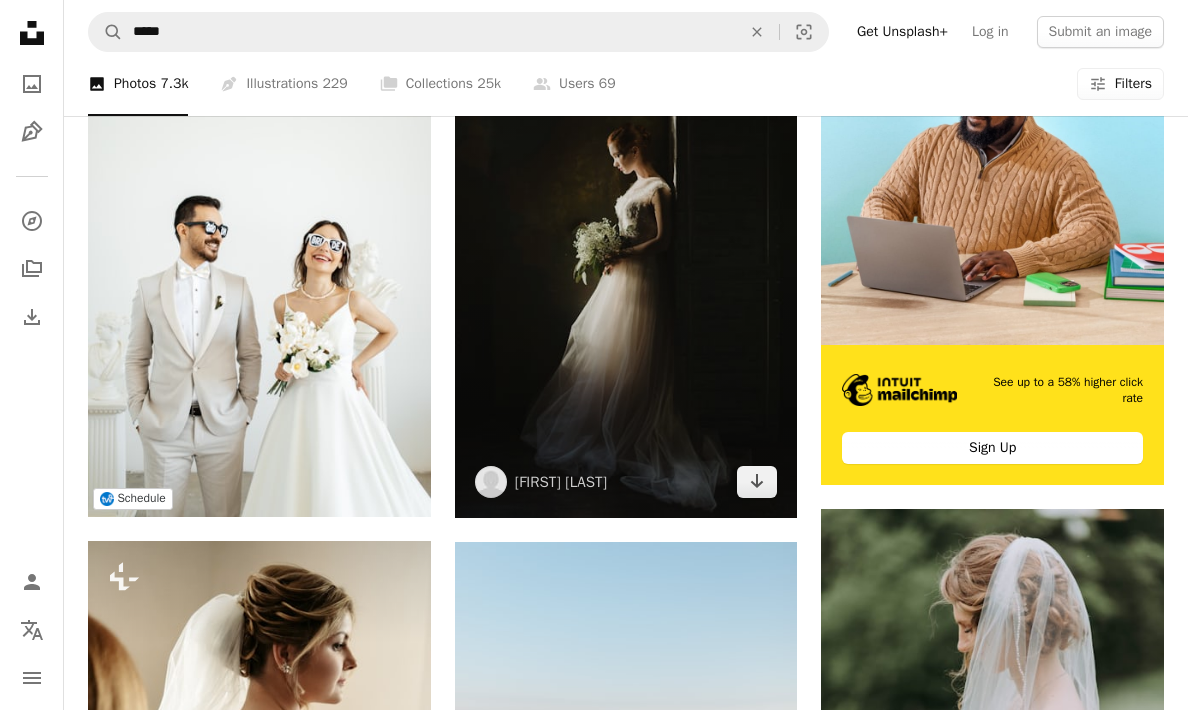scroll, scrollTop: 455, scrollLeft: 0, axis: vertical 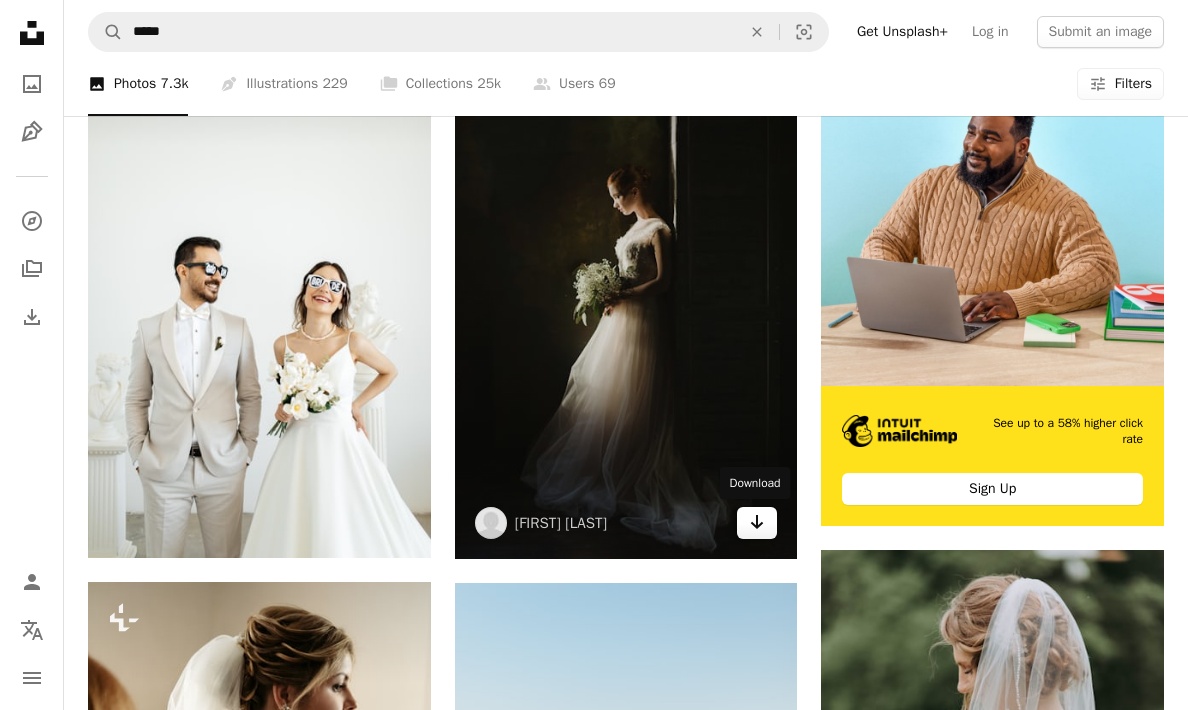 click on "Arrow pointing down" 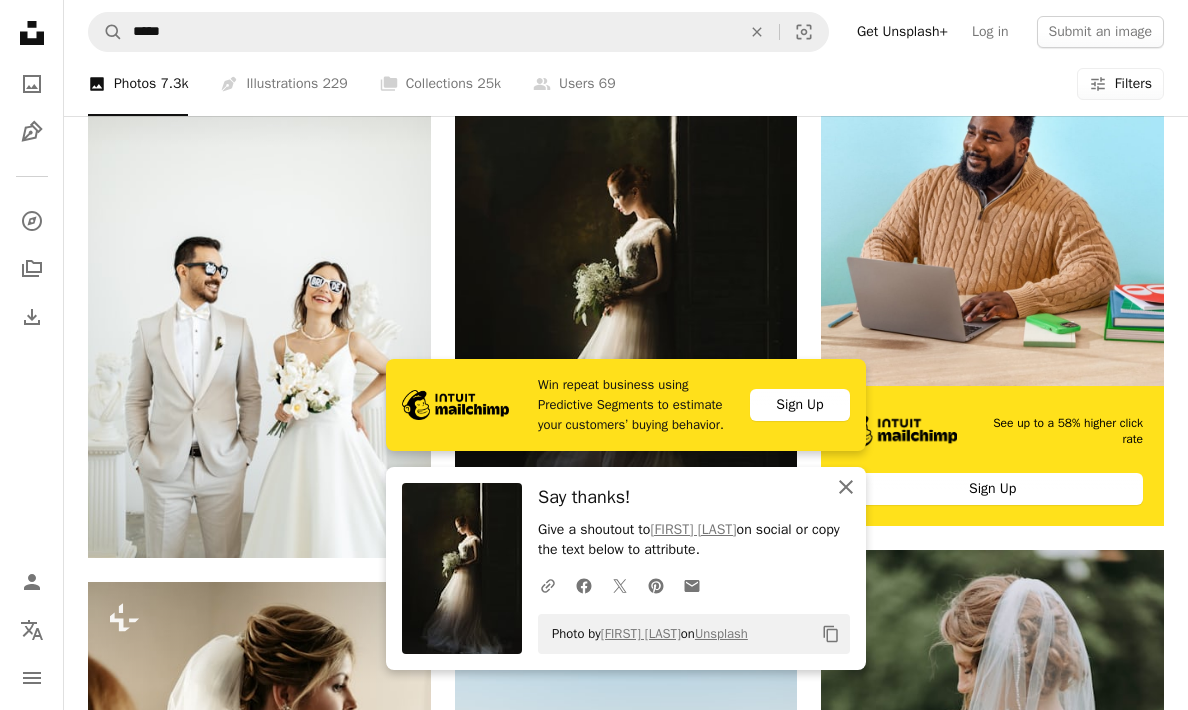 click on "An X shape" 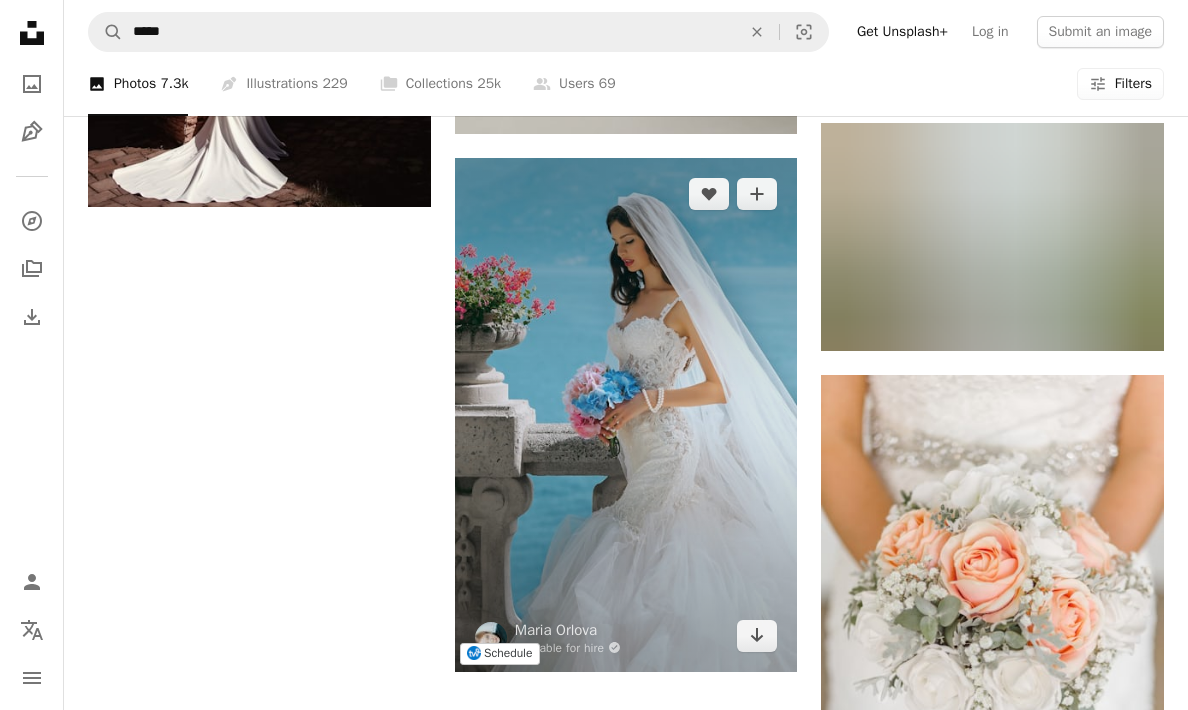 scroll, scrollTop: 3307, scrollLeft: 0, axis: vertical 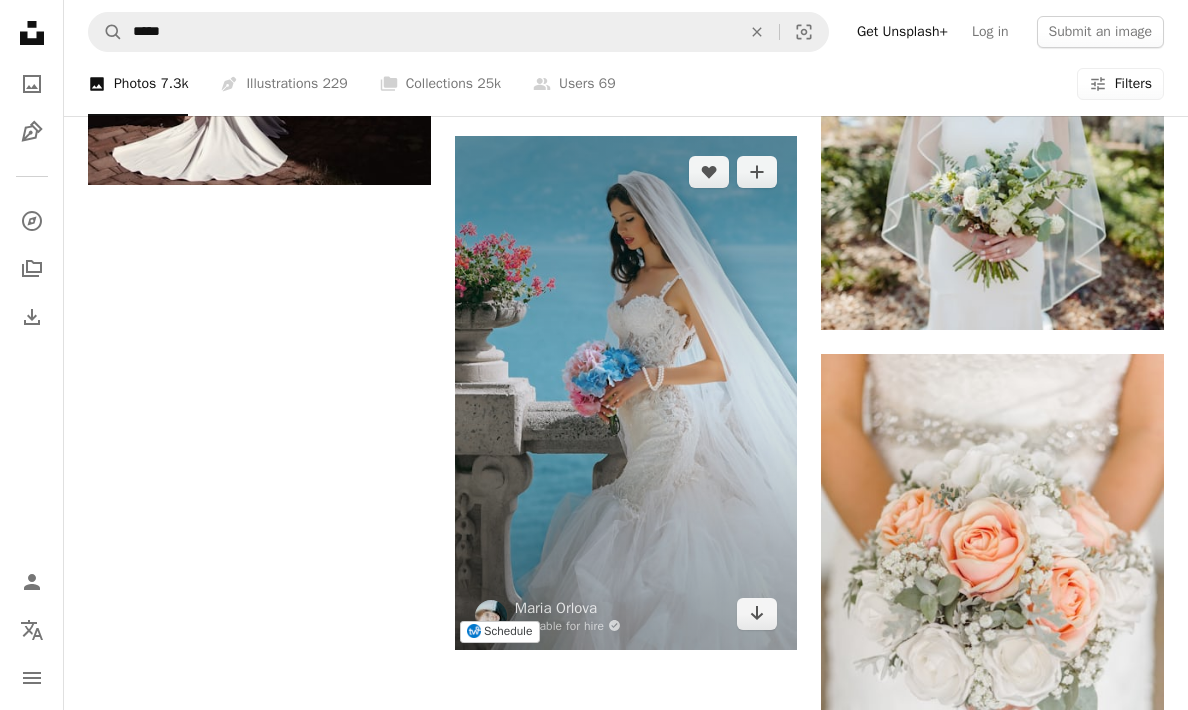 click at bounding box center [626, 393] 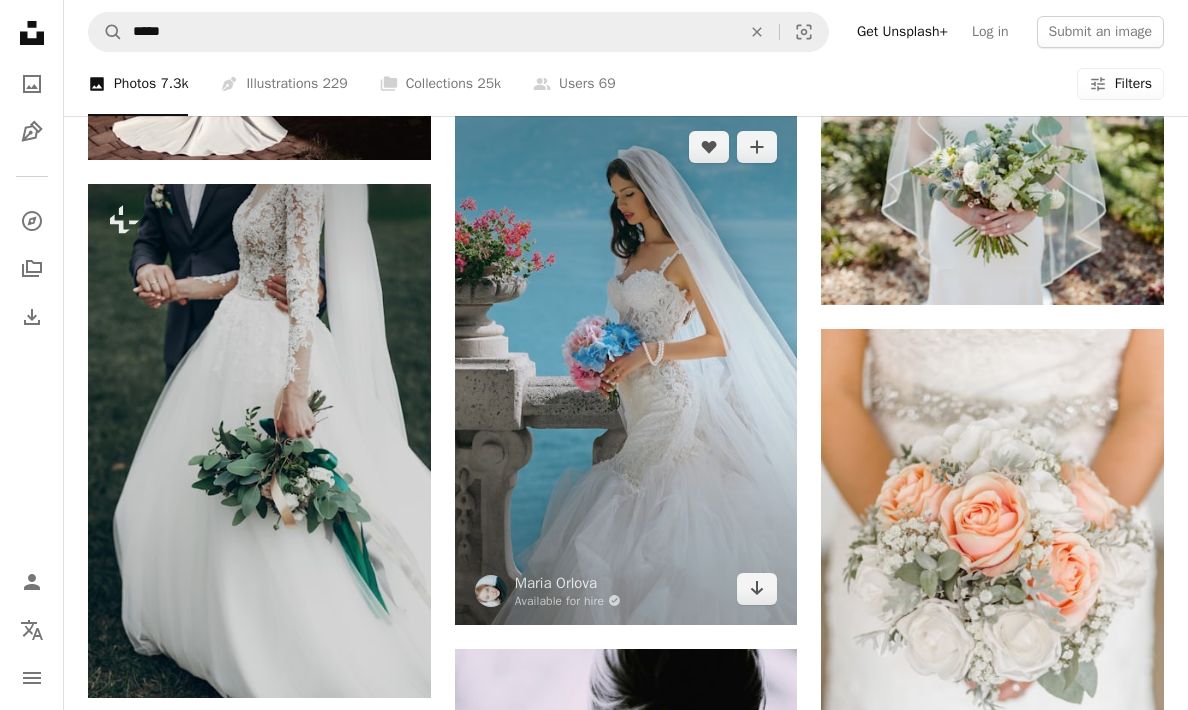 scroll, scrollTop: 3625, scrollLeft: 0, axis: vertical 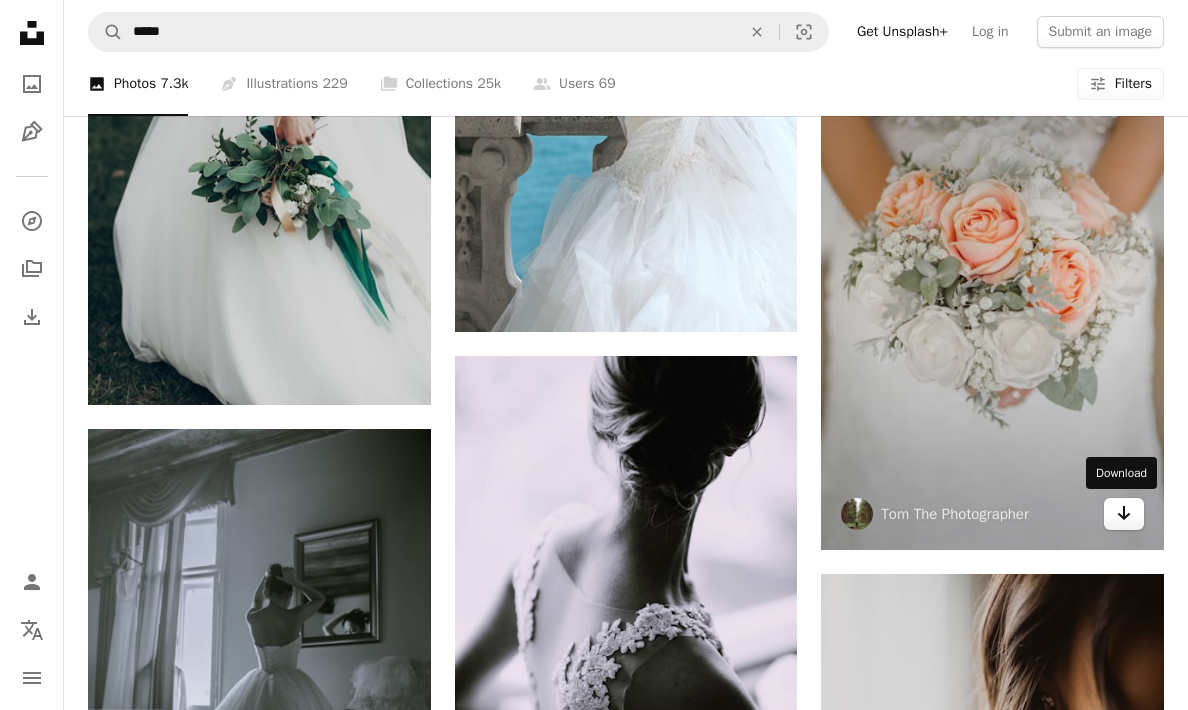 click on "Arrow pointing down" 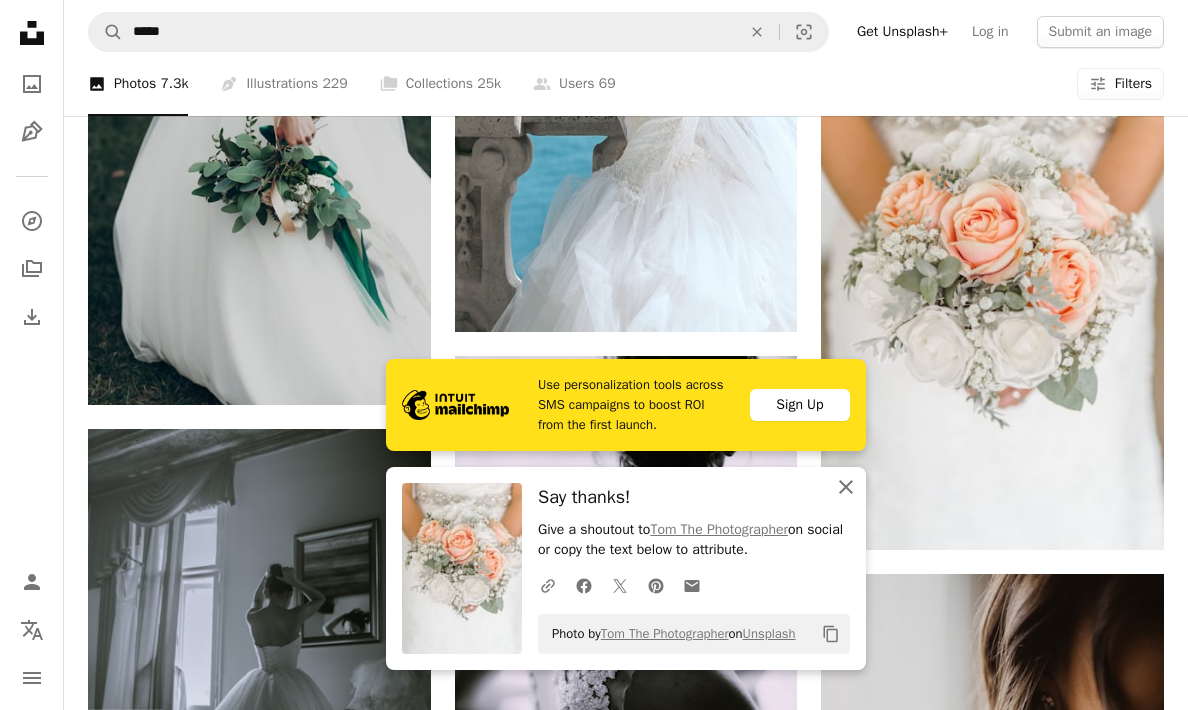 click on "An X shape" 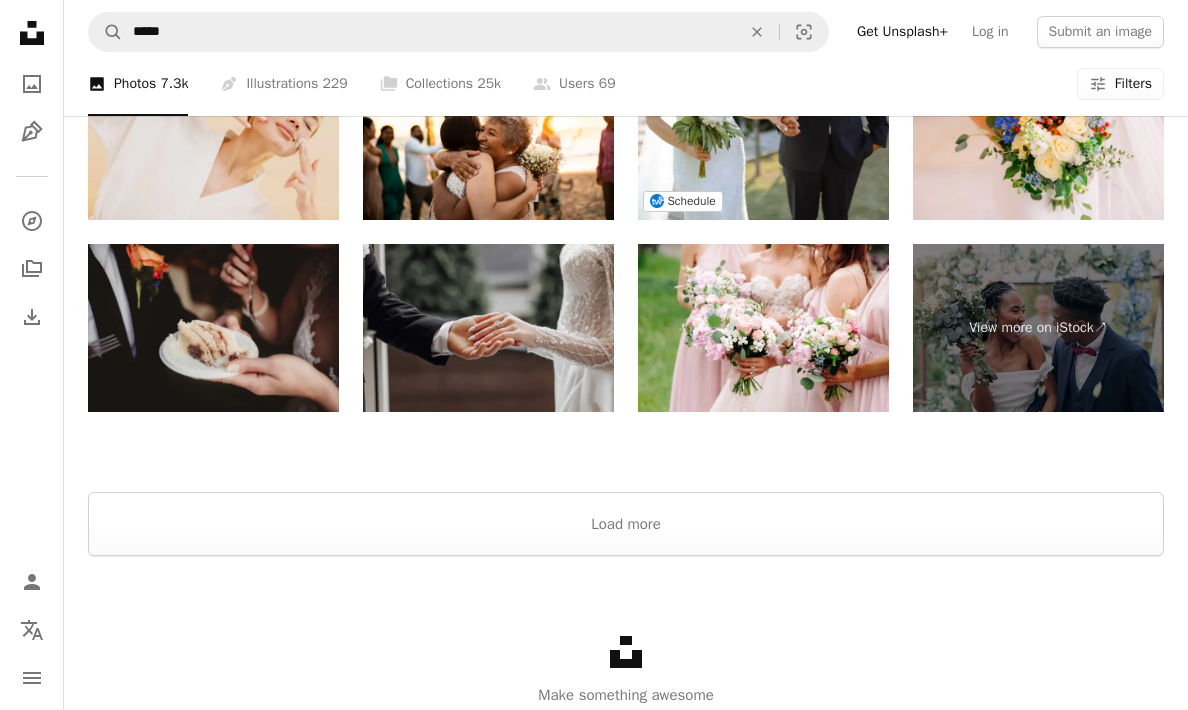 scroll, scrollTop: 7360, scrollLeft: 0, axis: vertical 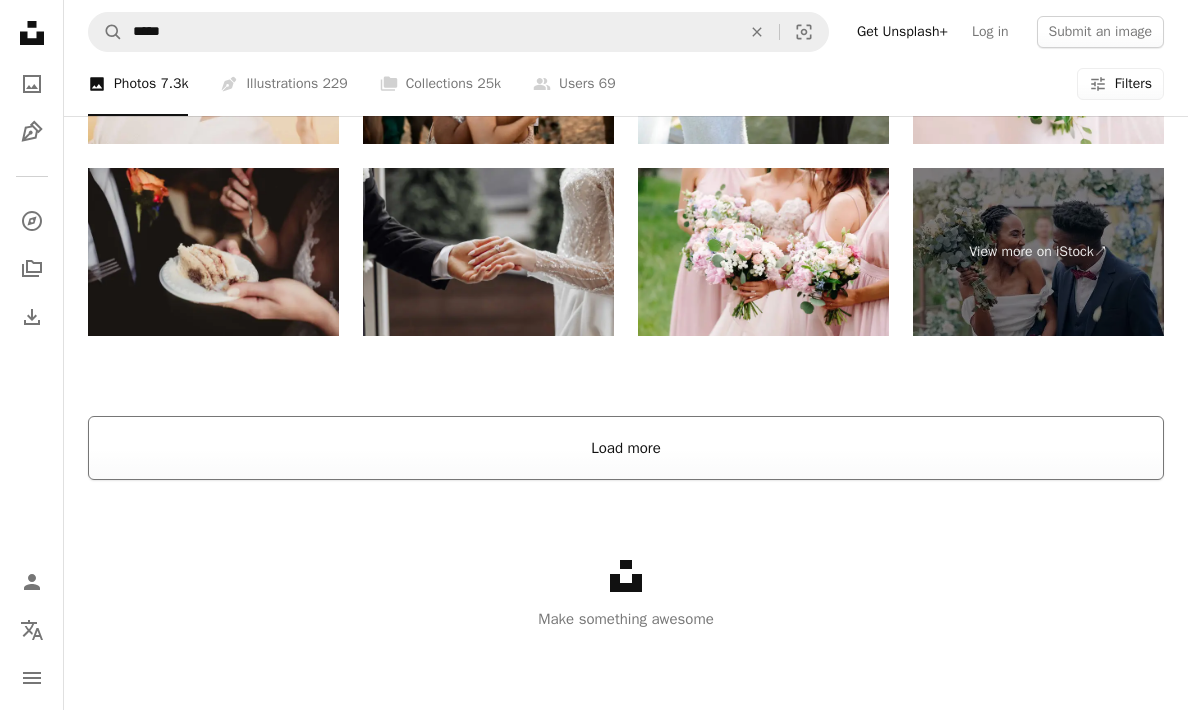 click on "Load more" at bounding box center (626, 448) 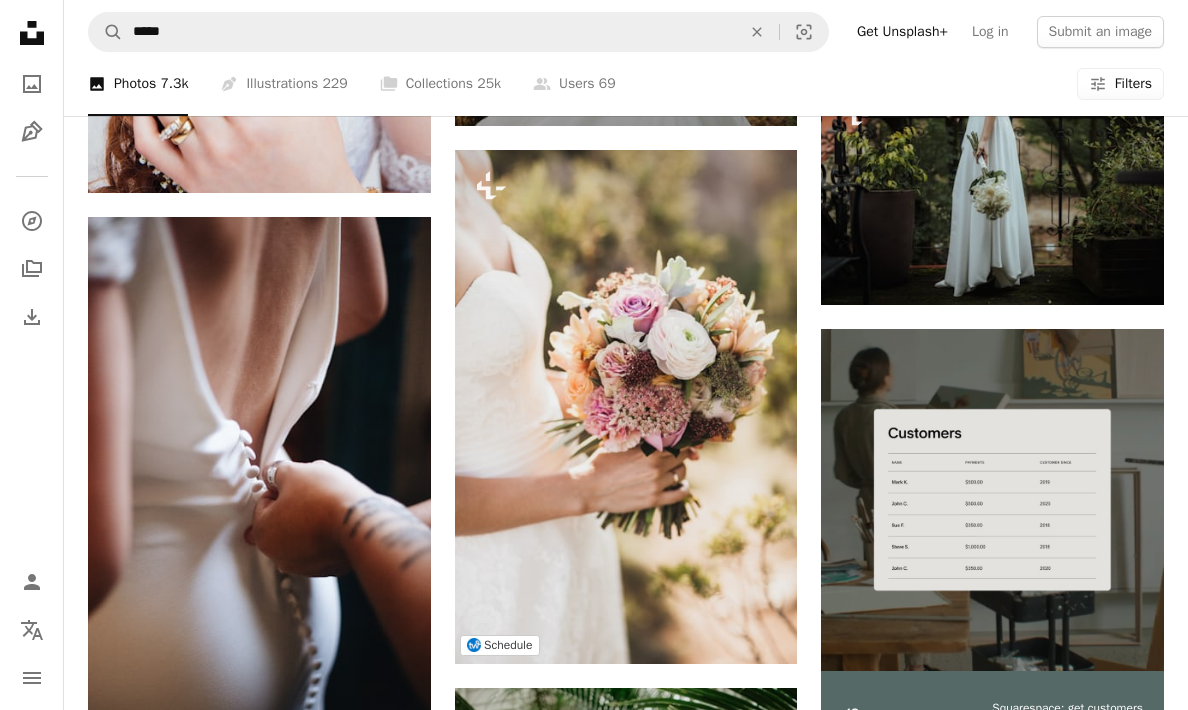 scroll, scrollTop: 8097, scrollLeft: 0, axis: vertical 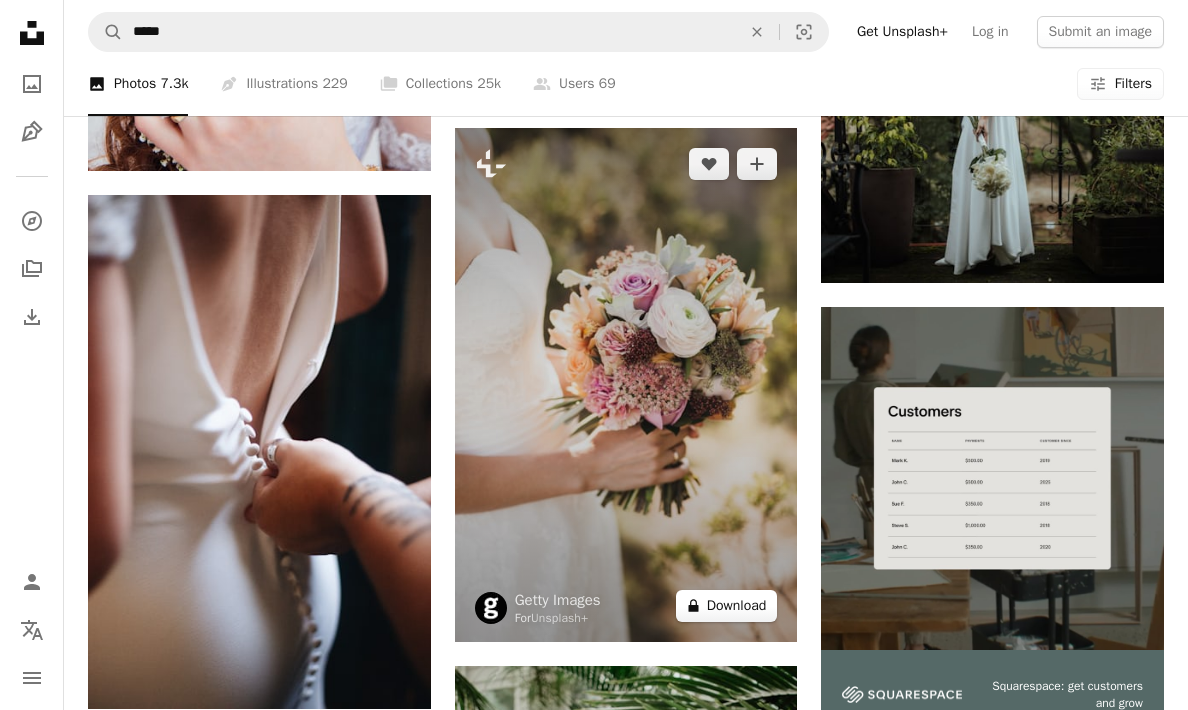 click on "A lock   Download" at bounding box center [727, 606] 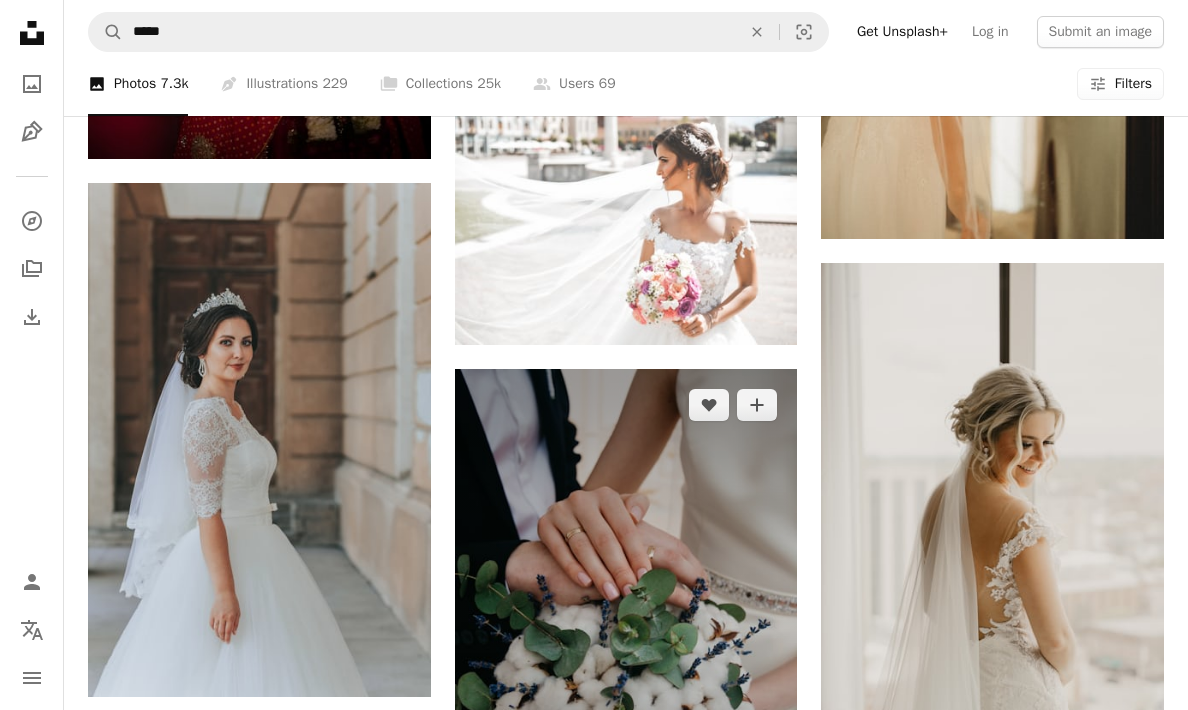 scroll, scrollTop: 10716, scrollLeft: 0, axis: vertical 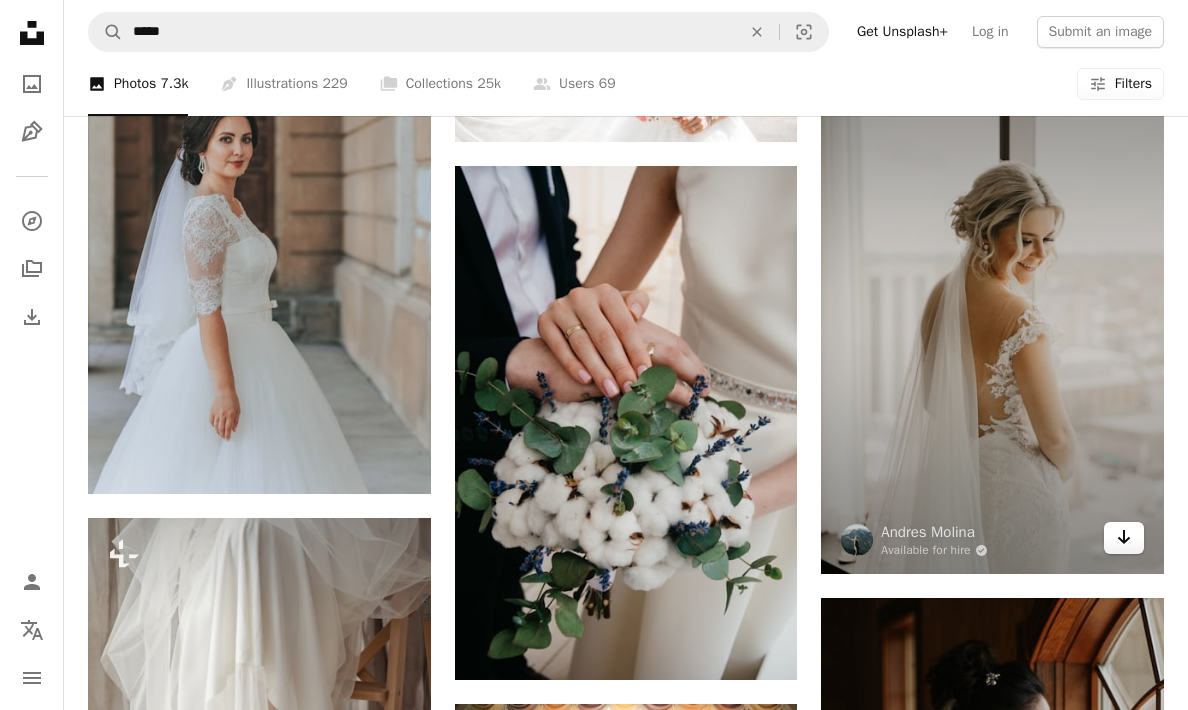 click on "Arrow pointing down" 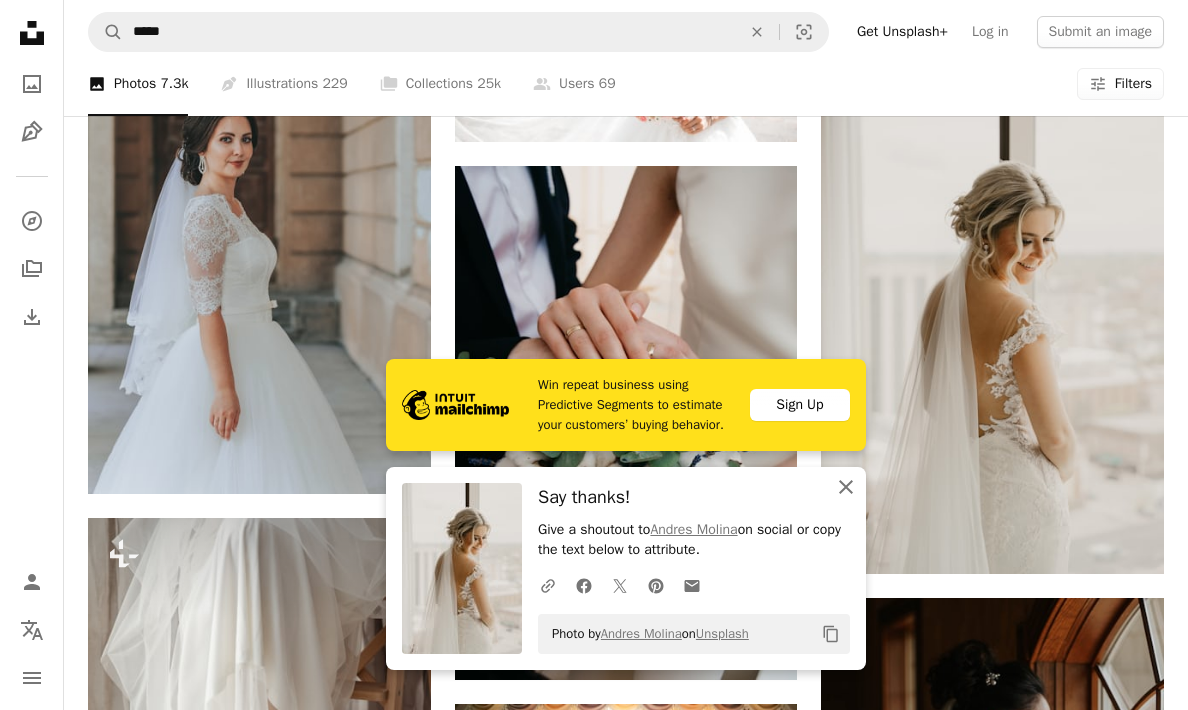 drag, startPoint x: 846, startPoint y: 481, endPoint x: 819, endPoint y: 477, distance: 27.294687 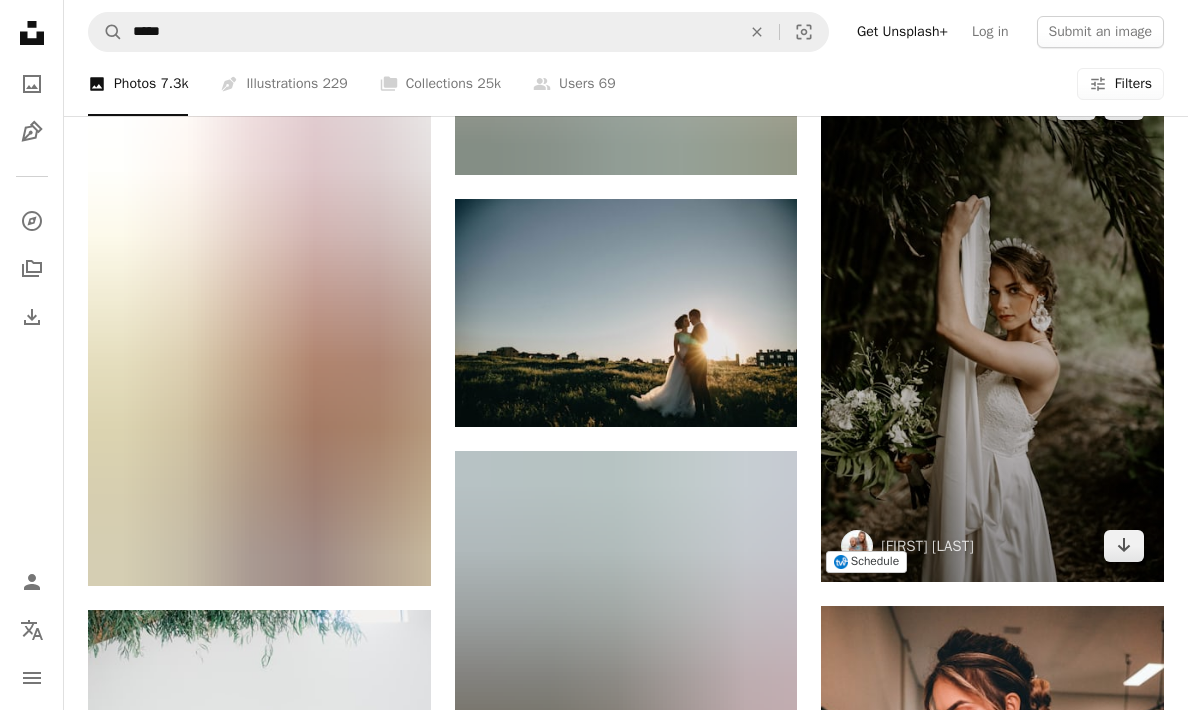 scroll, scrollTop: 13612, scrollLeft: 0, axis: vertical 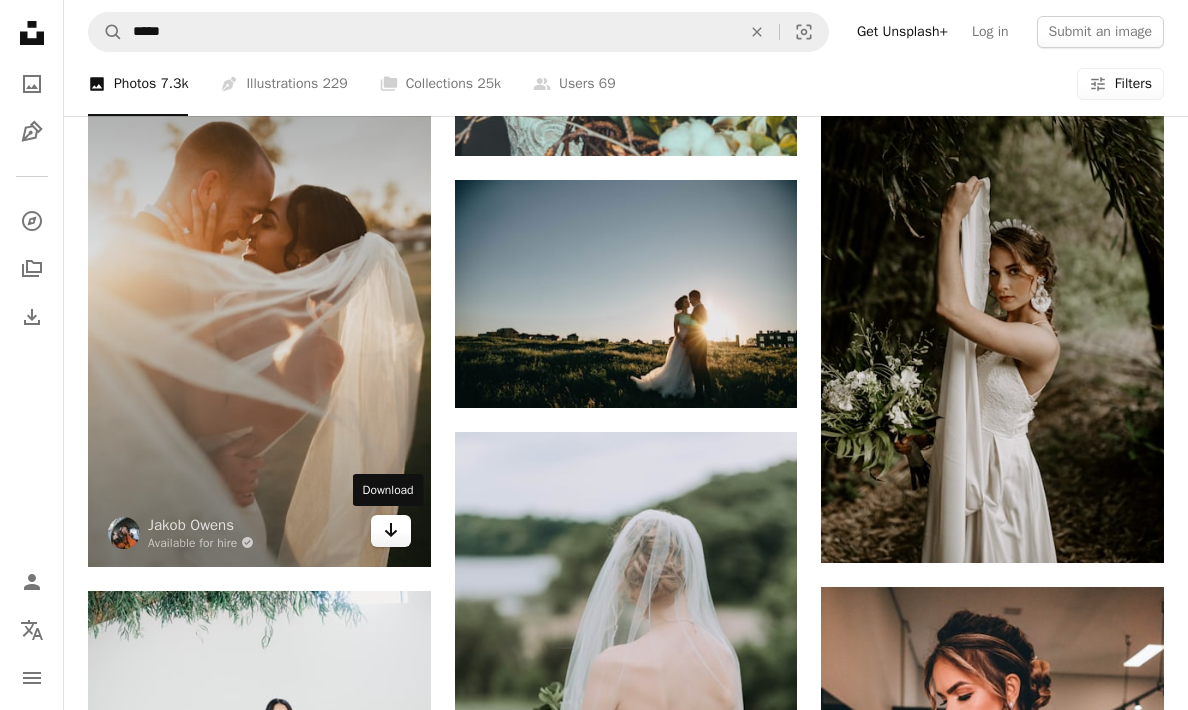 click on "Arrow pointing down" 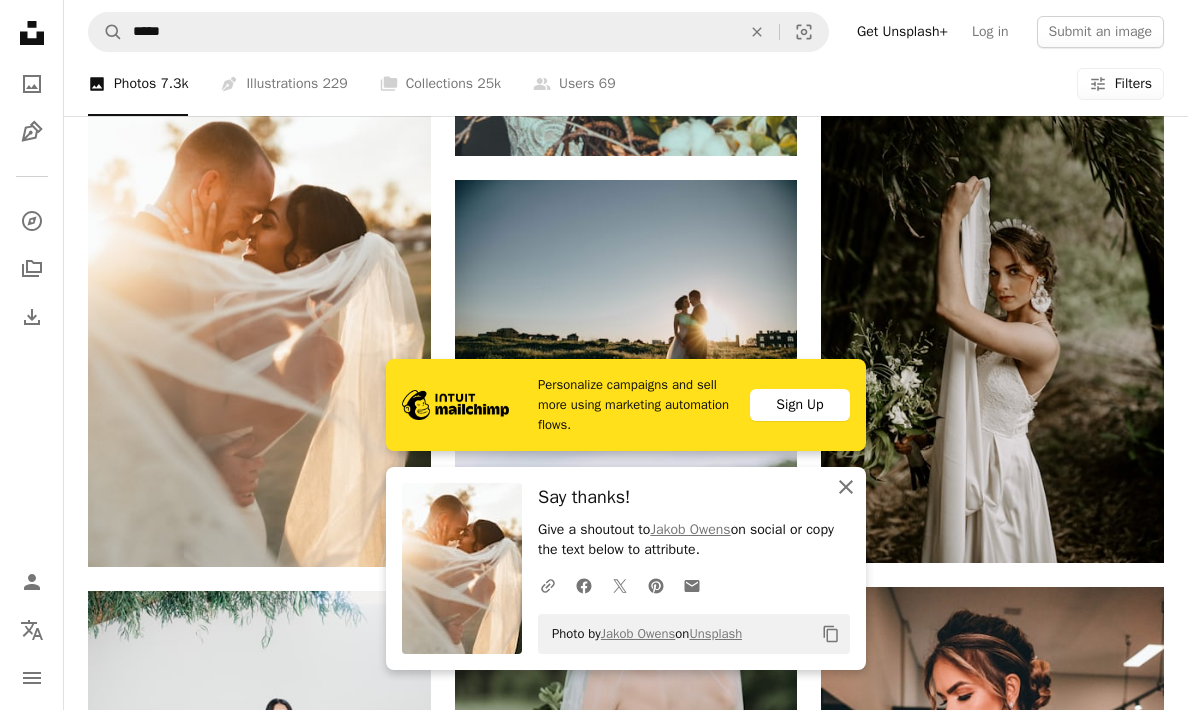 click on "An X shape" 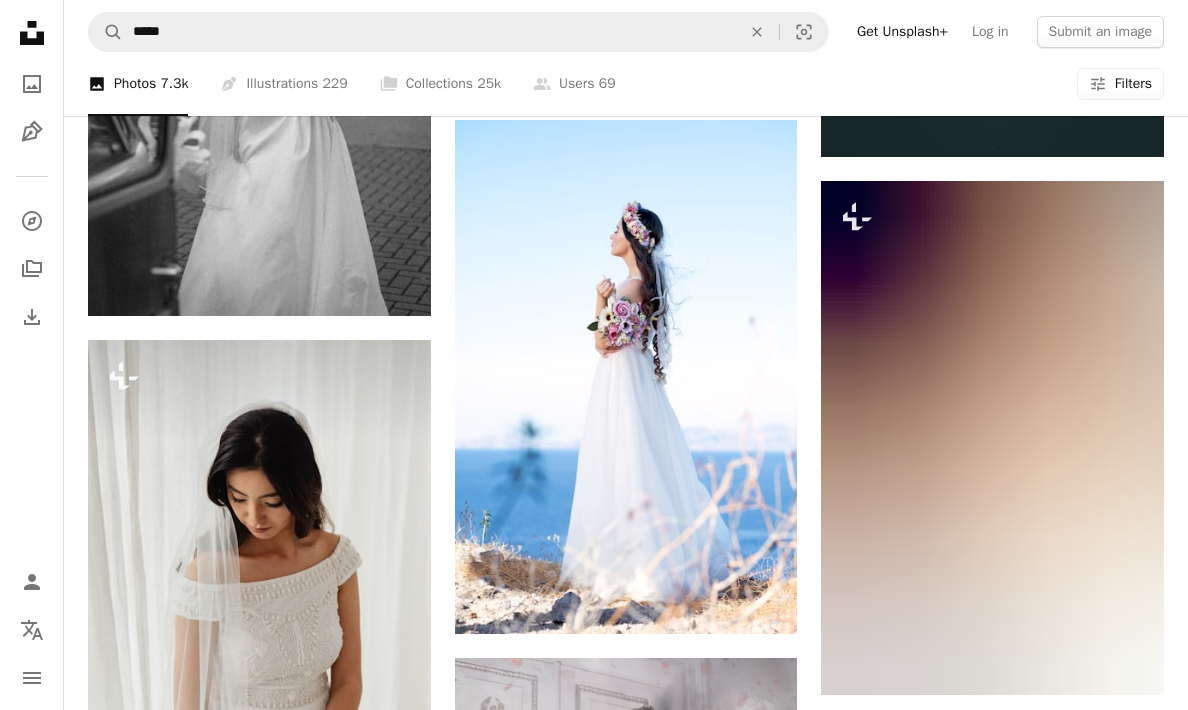 scroll, scrollTop: 17607, scrollLeft: 0, axis: vertical 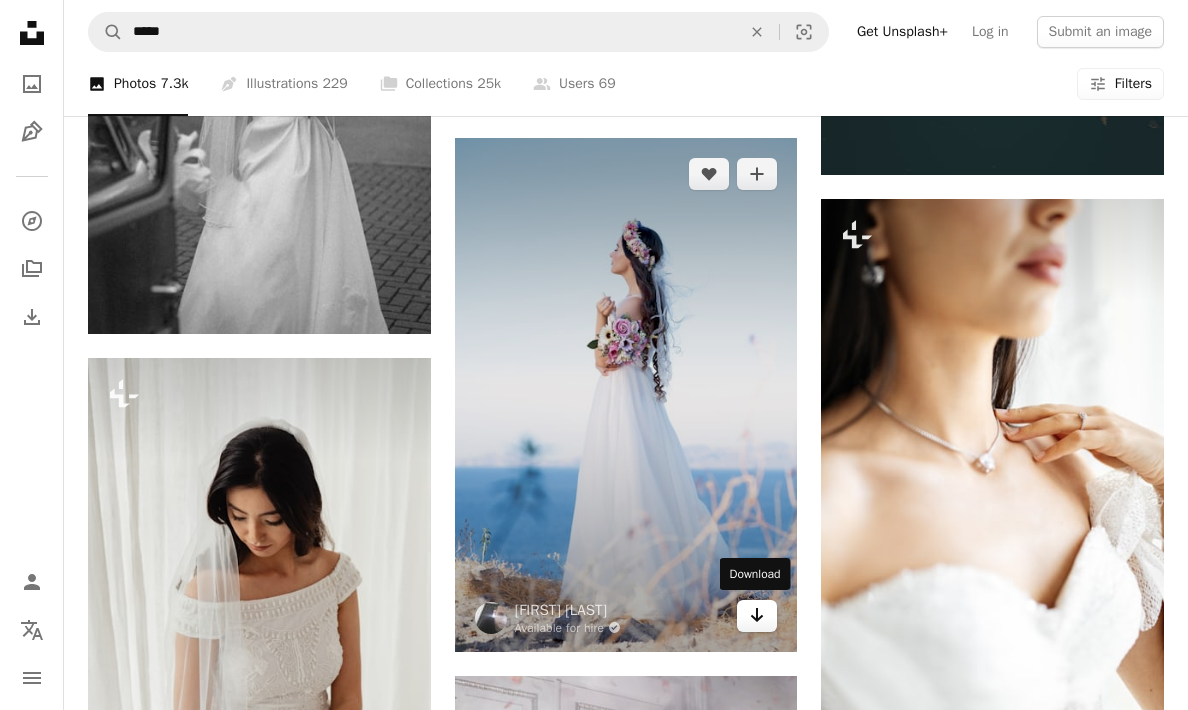 click on "Arrow pointing down" 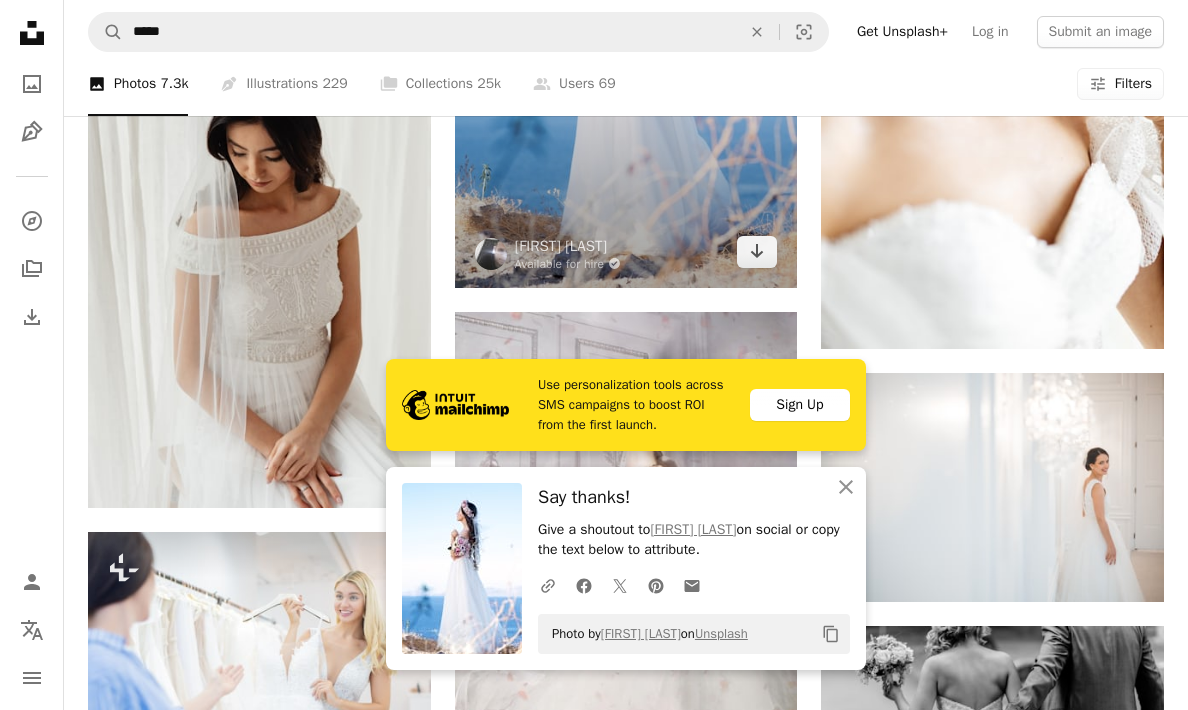 scroll, scrollTop: 18204, scrollLeft: 0, axis: vertical 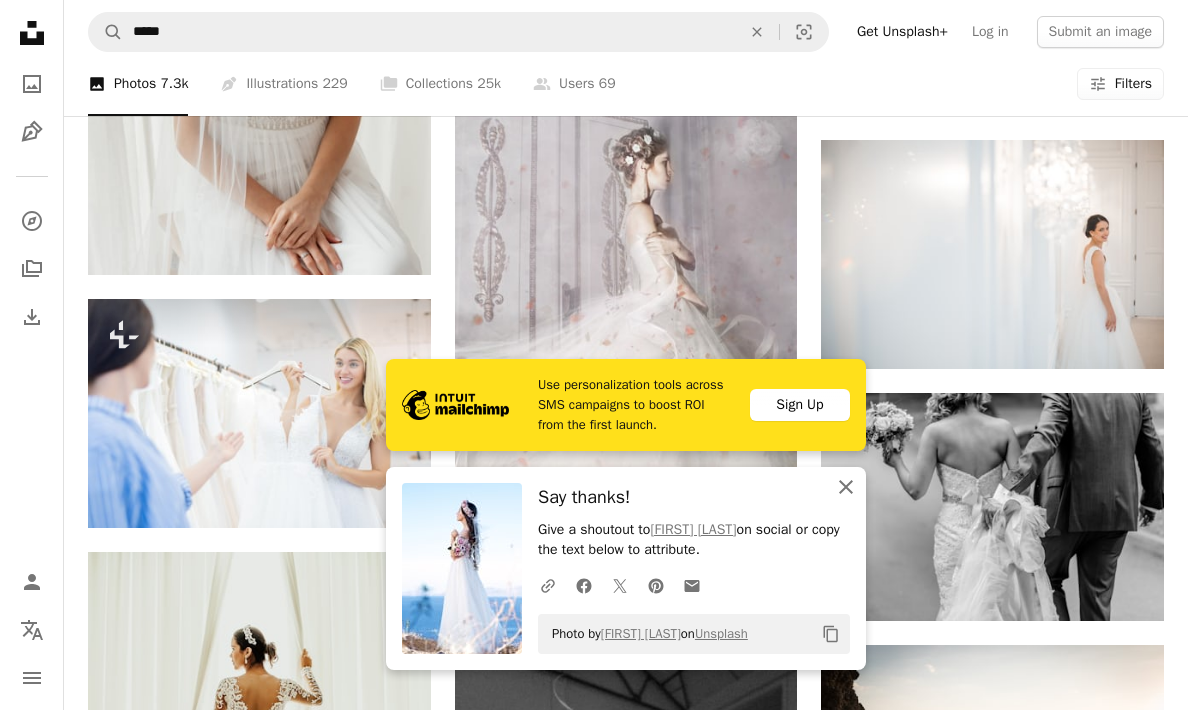 click on "An X shape" 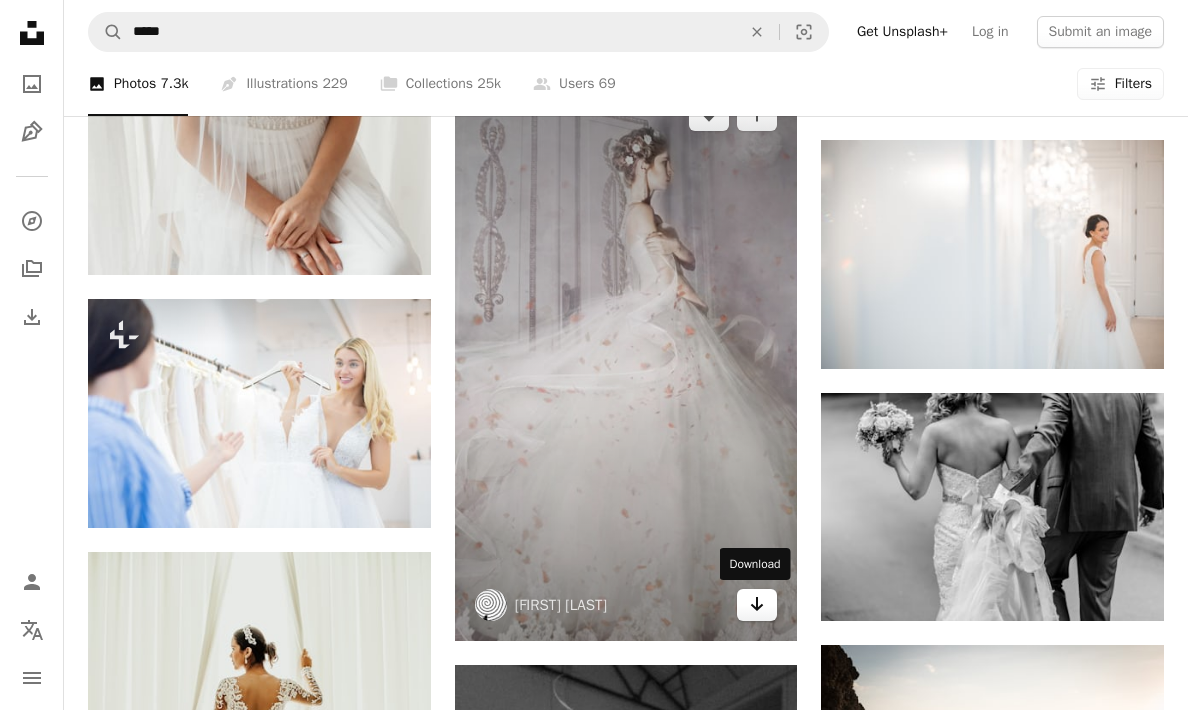 click on "Arrow pointing down" 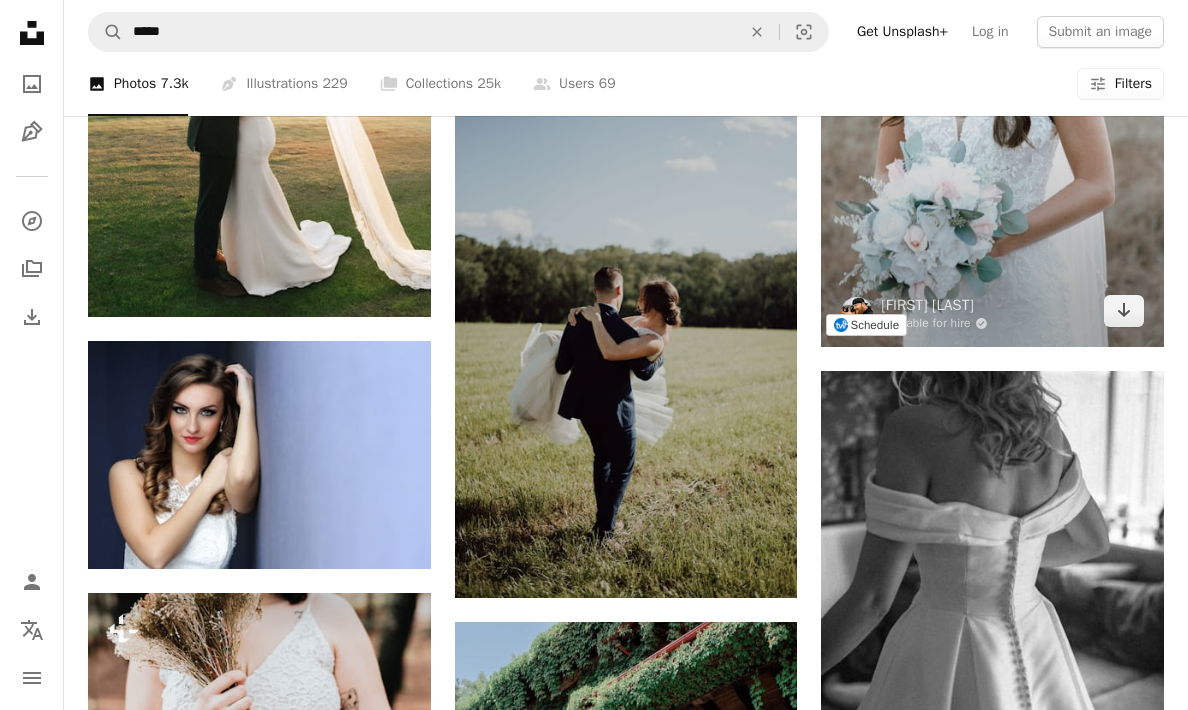 scroll, scrollTop: 21426, scrollLeft: 0, axis: vertical 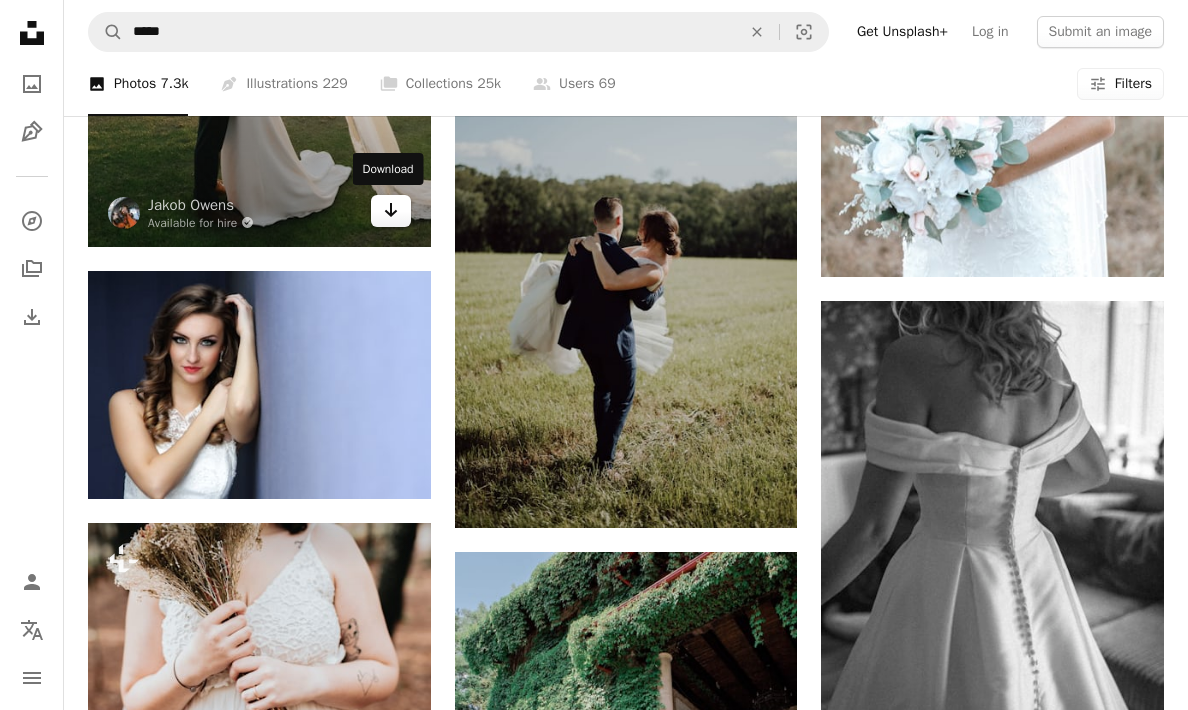 click 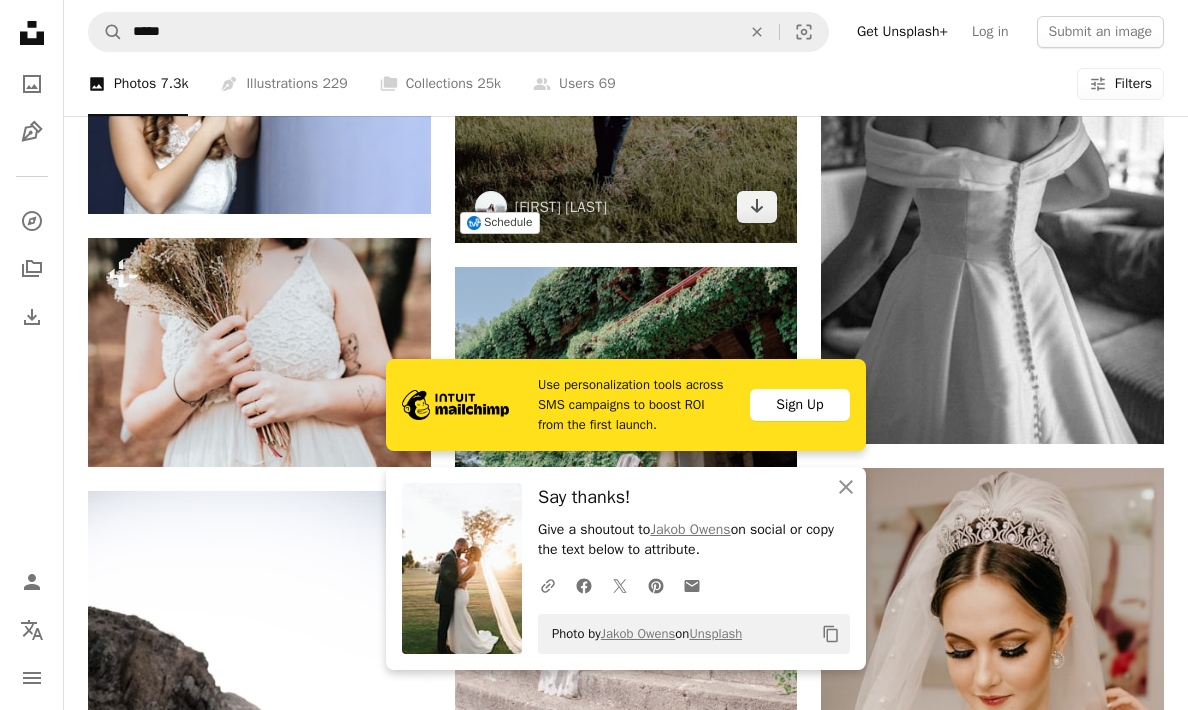 scroll, scrollTop: 21783, scrollLeft: 0, axis: vertical 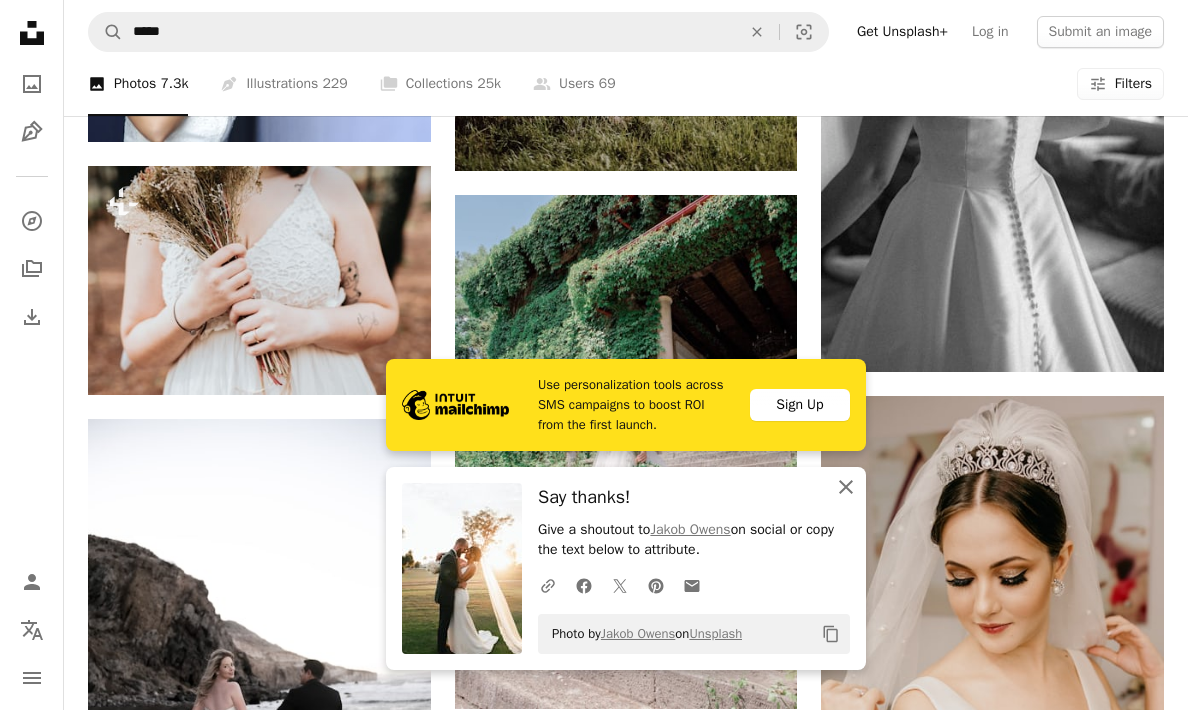 click on "An X shape" 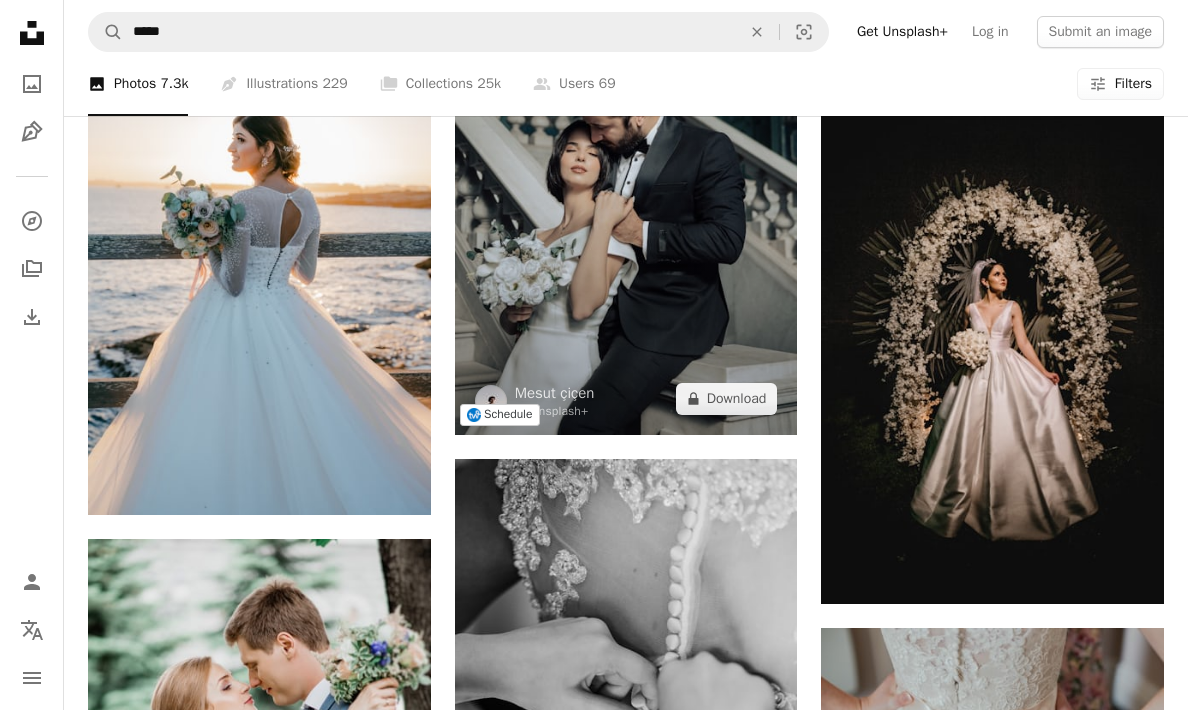 scroll, scrollTop: 24765, scrollLeft: 0, axis: vertical 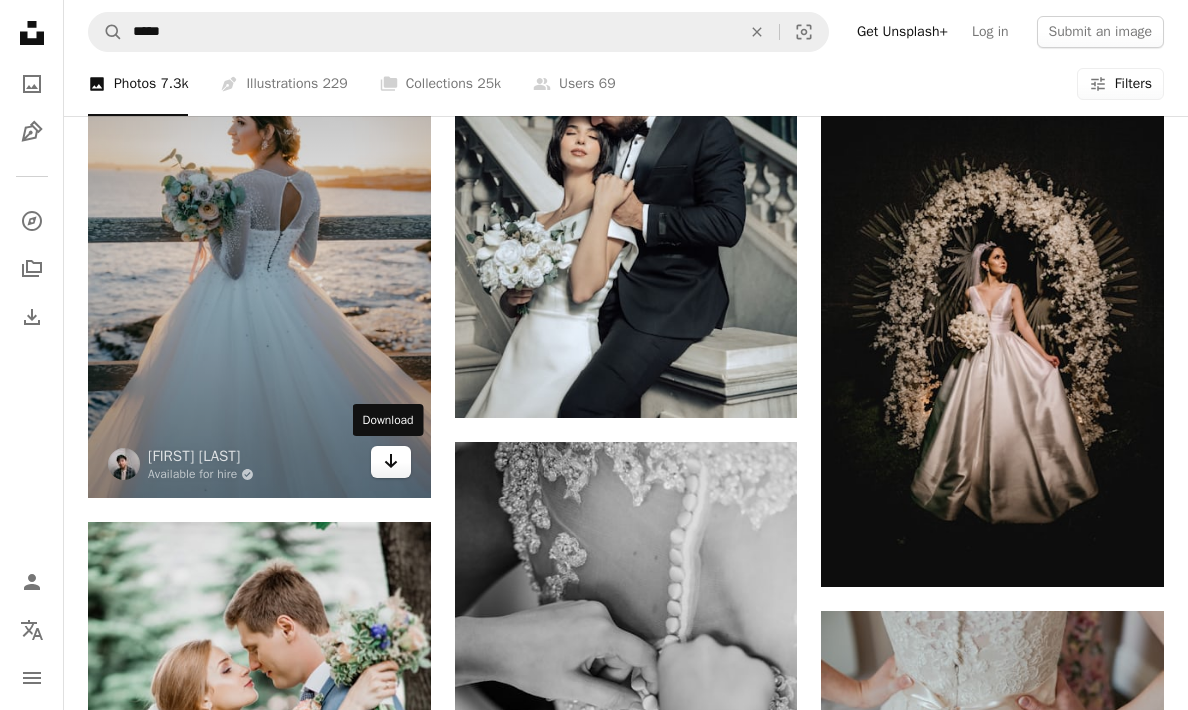 click on "Arrow pointing down" at bounding box center [391, 462] 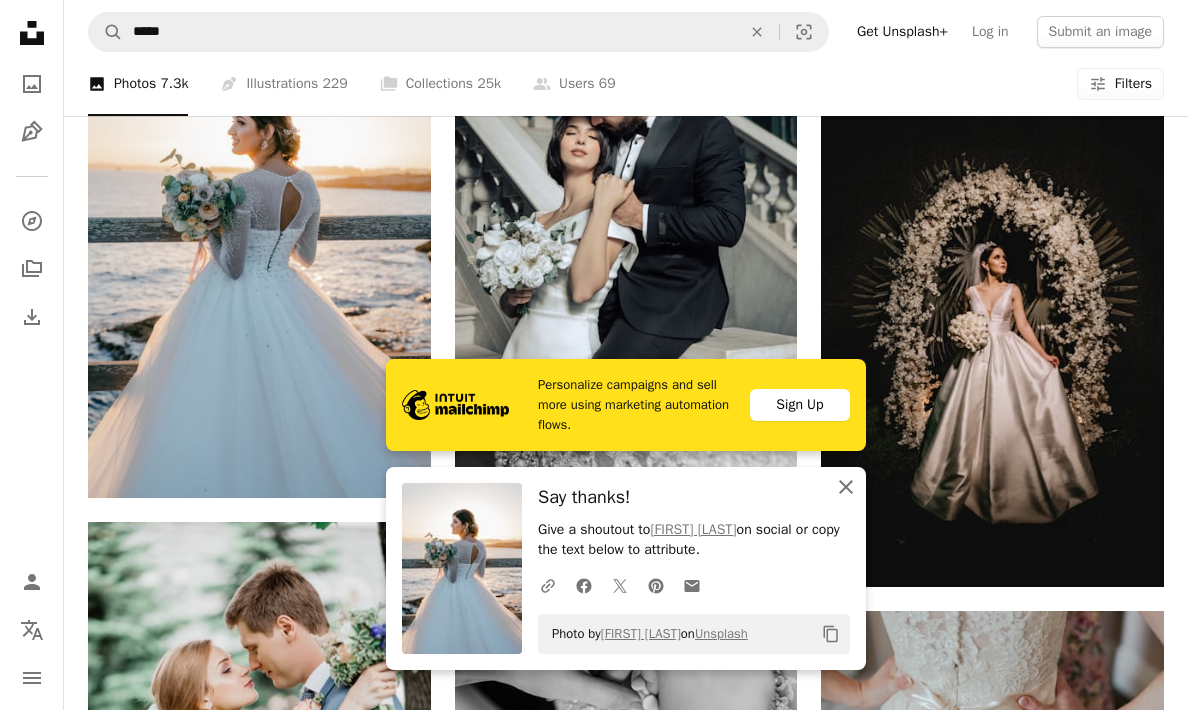 click on "An X shape" 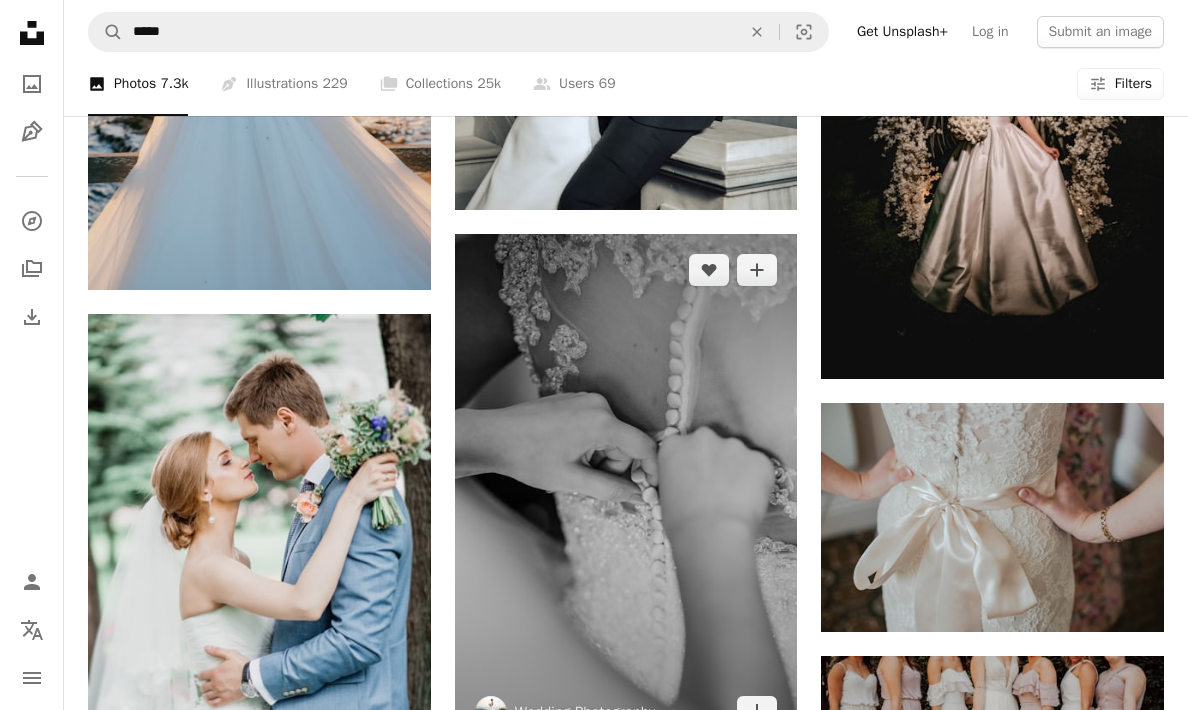 scroll, scrollTop: 25162, scrollLeft: 0, axis: vertical 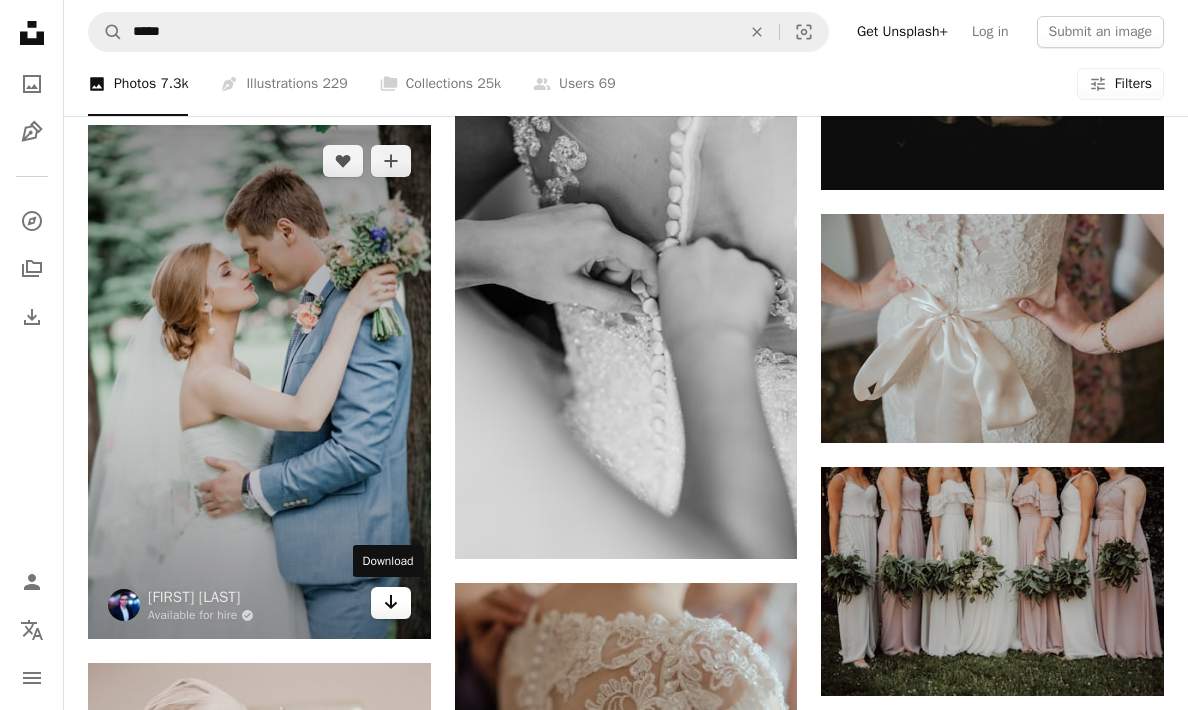 click on "Arrow pointing down" at bounding box center (391, 603) 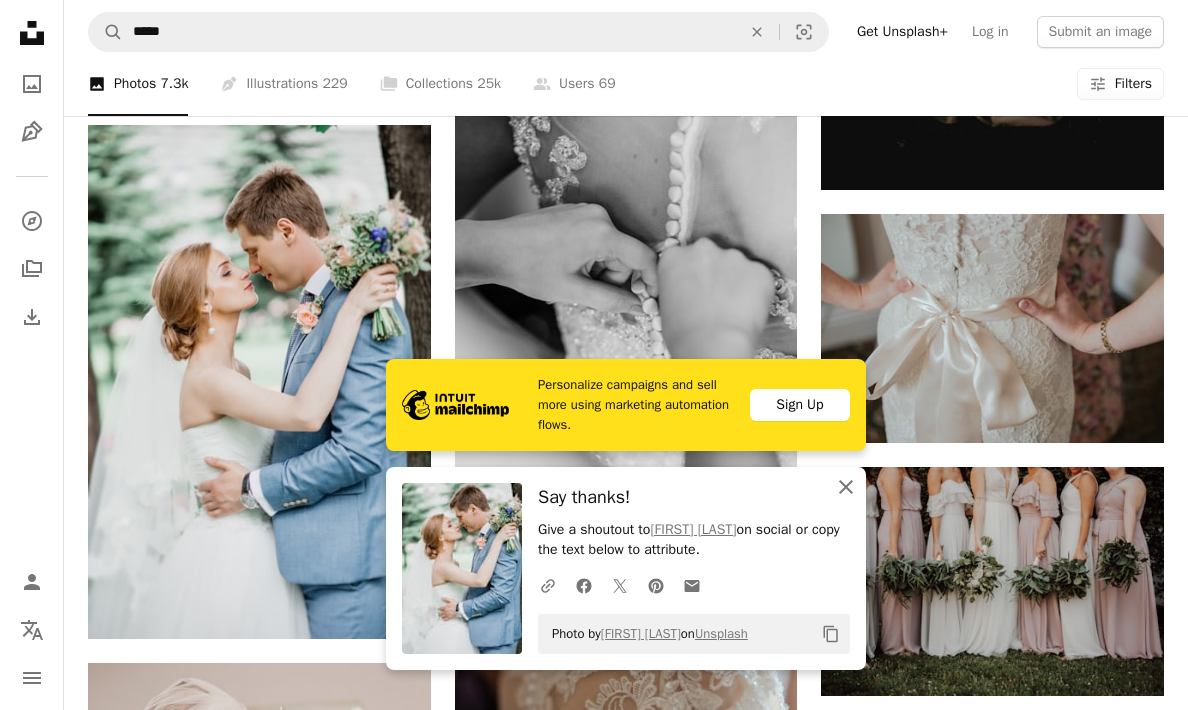 click on "An X shape" 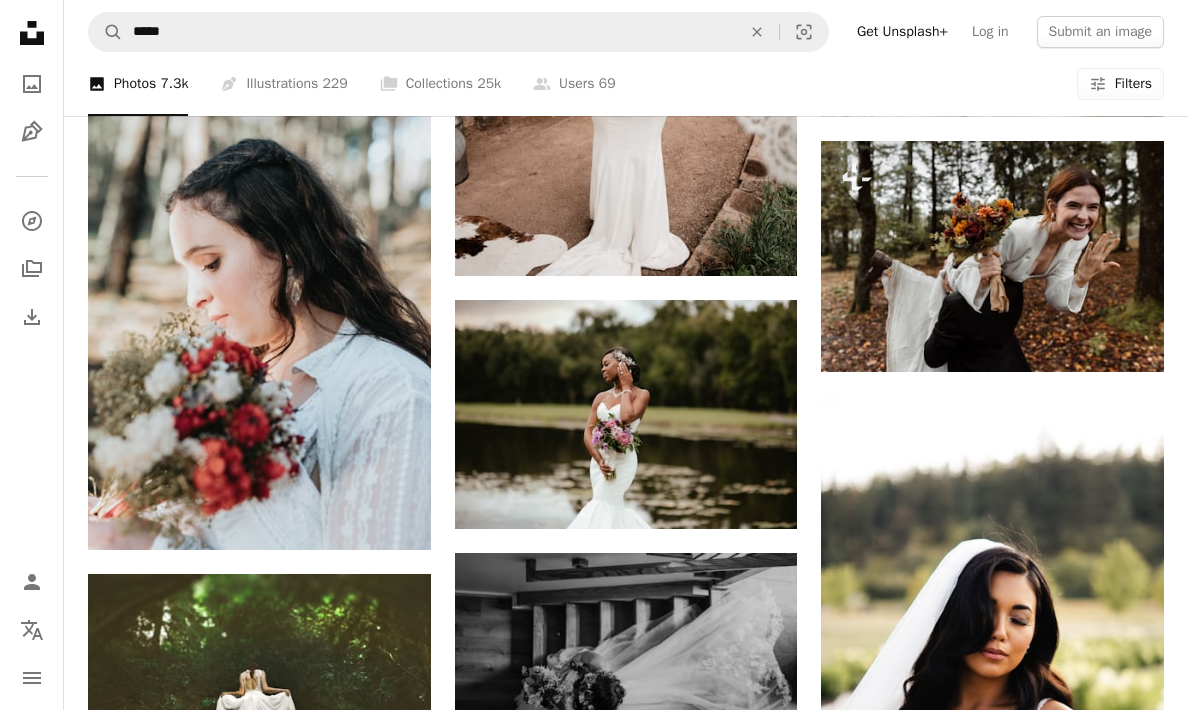 scroll, scrollTop: 33770, scrollLeft: 0, axis: vertical 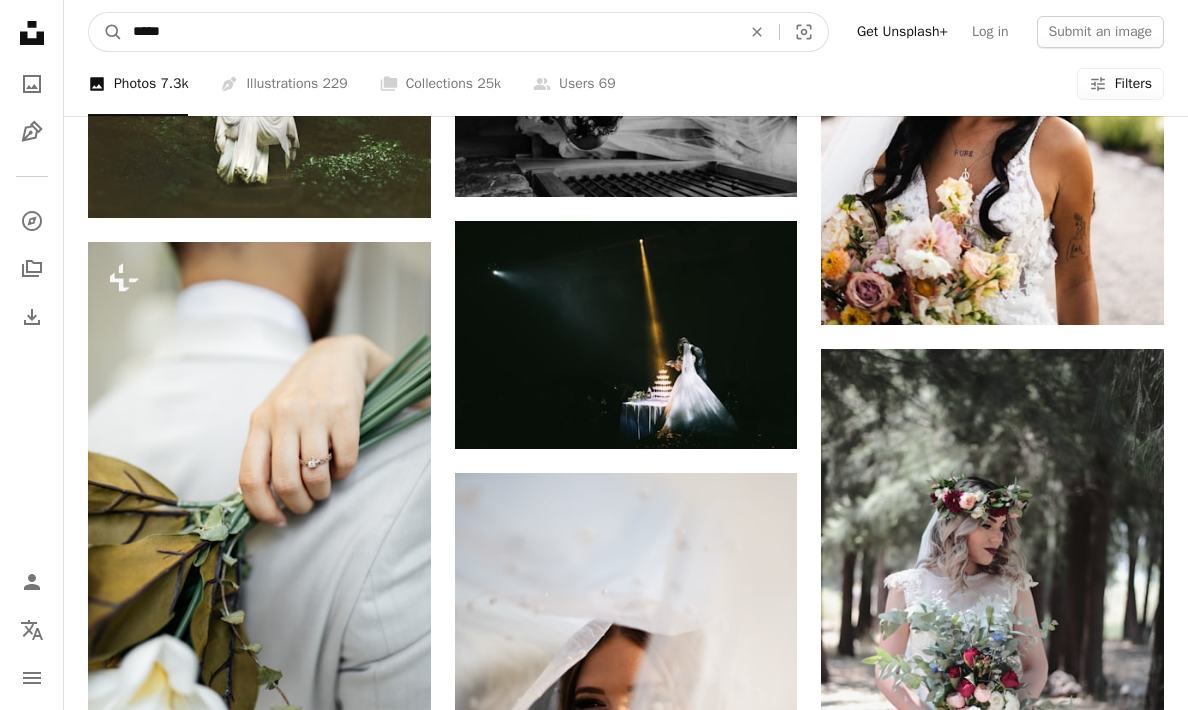 click on "*****" at bounding box center [429, 32] 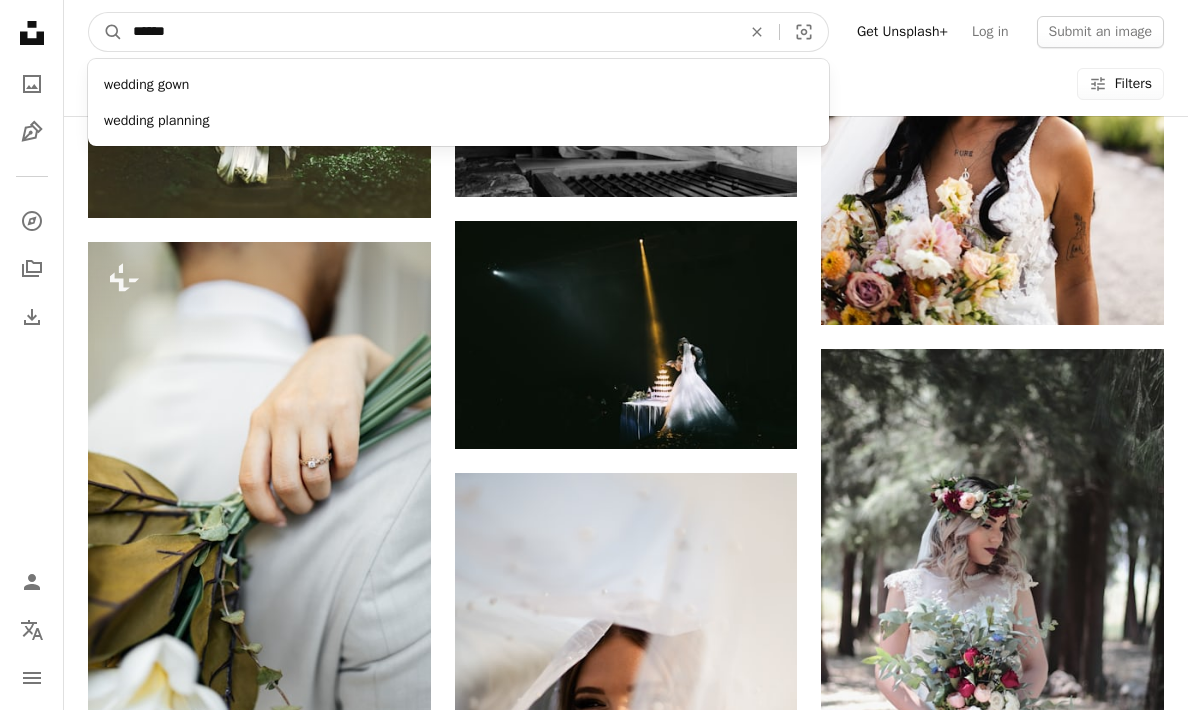 type on "*******" 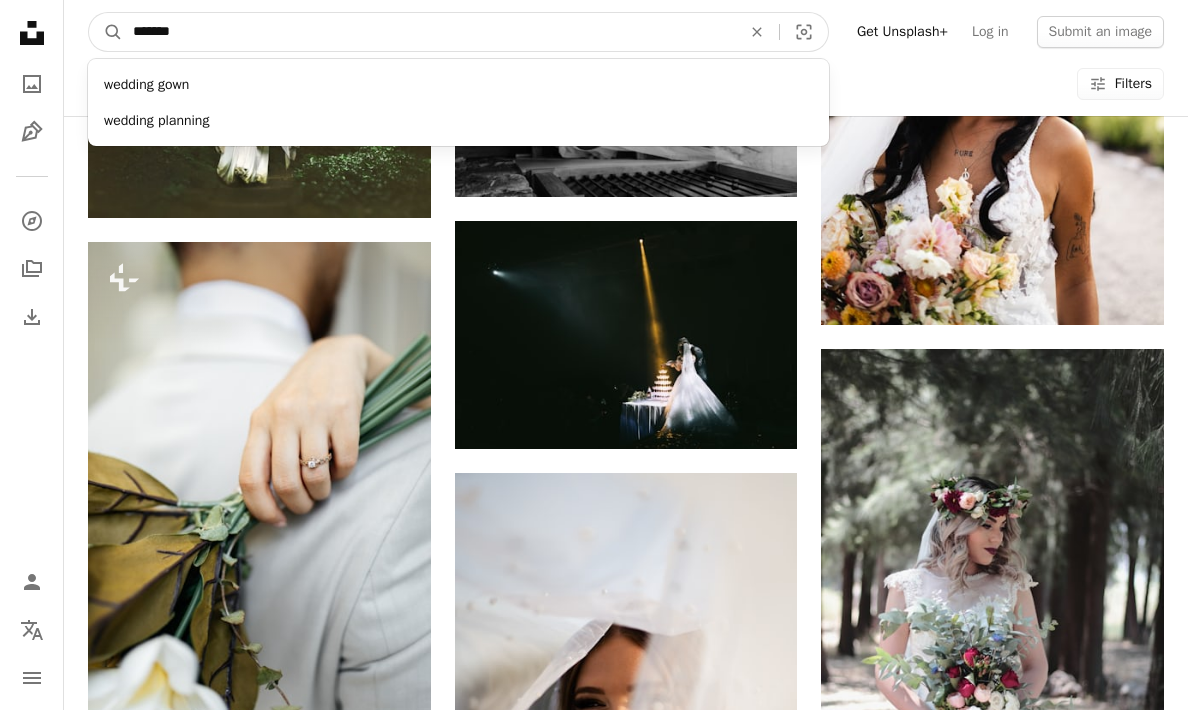 click on "A magnifying glass" at bounding box center (106, 32) 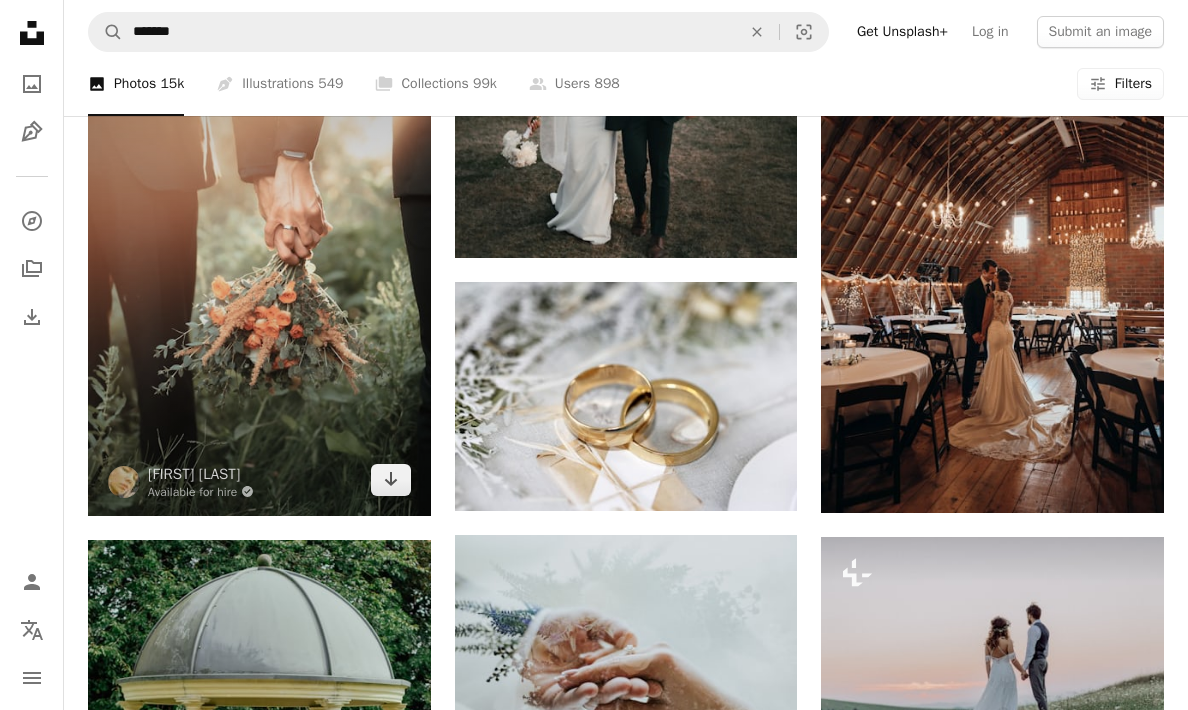 scroll, scrollTop: 1228, scrollLeft: 0, axis: vertical 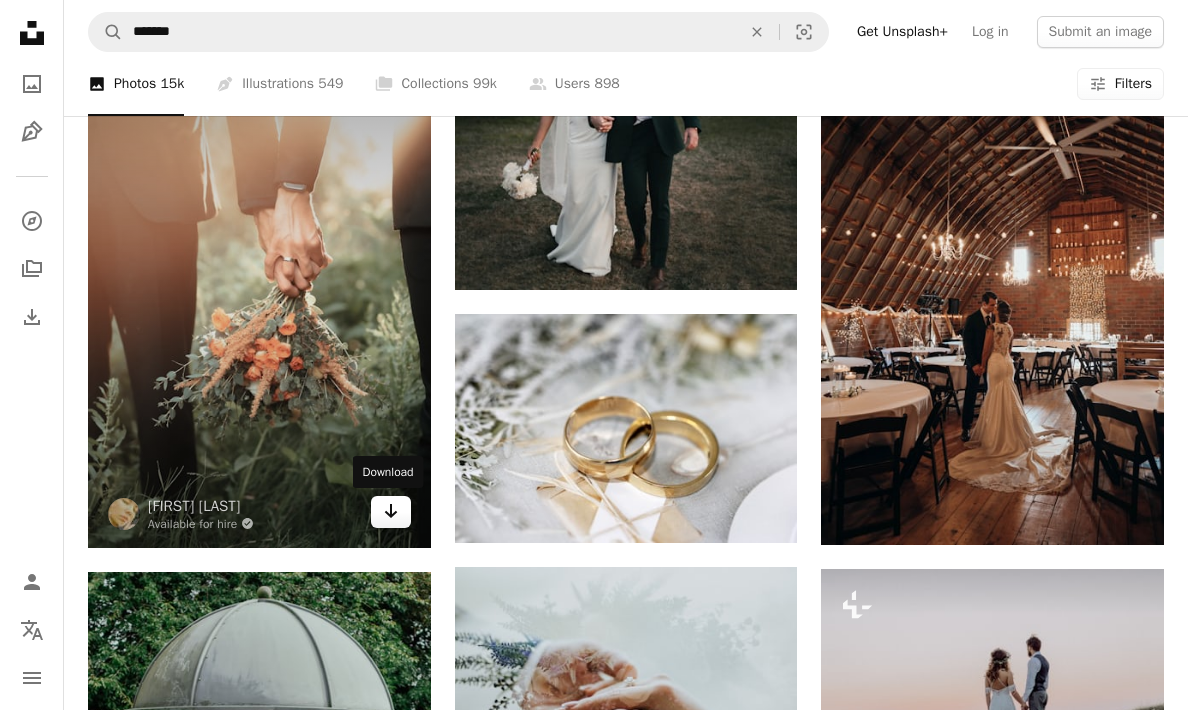 click on "Arrow pointing down" at bounding box center (391, 512) 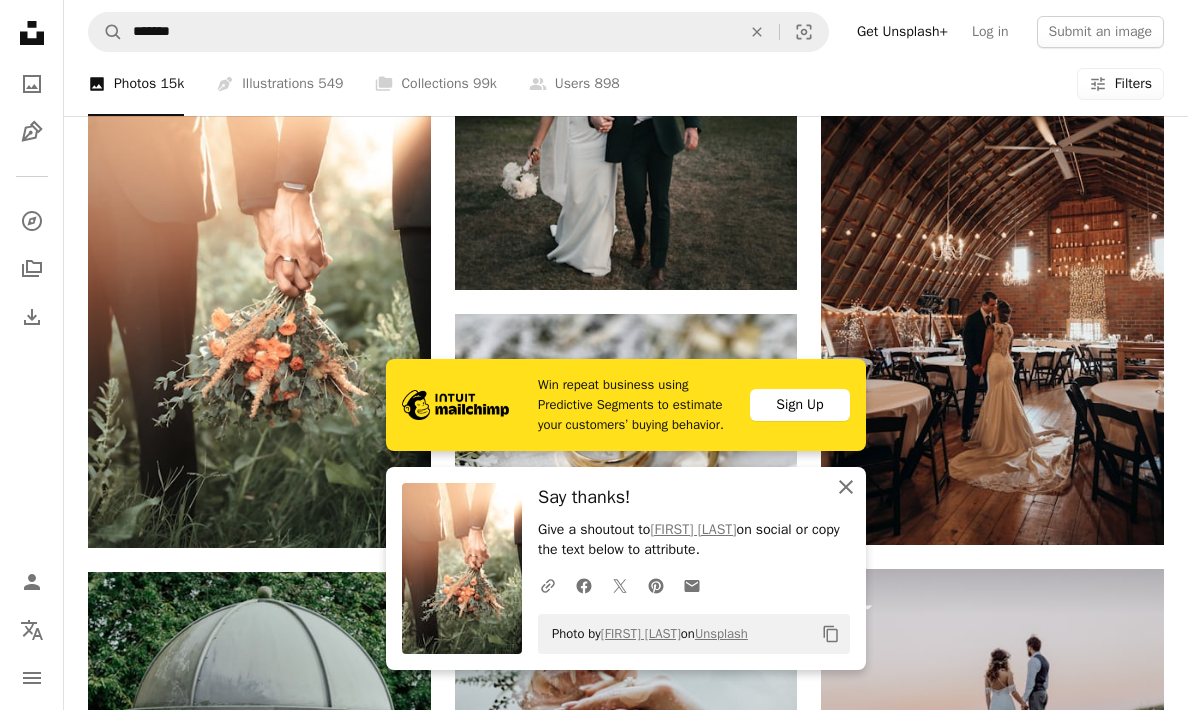 click on "An X shape" 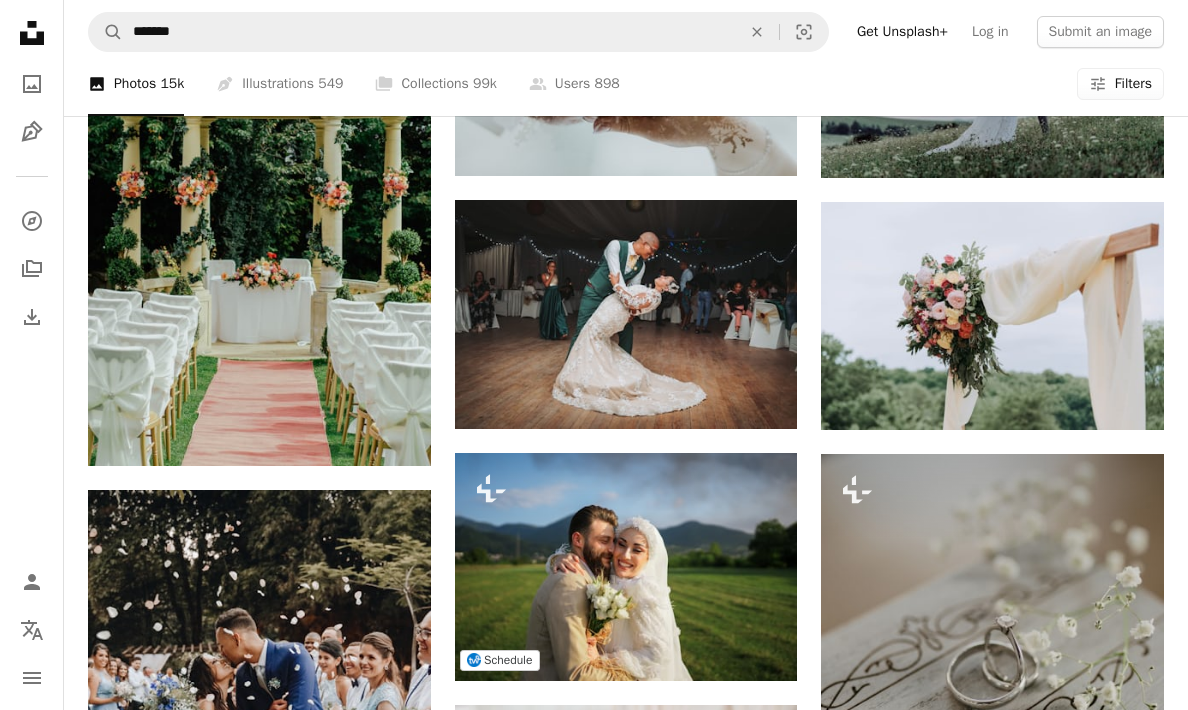 scroll, scrollTop: 1824, scrollLeft: 0, axis: vertical 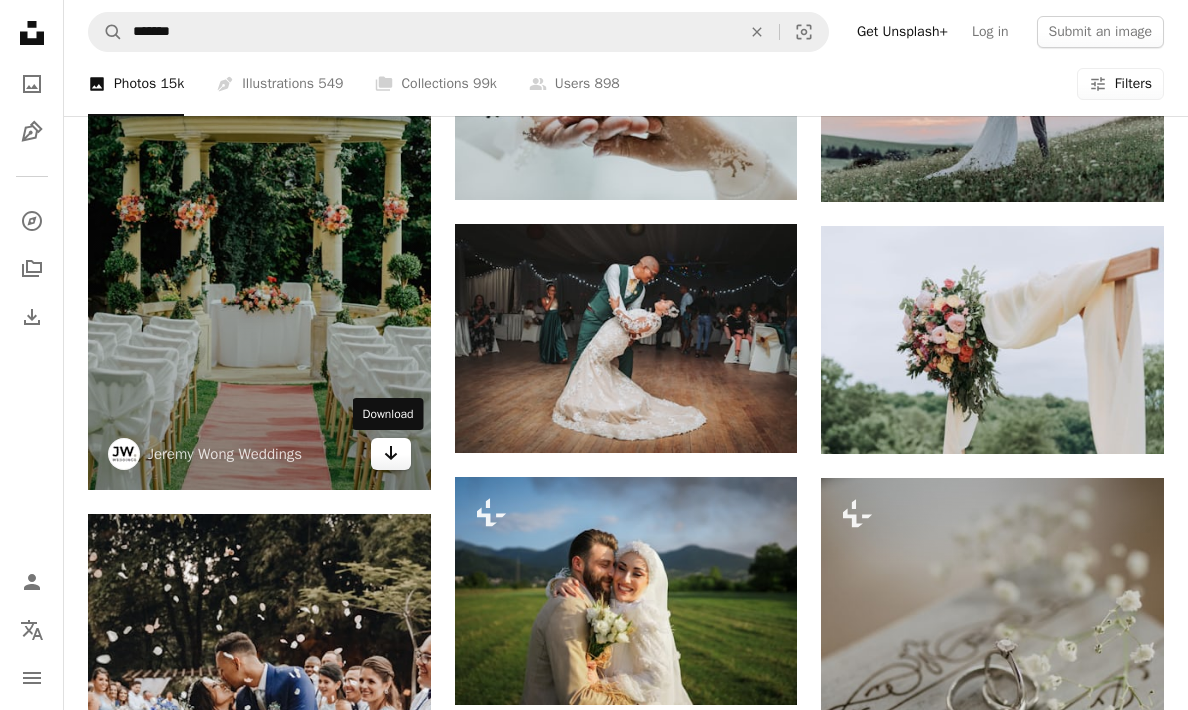 click on "Arrow pointing down" at bounding box center [391, 454] 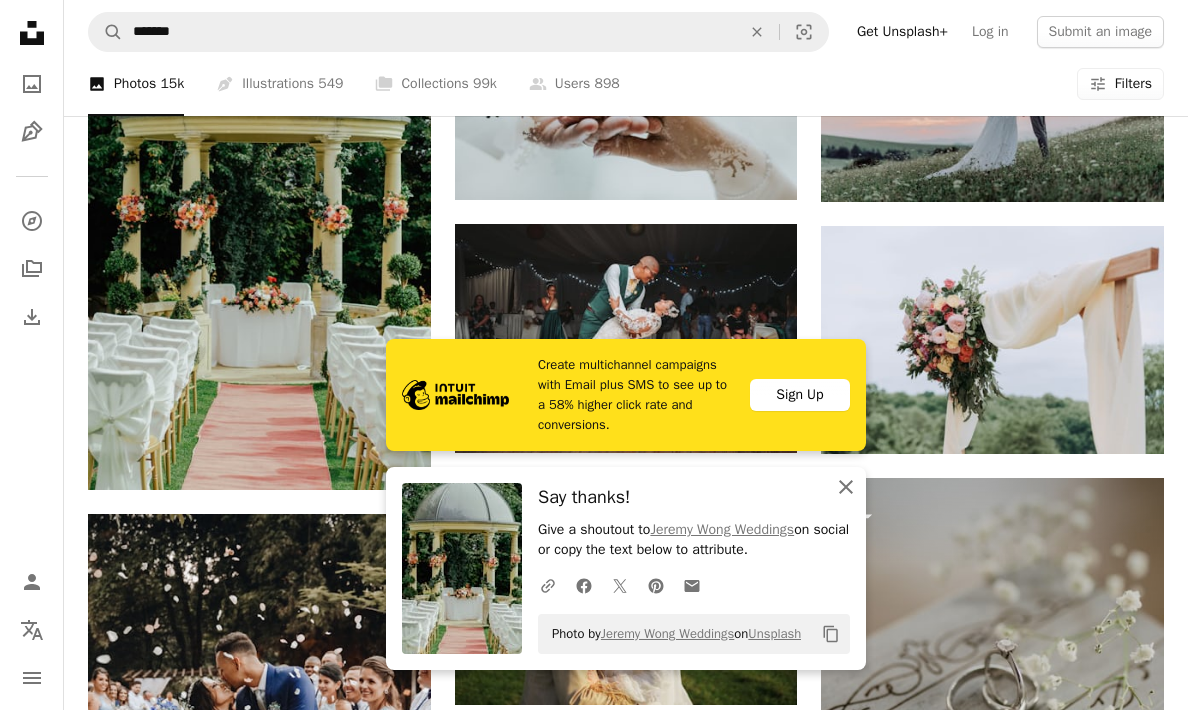 click 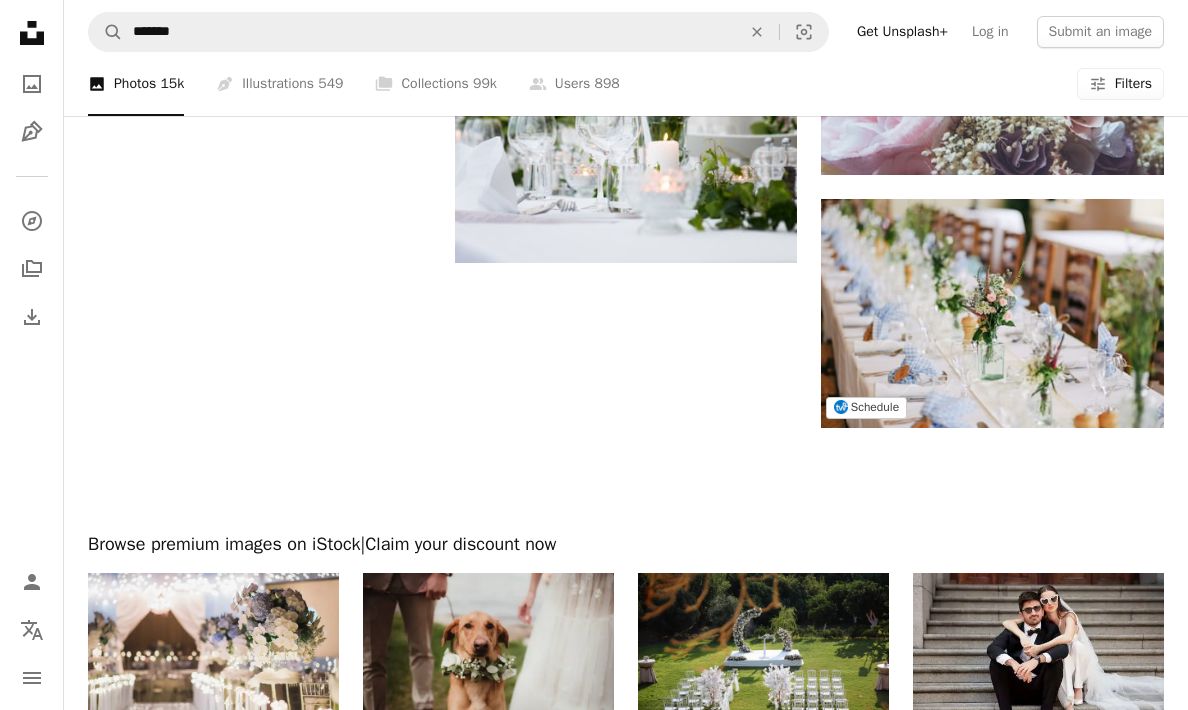 scroll, scrollTop: 2806, scrollLeft: 0, axis: vertical 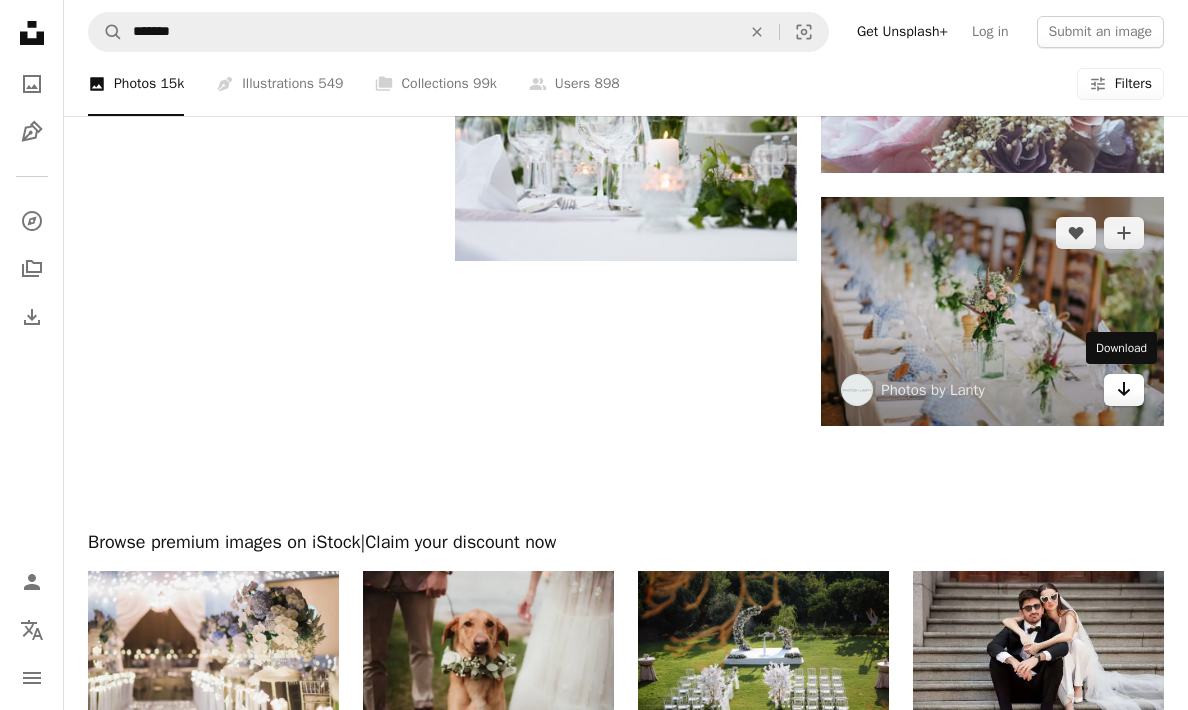 click on "Arrow pointing down" at bounding box center [1124, 390] 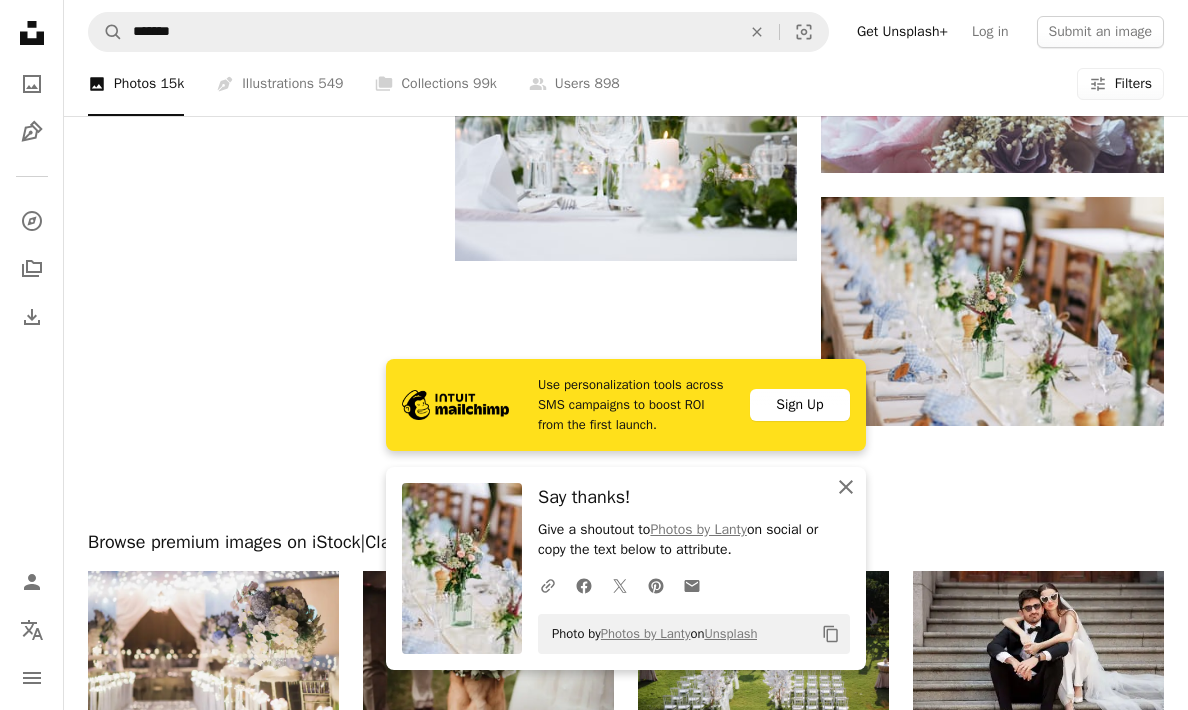 drag, startPoint x: 833, startPoint y: 482, endPoint x: 823, endPoint y: 478, distance: 10.770329 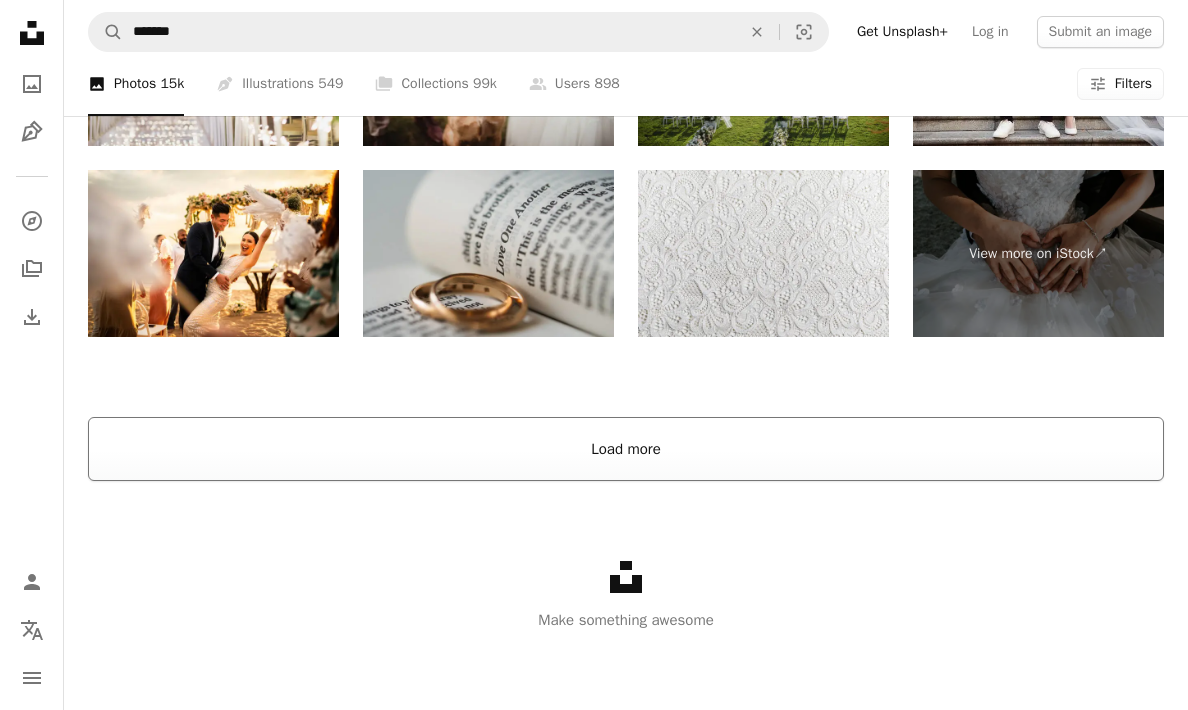 click on "Load more" at bounding box center [626, 449] 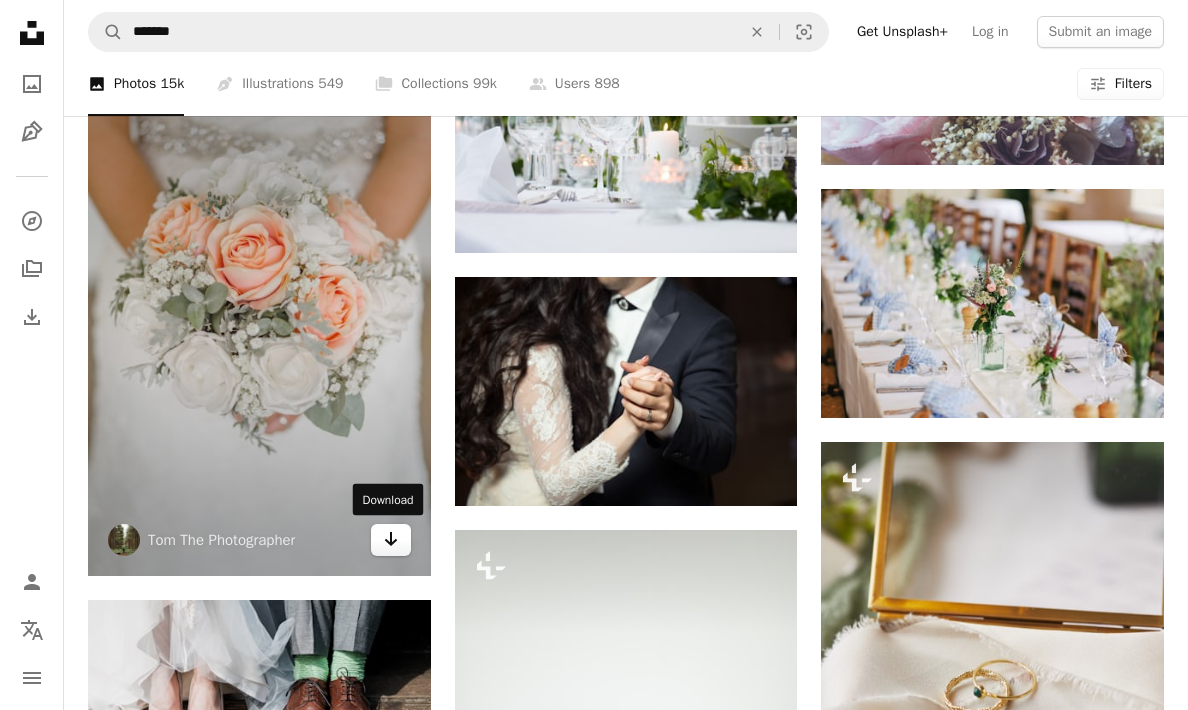 click on "Arrow pointing down" at bounding box center [391, 540] 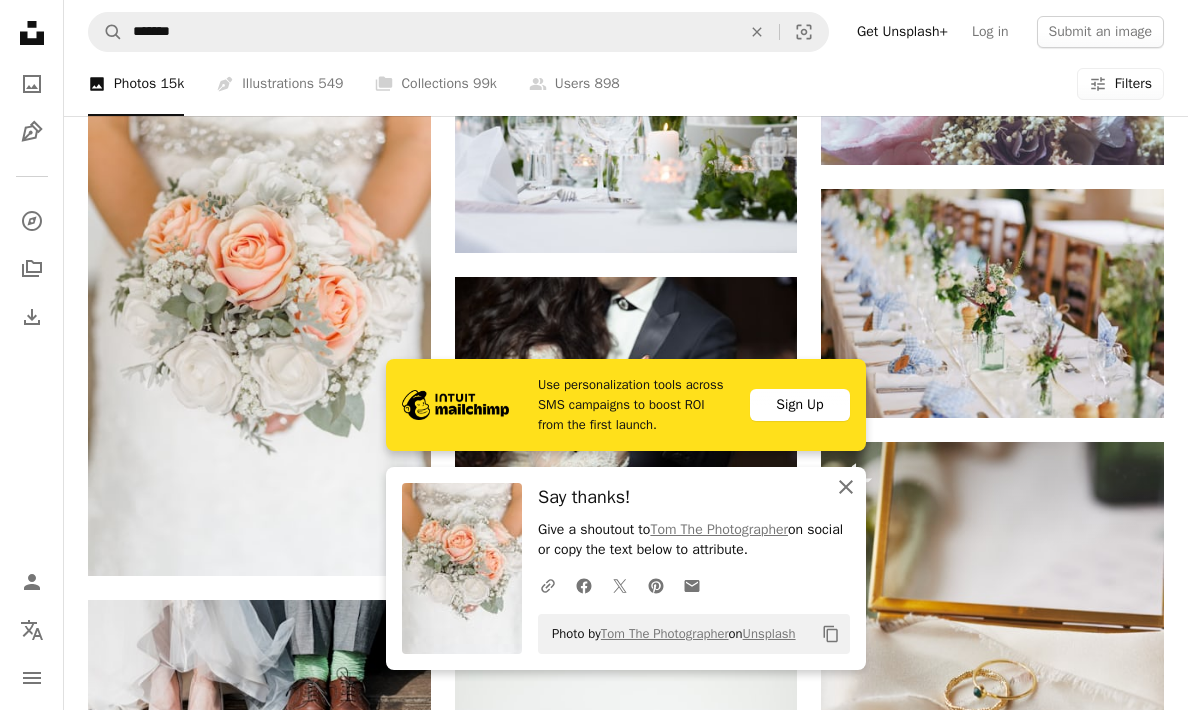 click on "An X shape Close" at bounding box center [846, 487] 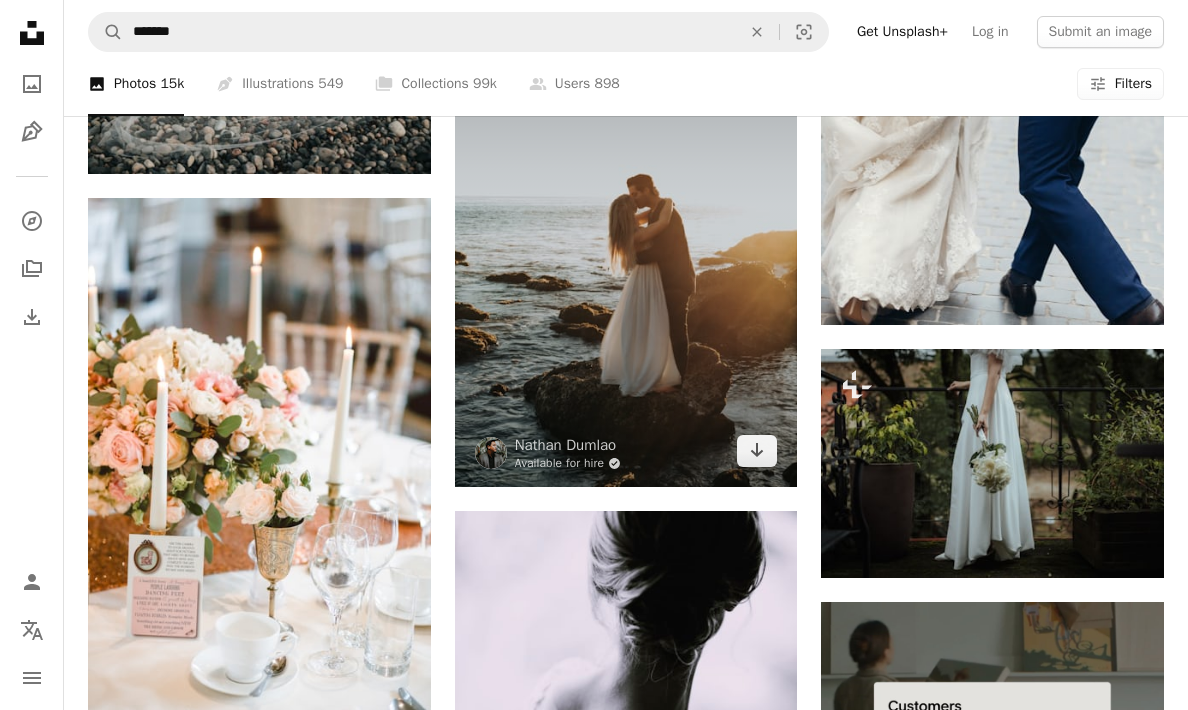 scroll, scrollTop: 7504, scrollLeft: 0, axis: vertical 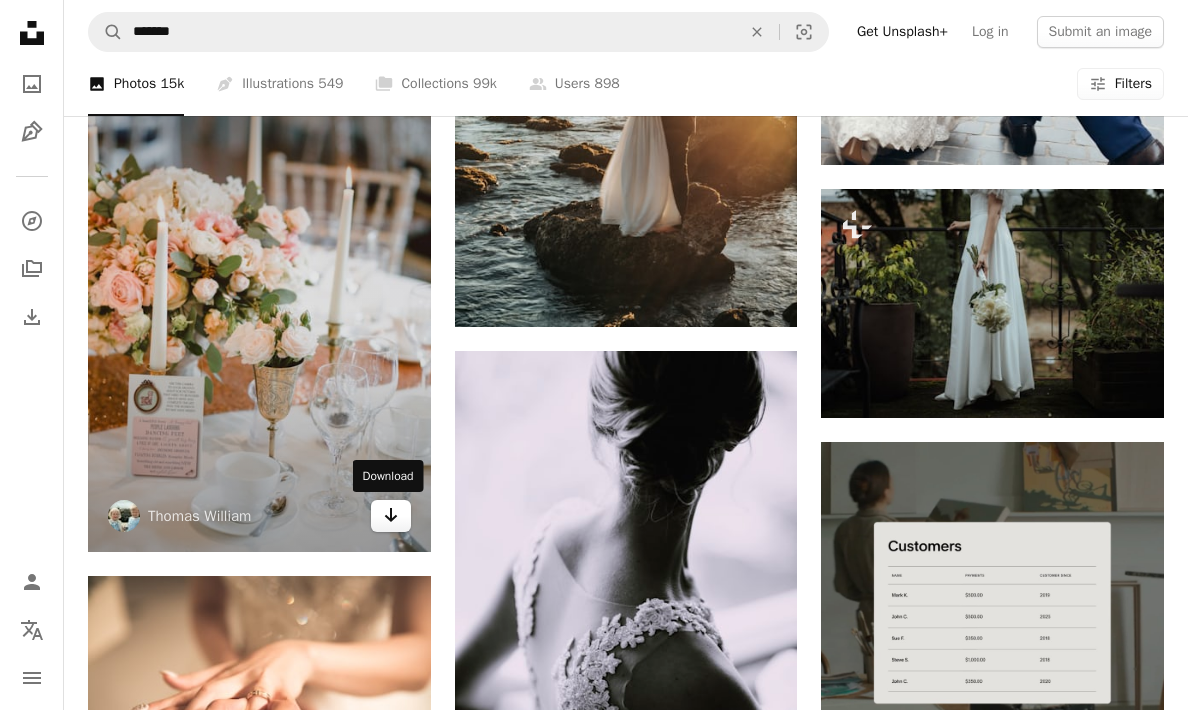 click on "Arrow pointing down" 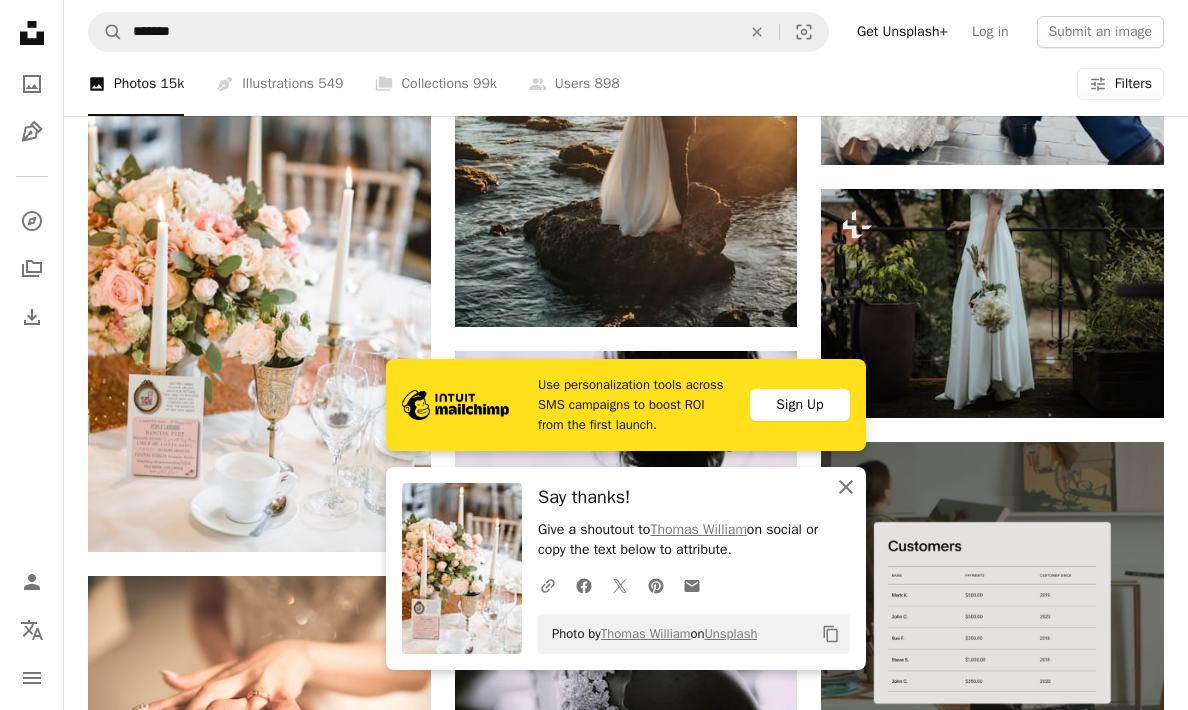 click on "An X shape" 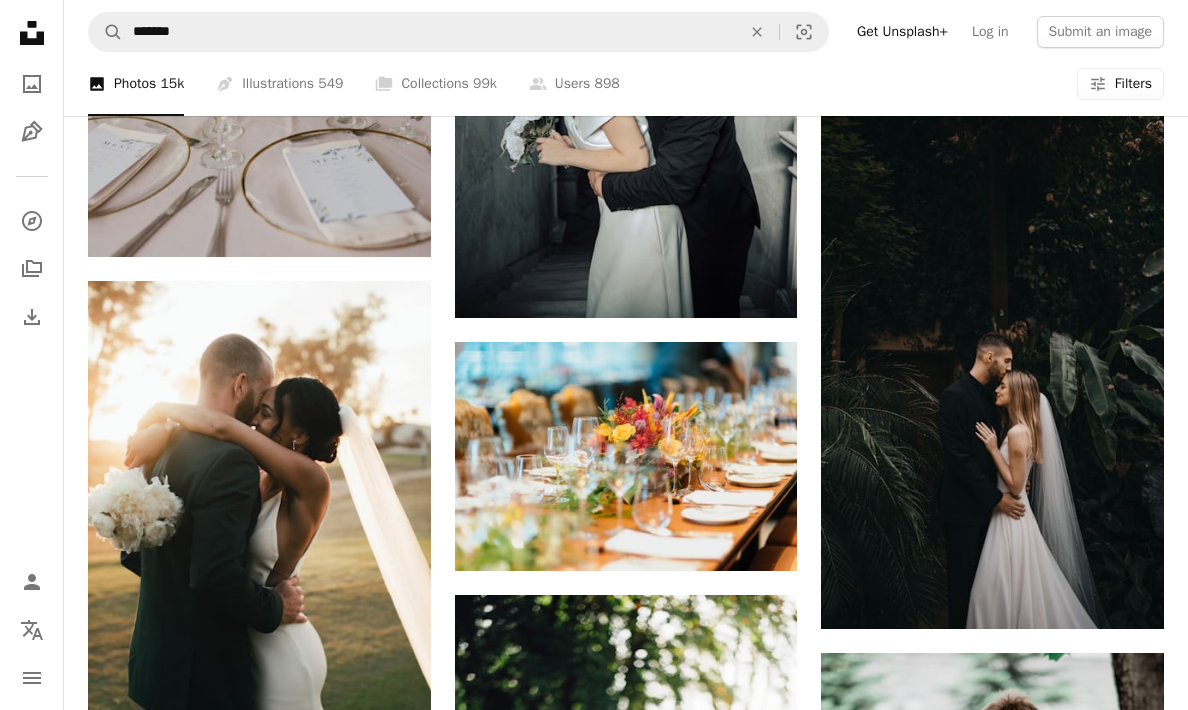 scroll, scrollTop: 9249, scrollLeft: 0, axis: vertical 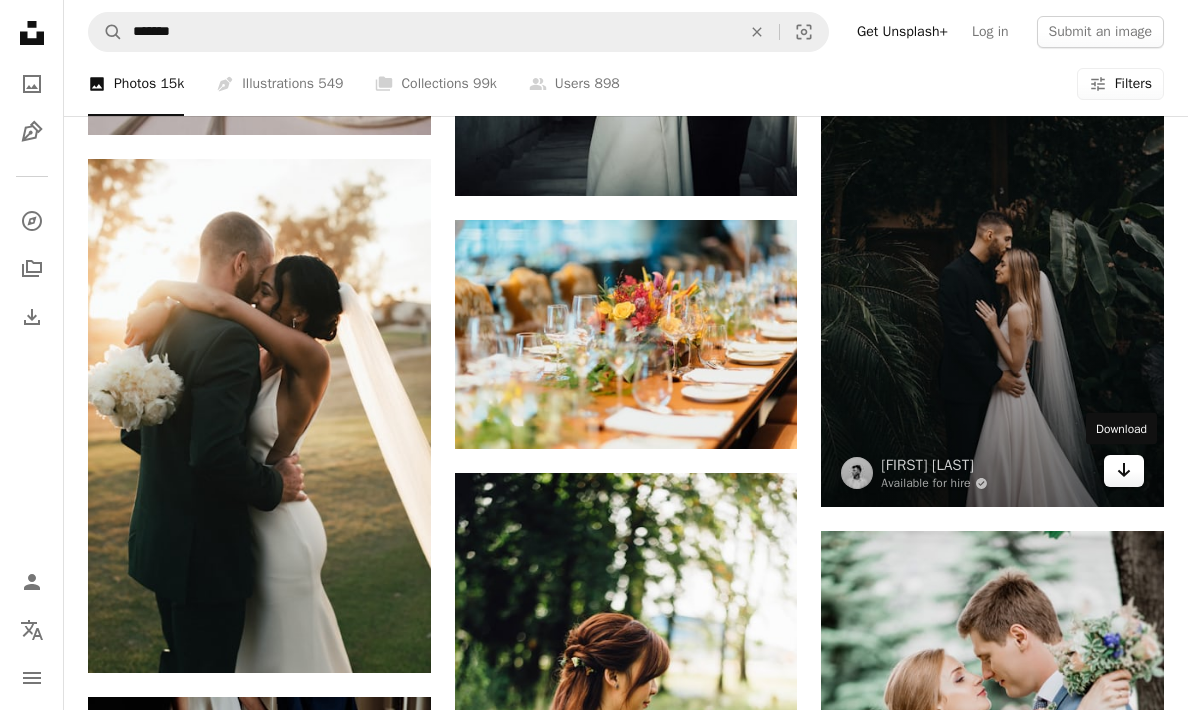 click on "Arrow pointing down" at bounding box center (1124, 471) 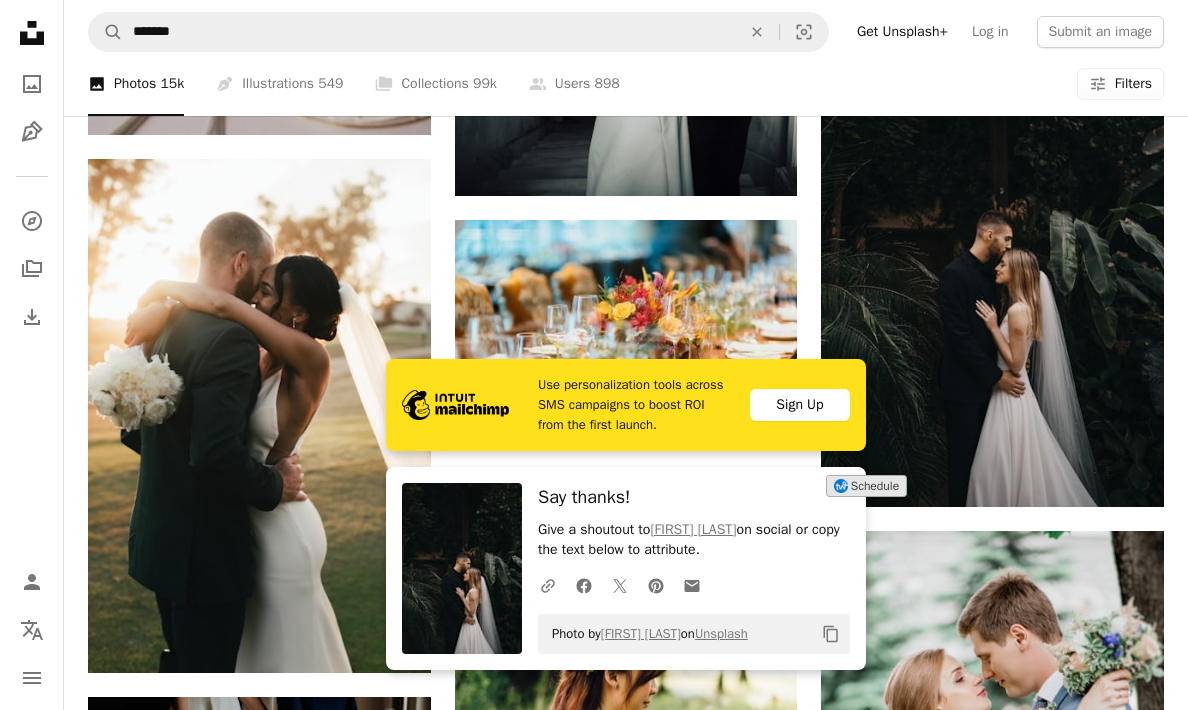 click on "Schedule" at bounding box center [866, 486] 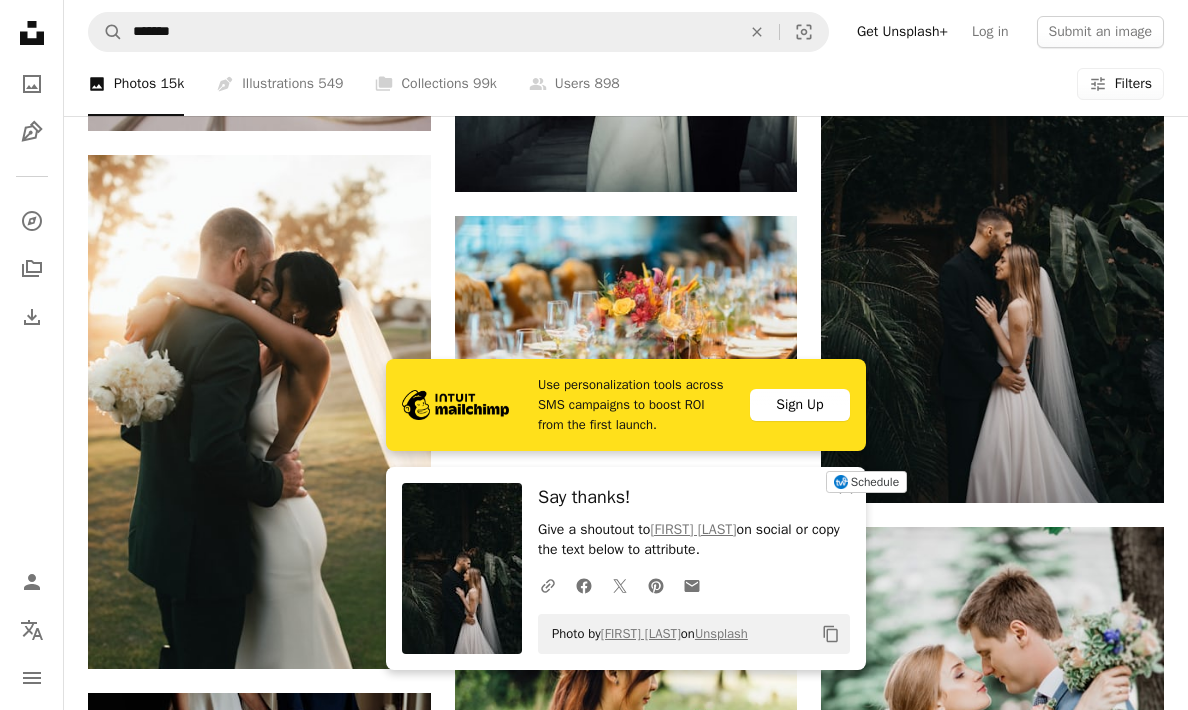 scroll, scrollTop: 9267, scrollLeft: 0, axis: vertical 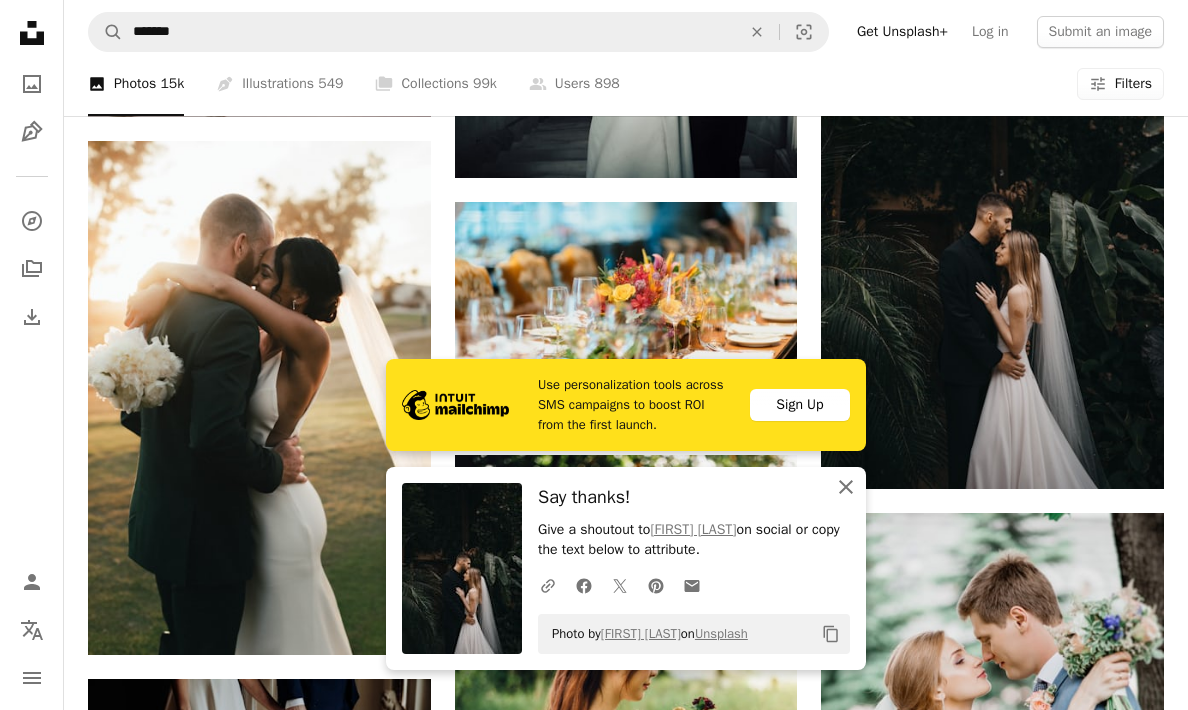 click on "An X shape" 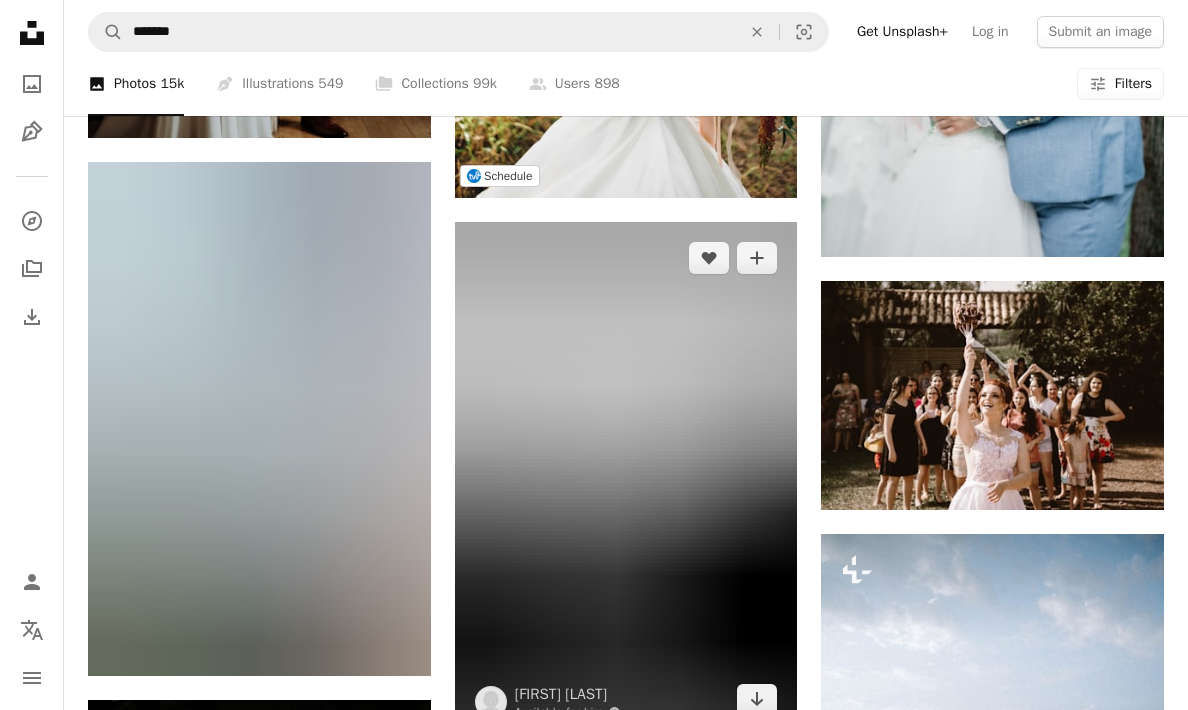 scroll, scrollTop: 10114, scrollLeft: 0, axis: vertical 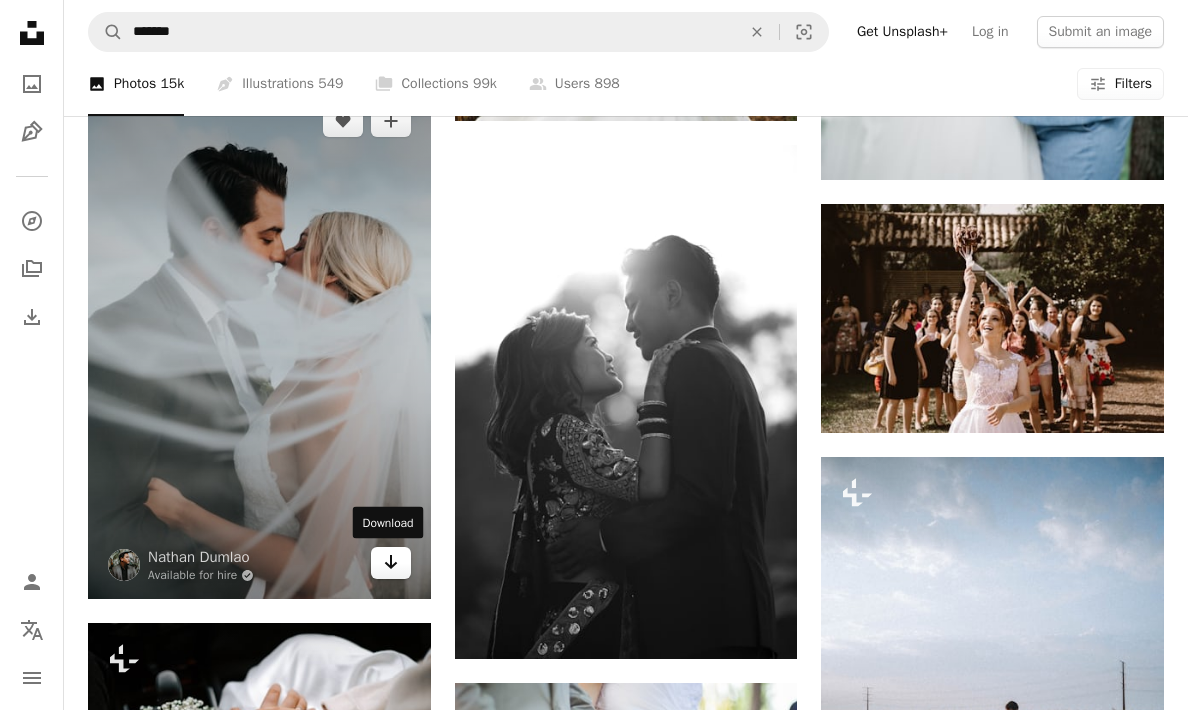 click on "Arrow pointing down" 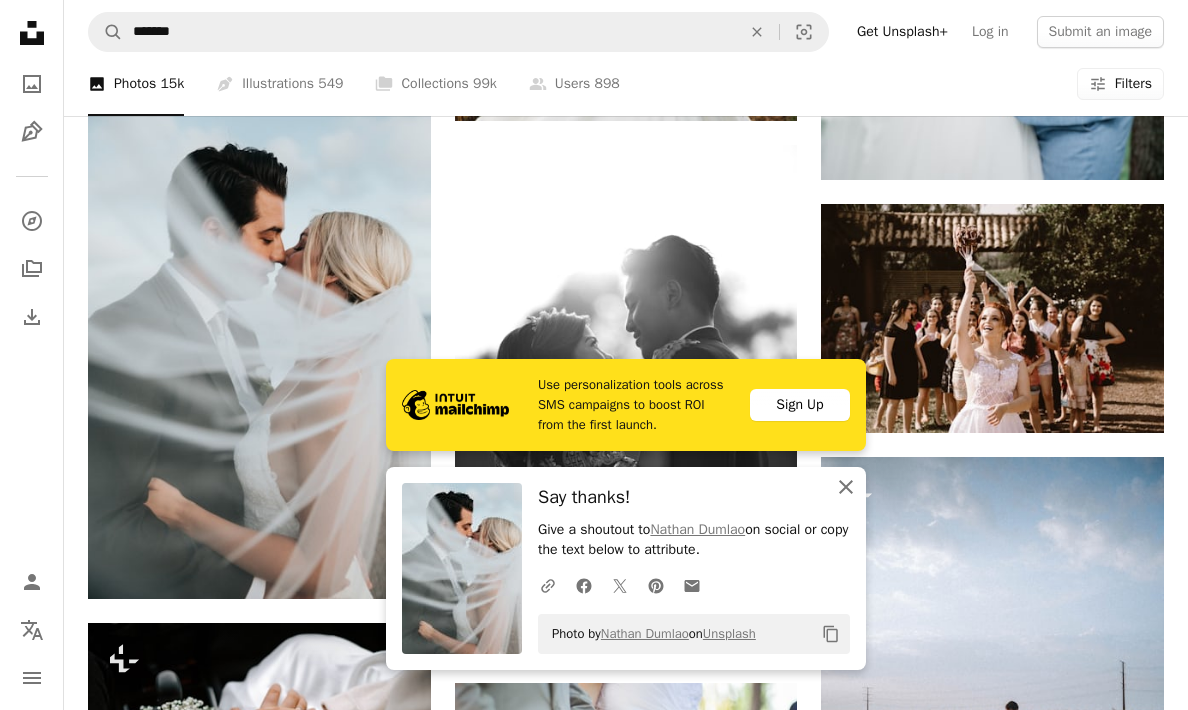 click 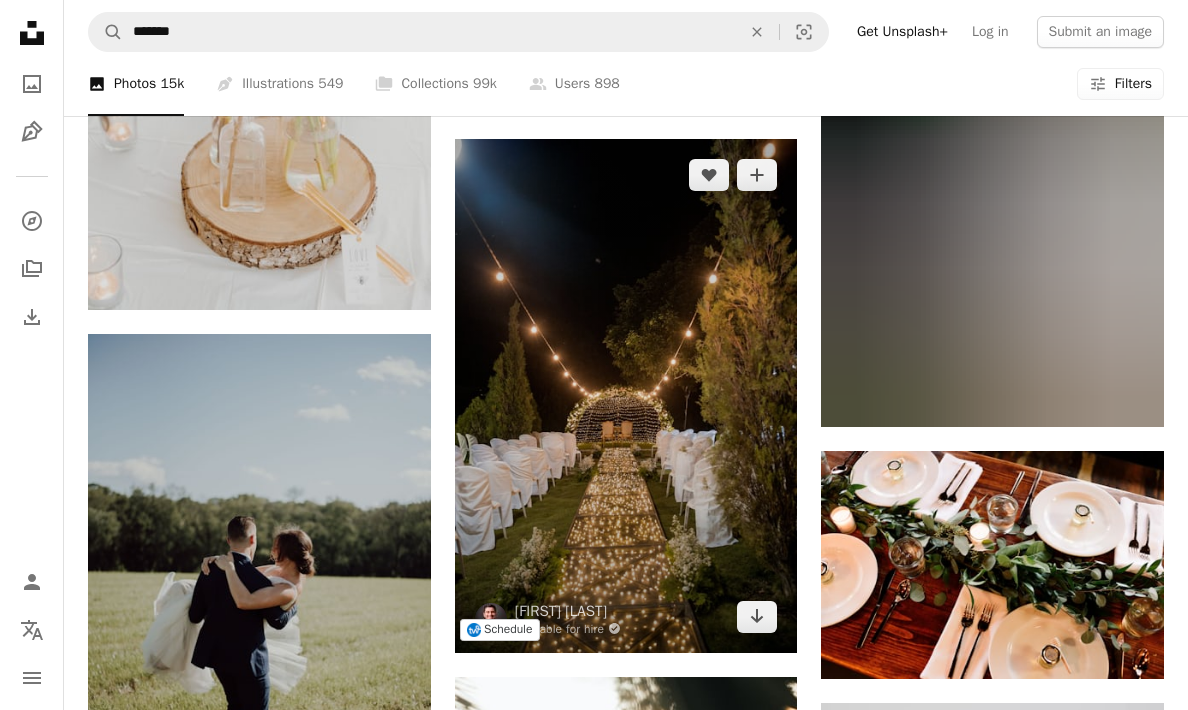 scroll, scrollTop: 11823, scrollLeft: 0, axis: vertical 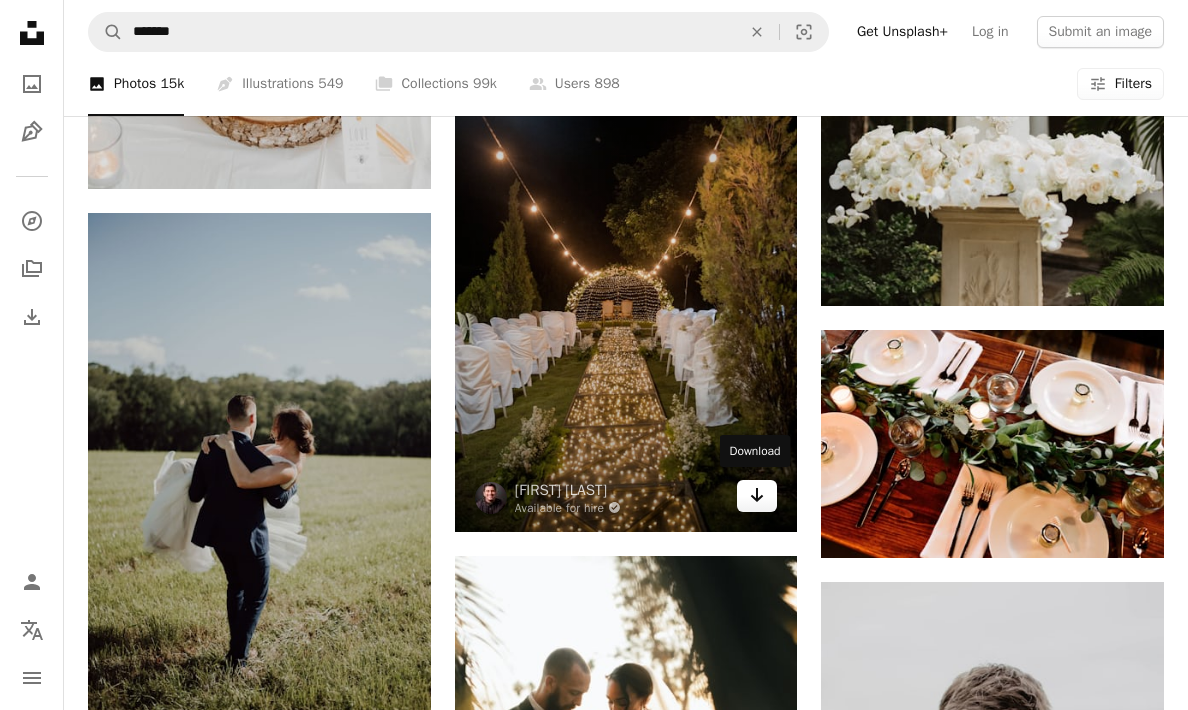 click on "Arrow pointing down" 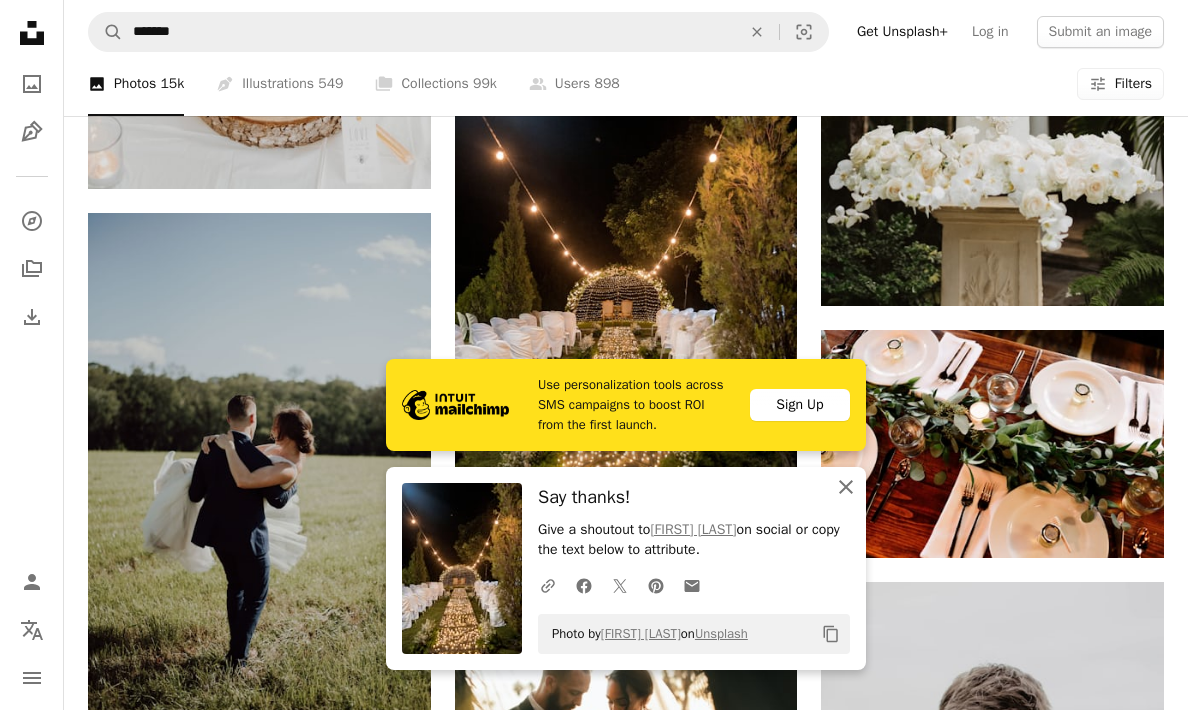click on "An X shape" 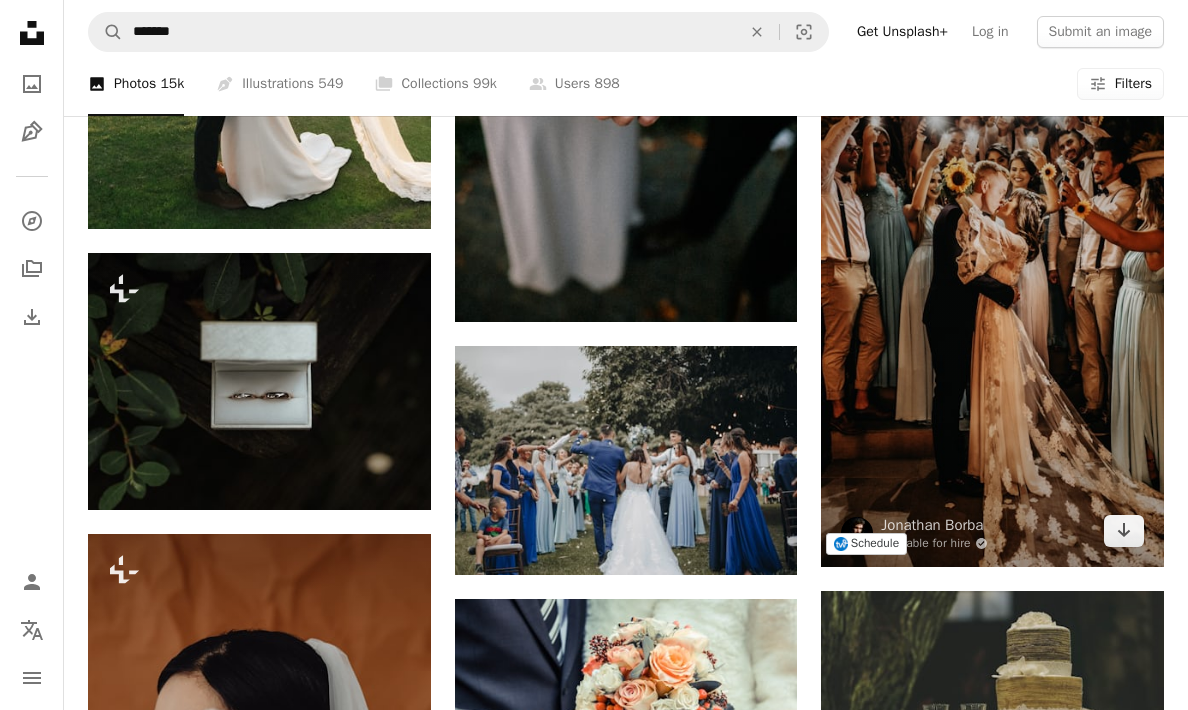 scroll, scrollTop: 16847, scrollLeft: 0, axis: vertical 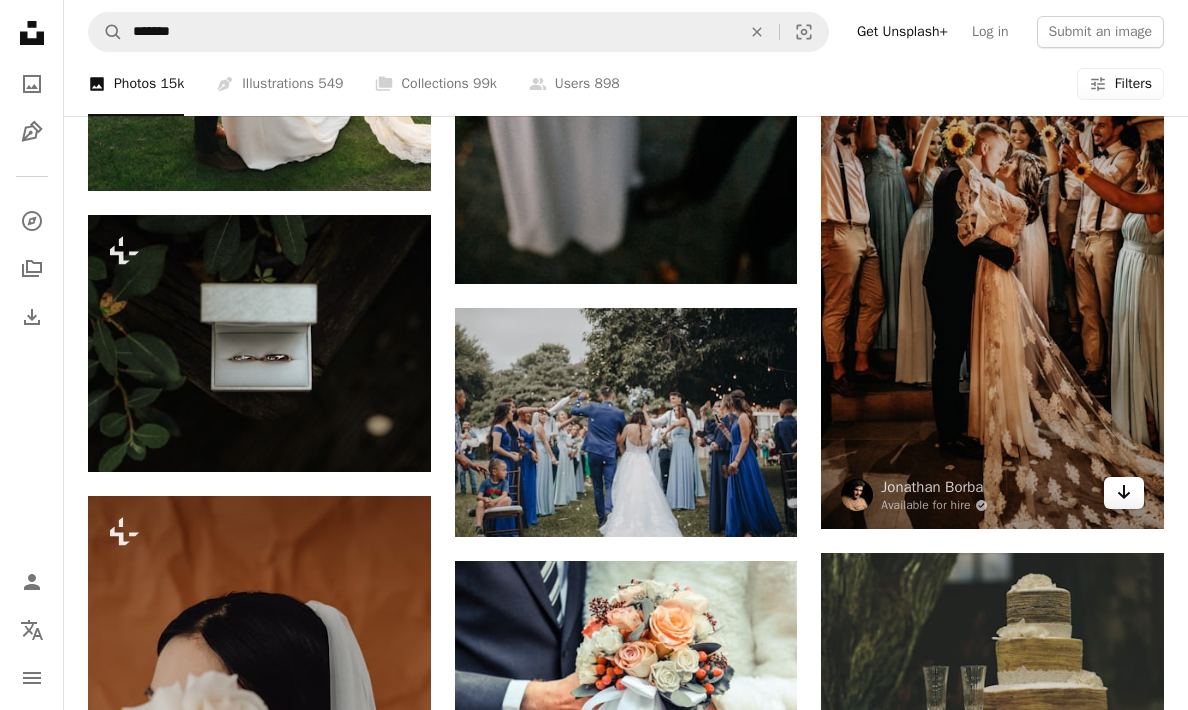 click on "Arrow pointing down" 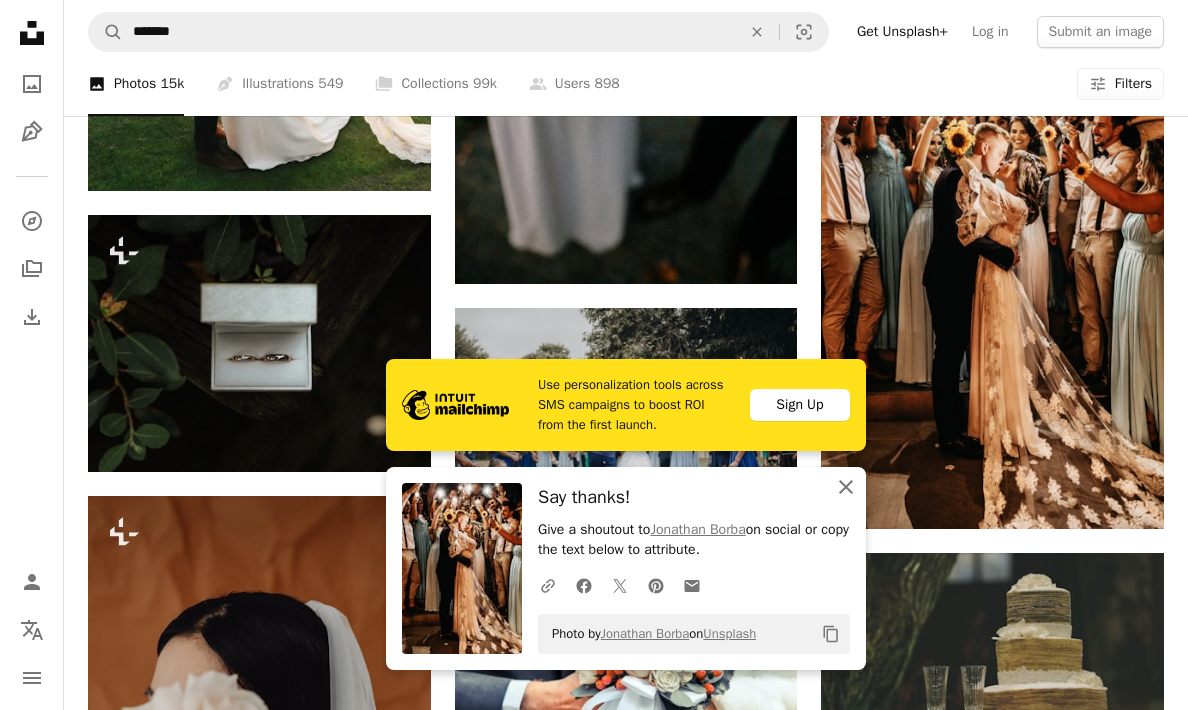 click on "An X shape" 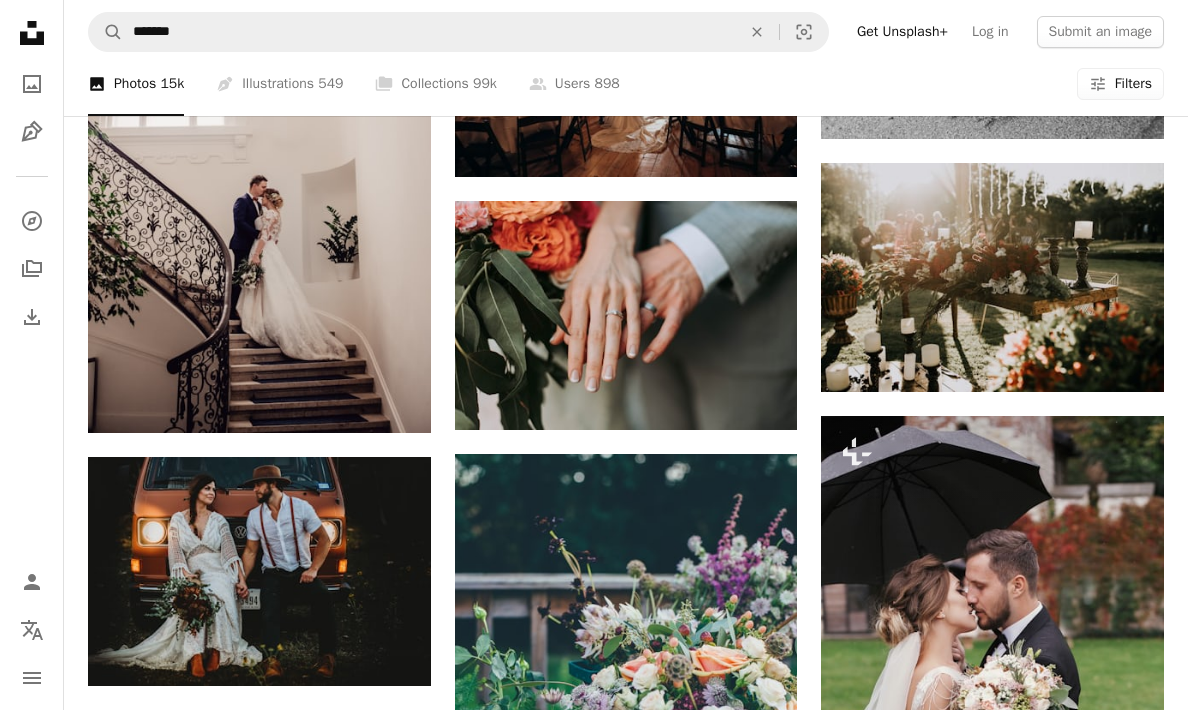 scroll, scrollTop: 18725, scrollLeft: 0, axis: vertical 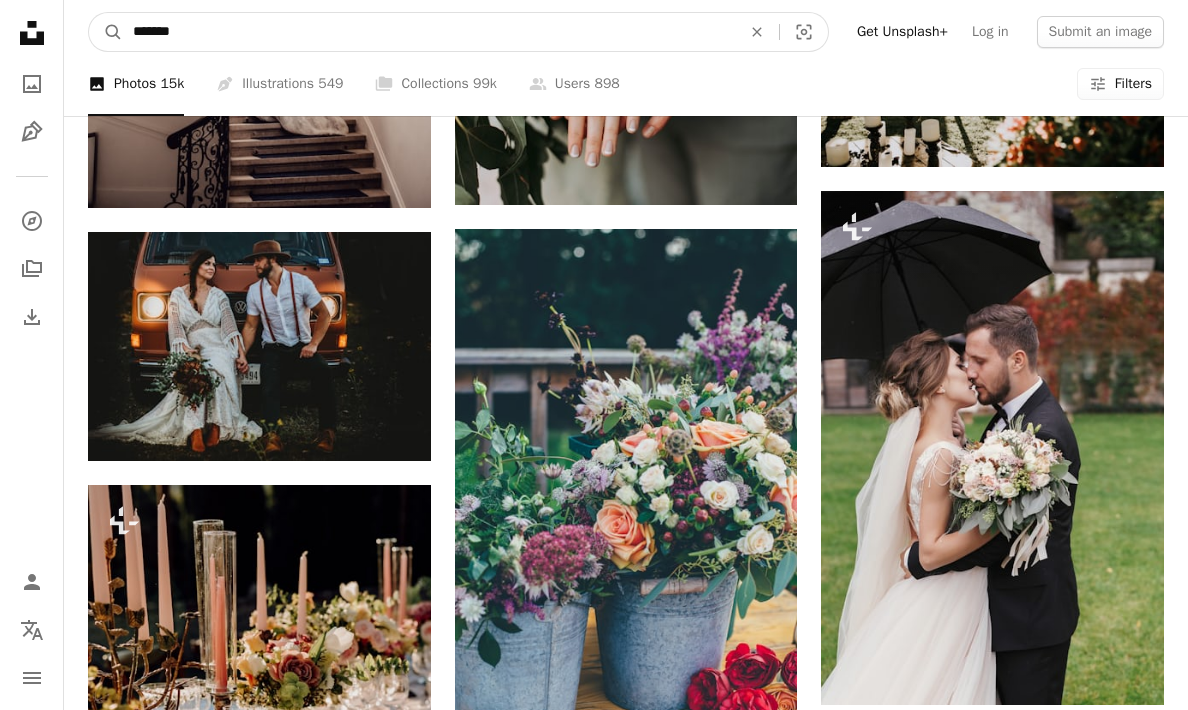 click on "*******" at bounding box center (429, 32) 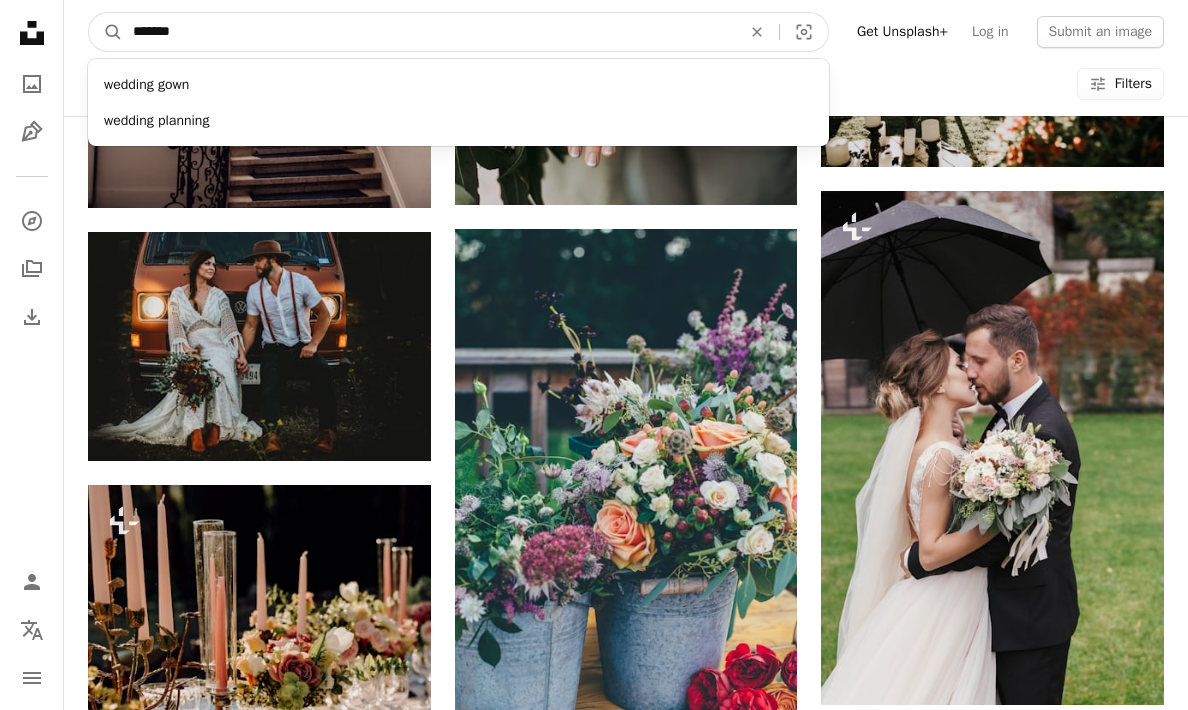 click on "*******" at bounding box center [429, 32] 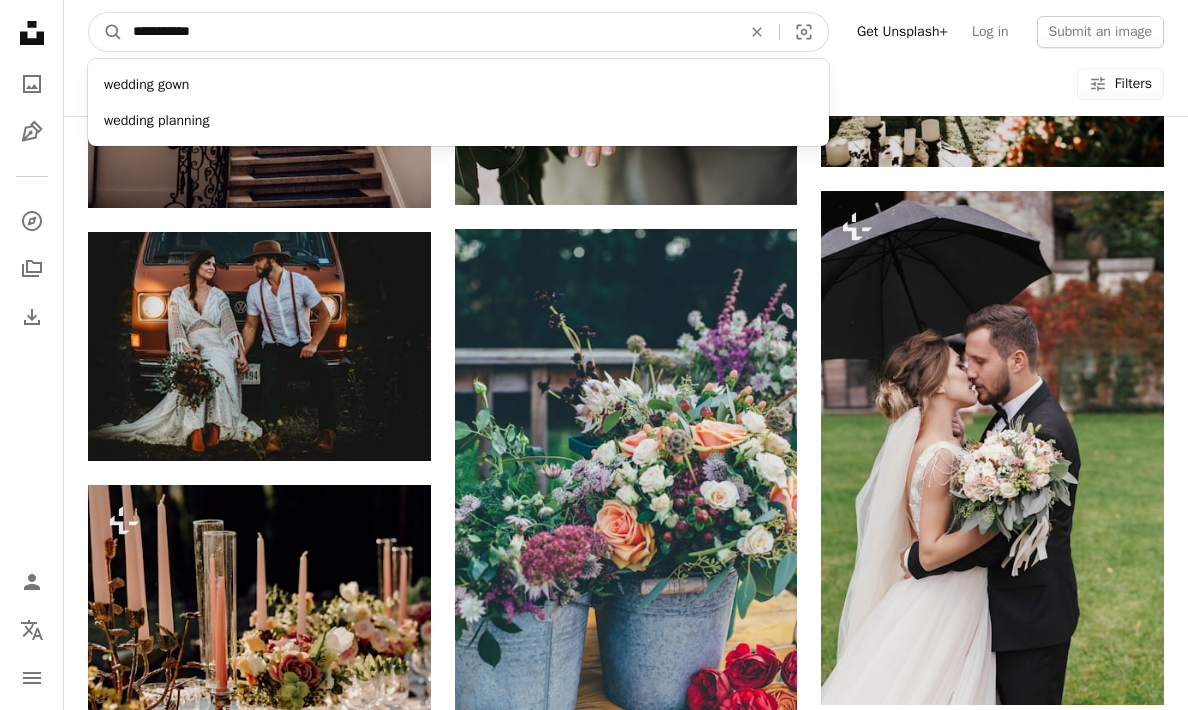 type on "**********" 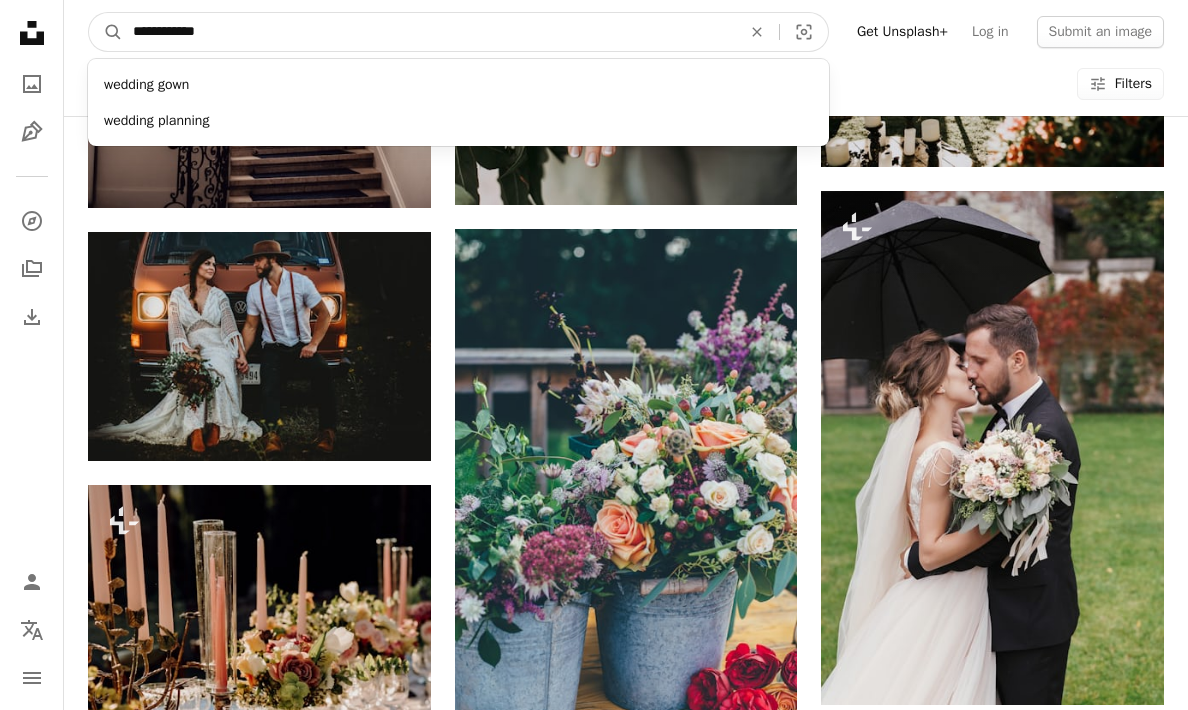 click on "A magnifying glass" at bounding box center (106, 32) 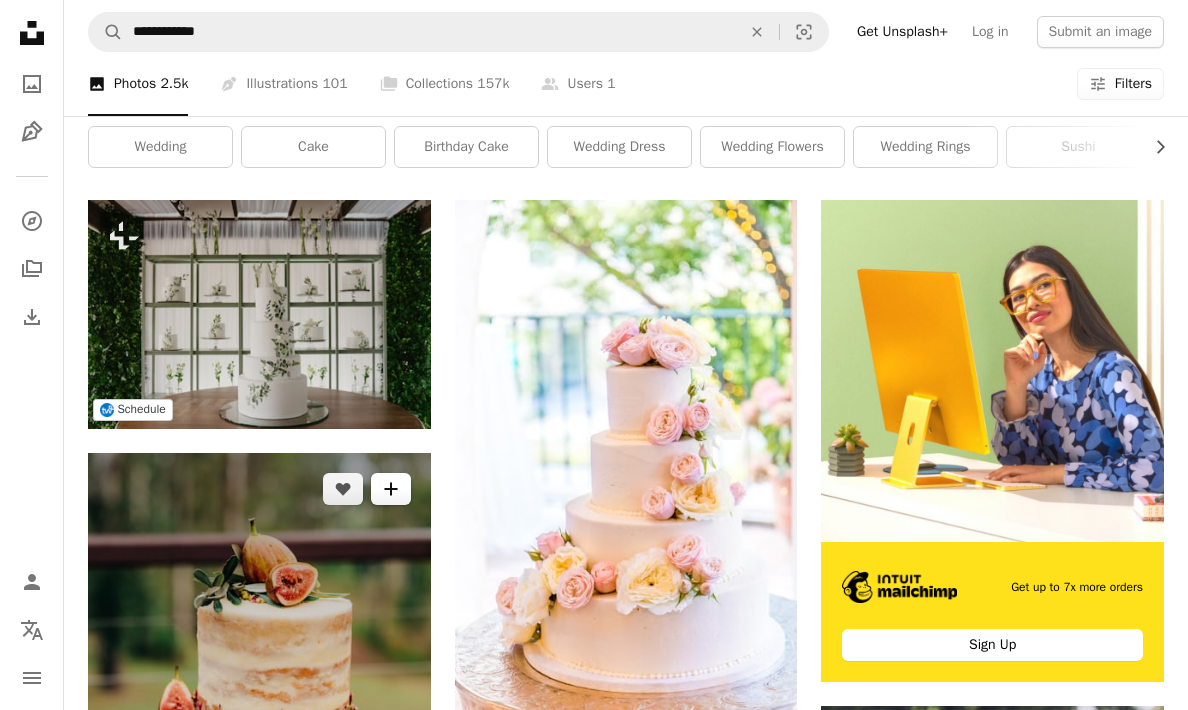 scroll, scrollTop: 506, scrollLeft: 0, axis: vertical 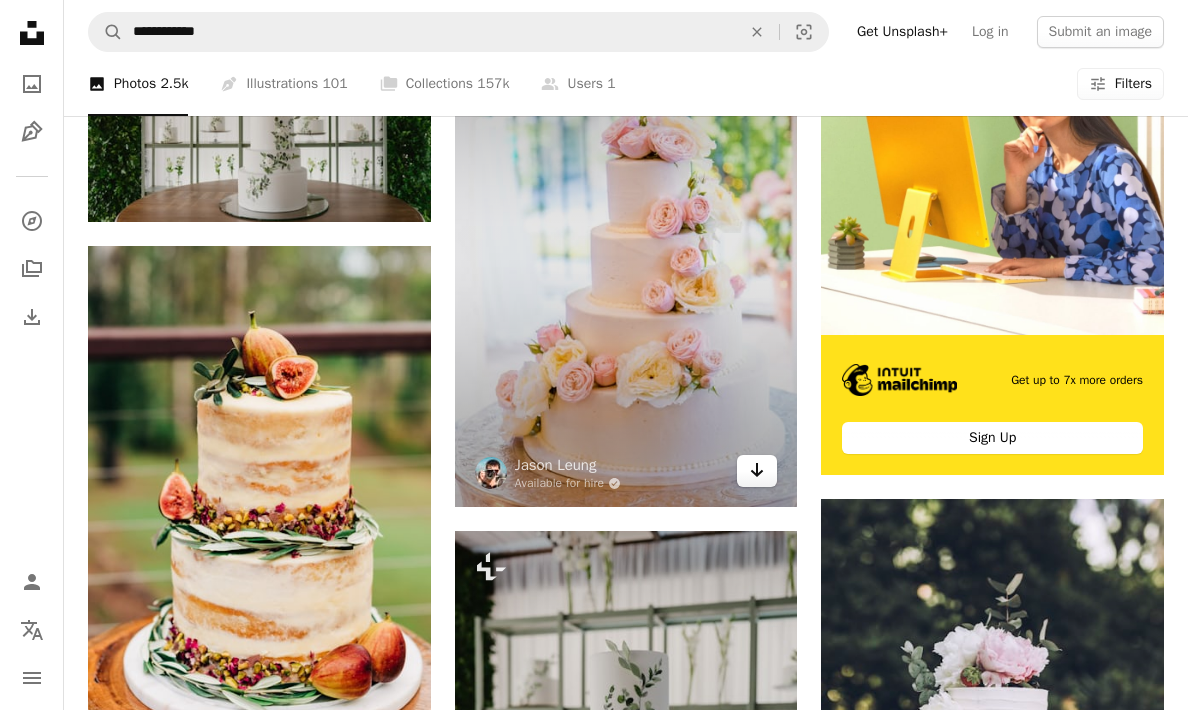 click 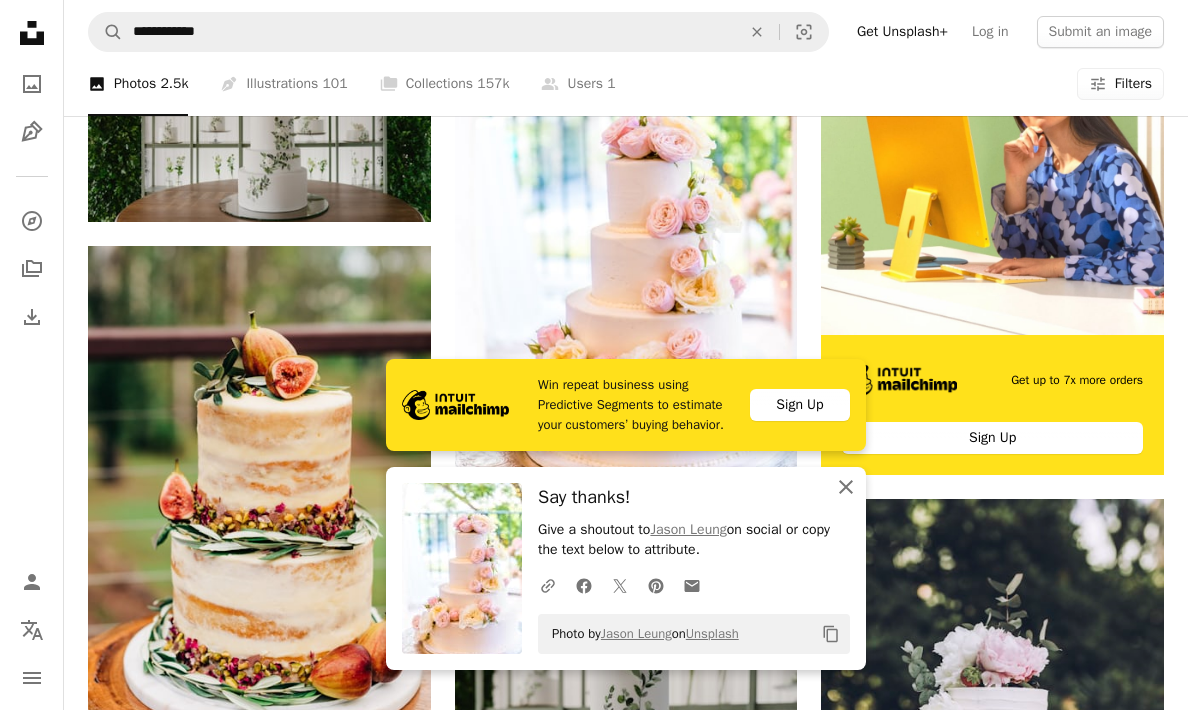 click on "An X shape" 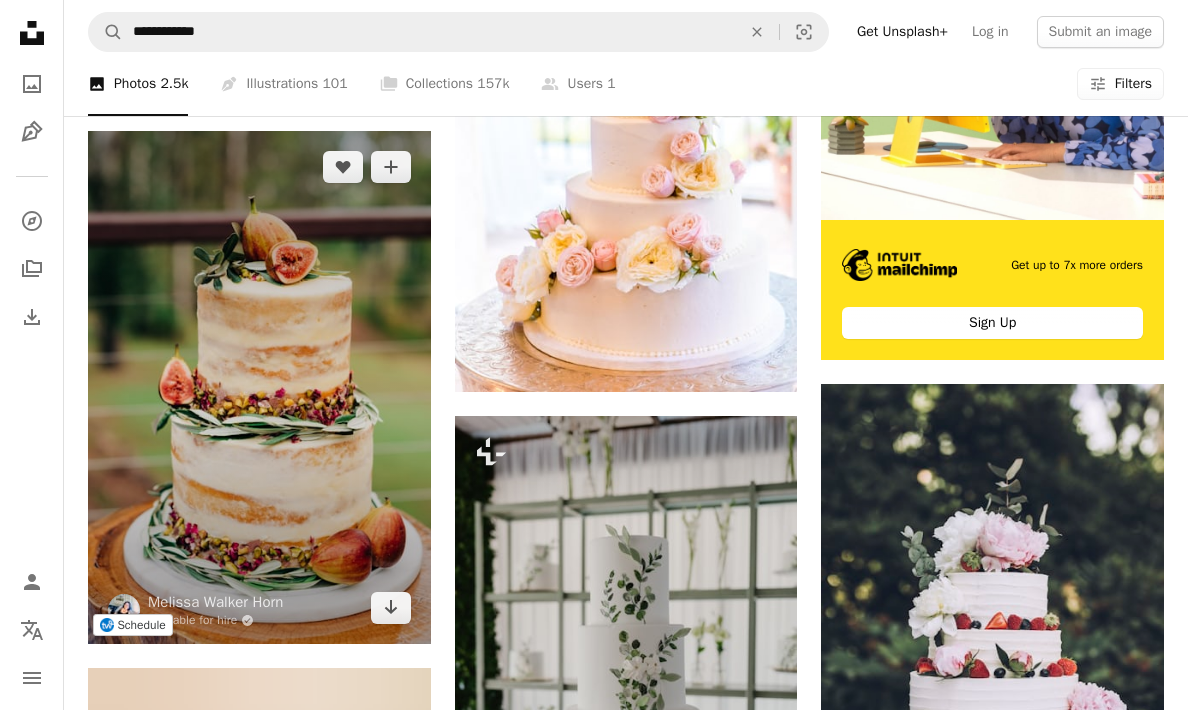 scroll, scrollTop: 654, scrollLeft: 0, axis: vertical 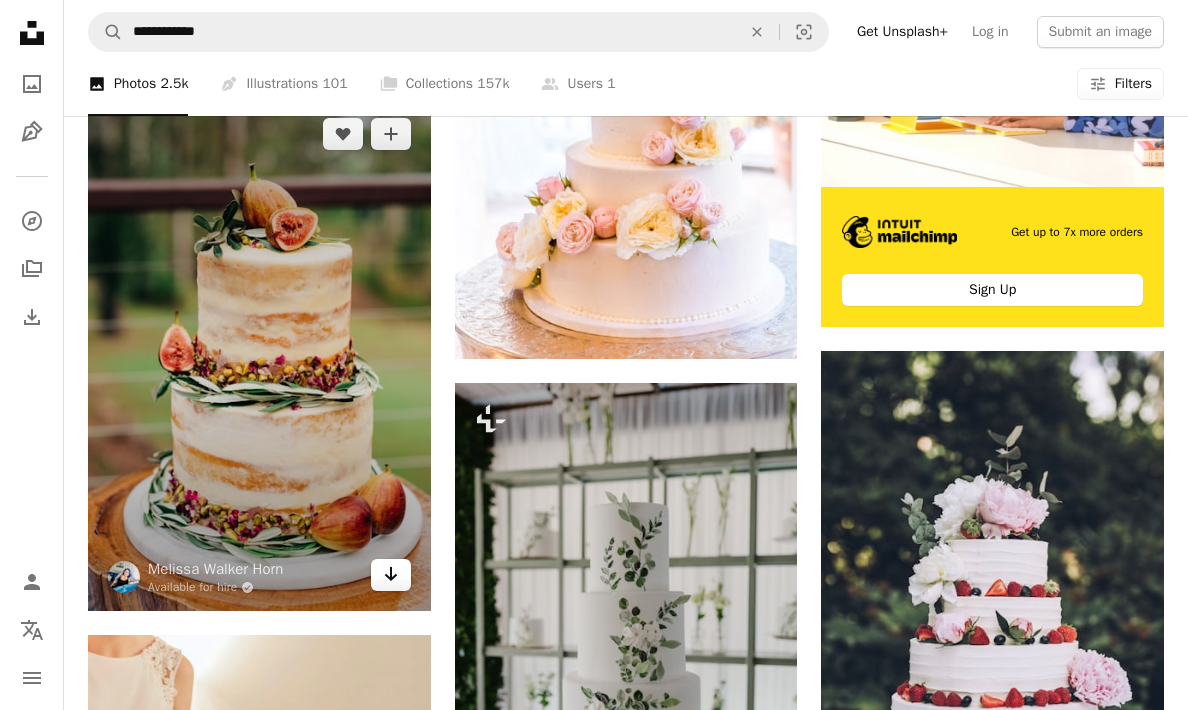 click on "Arrow pointing down" at bounding box center (391, 575) 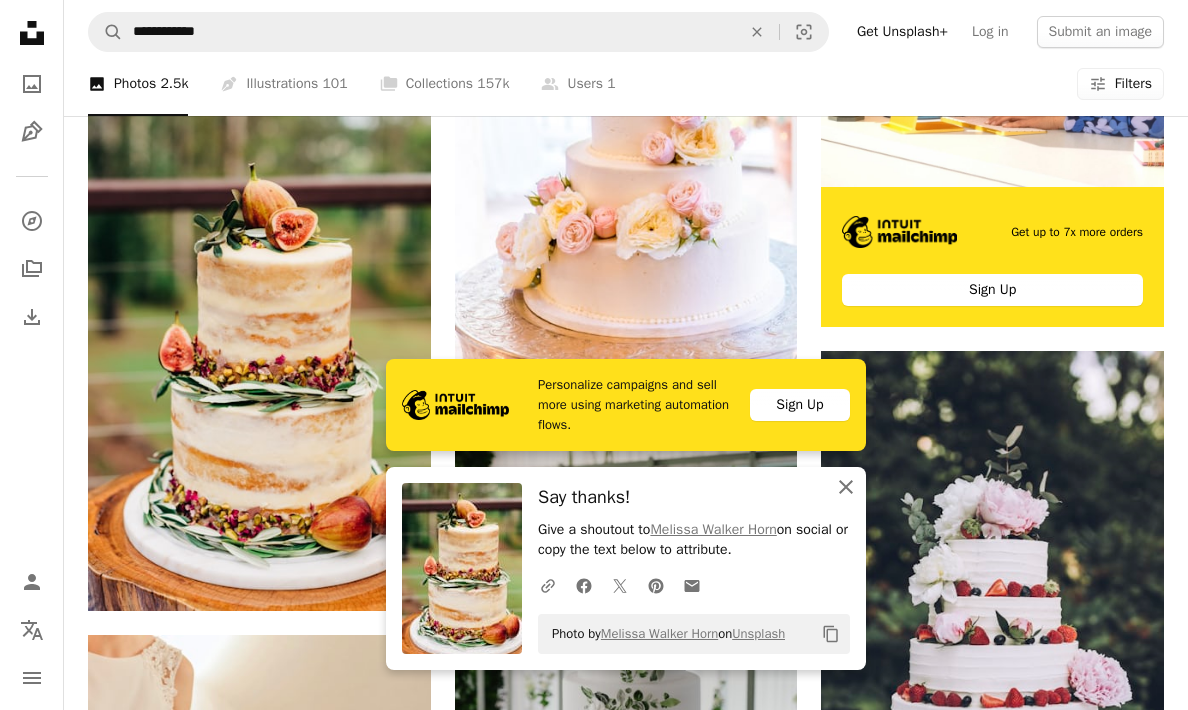 click on "An X shape" 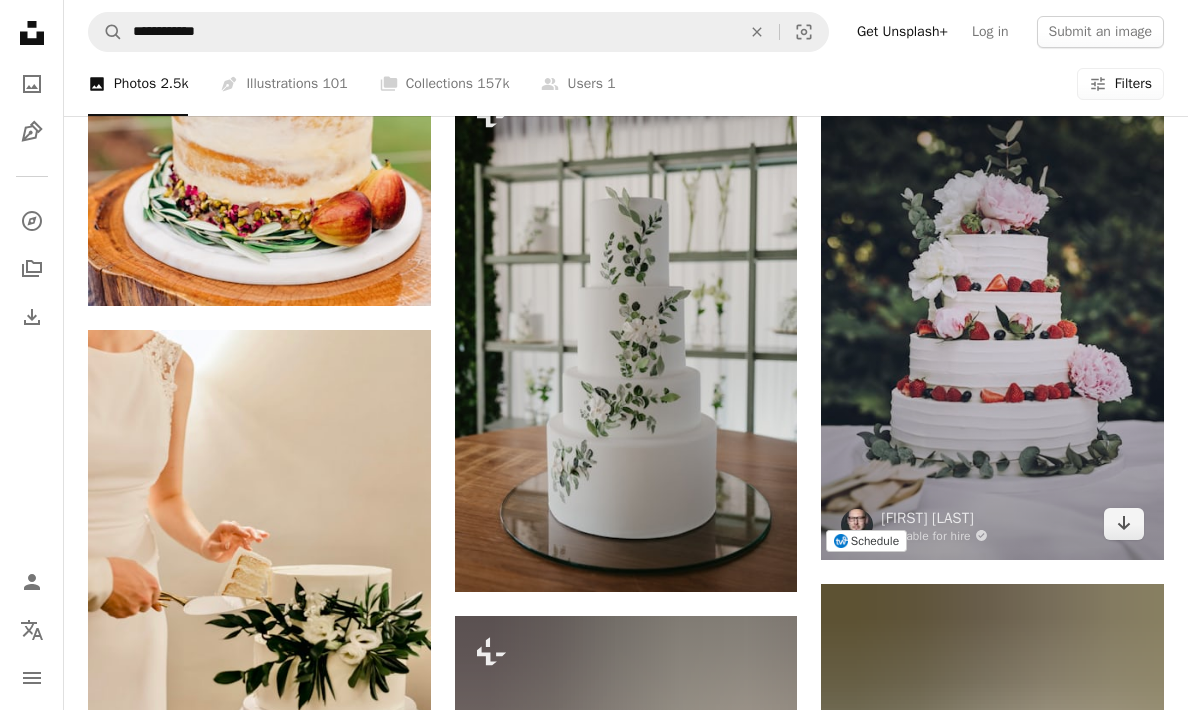 scroll, scrollTop: 995, scrollLeft: 0, axis: vertical 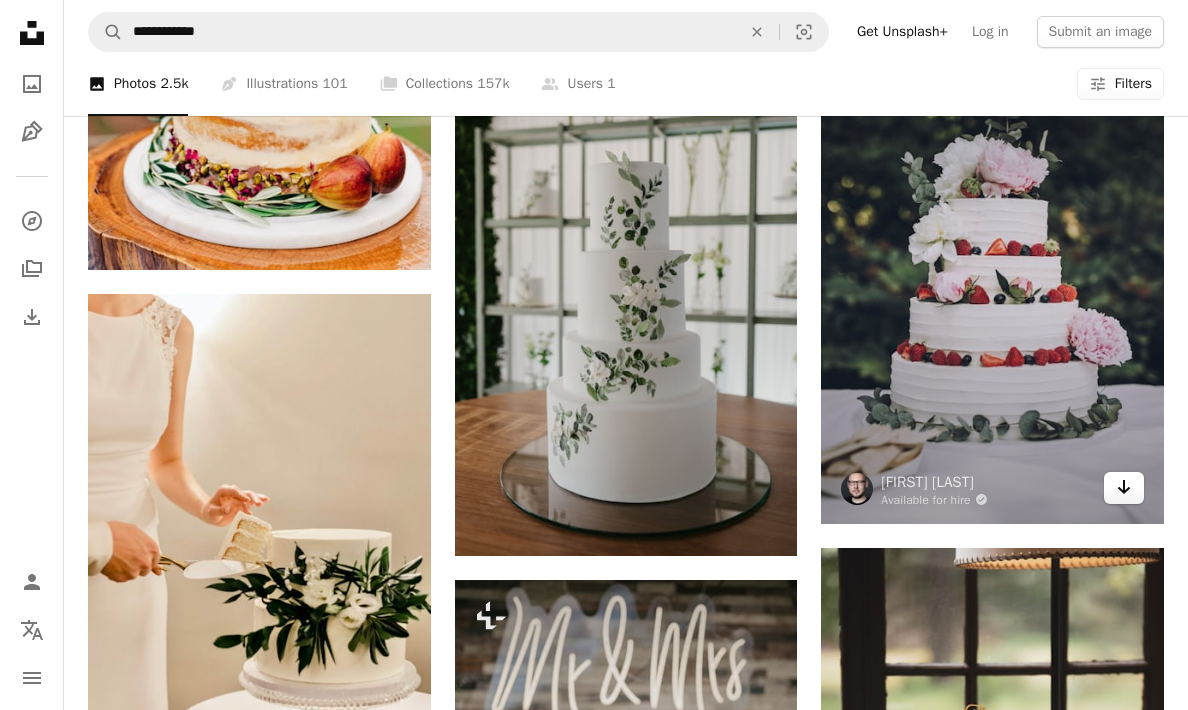 click on "Arrow pointing down" 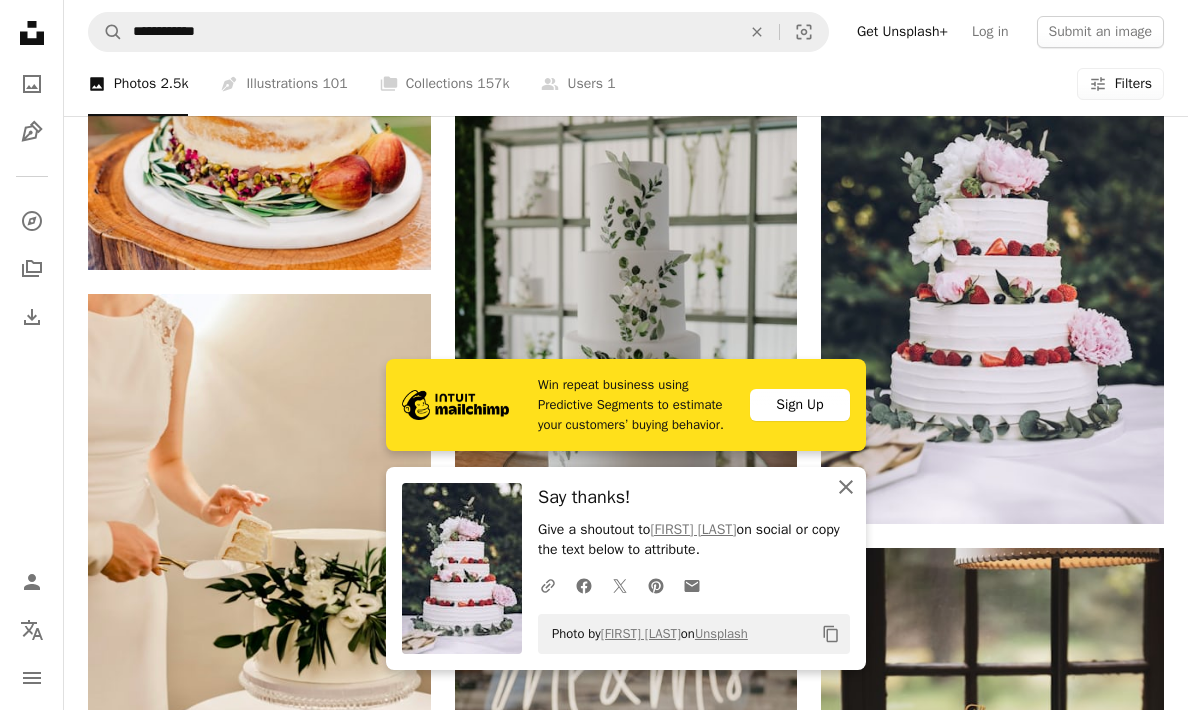 drag, startPoint x: 853, startPoint y: 478, endPoint x: 843, endPoint y: 479, distance: 10.049875 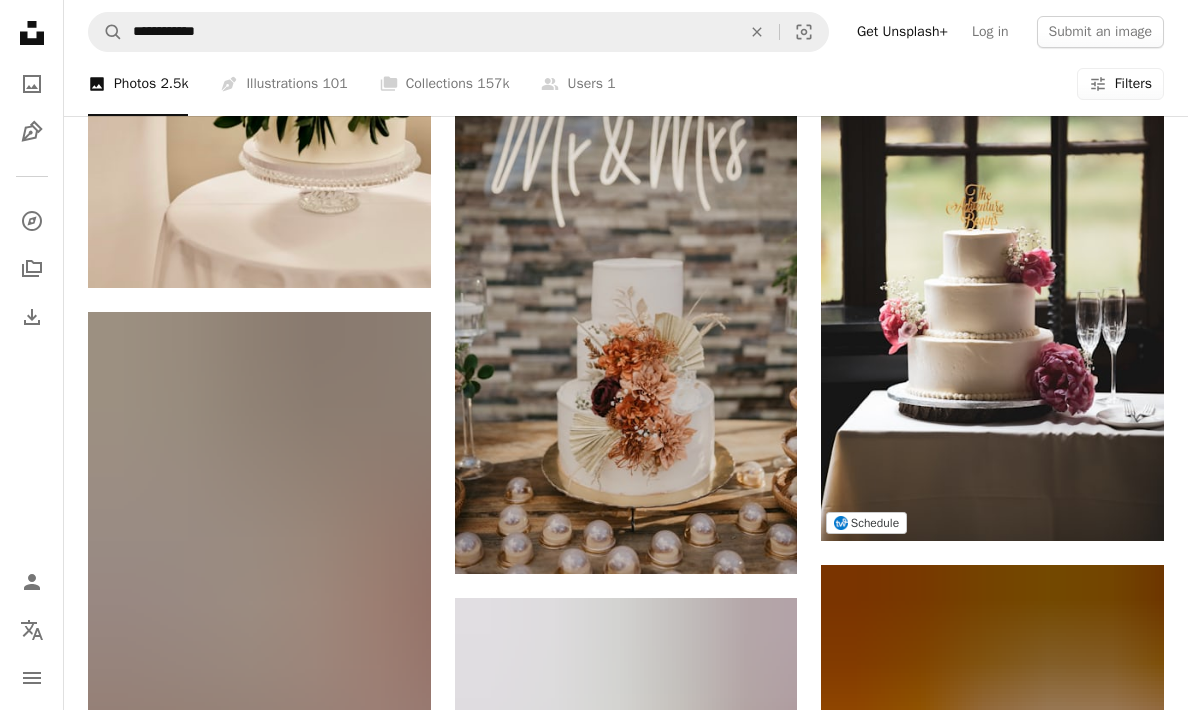 scroll, scrollTop: 1558, scrollLeft: 0, axis: vertical 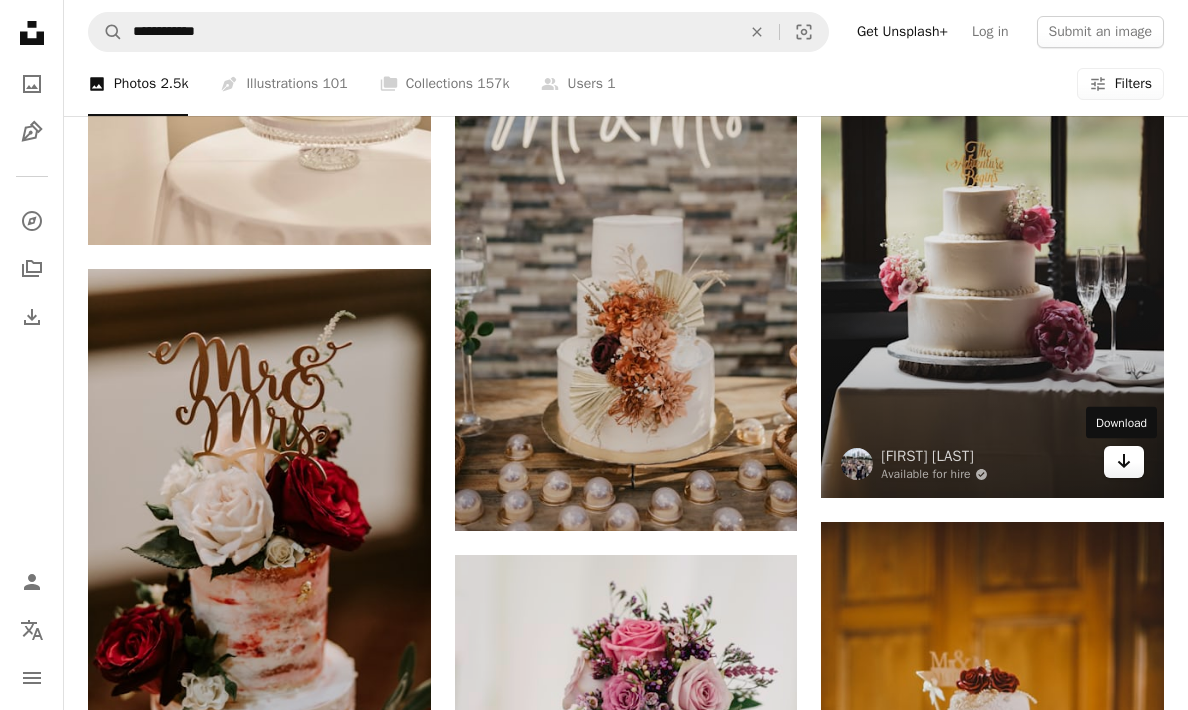 click on "Arrow pointing down" at bounding box center (1124, 462) 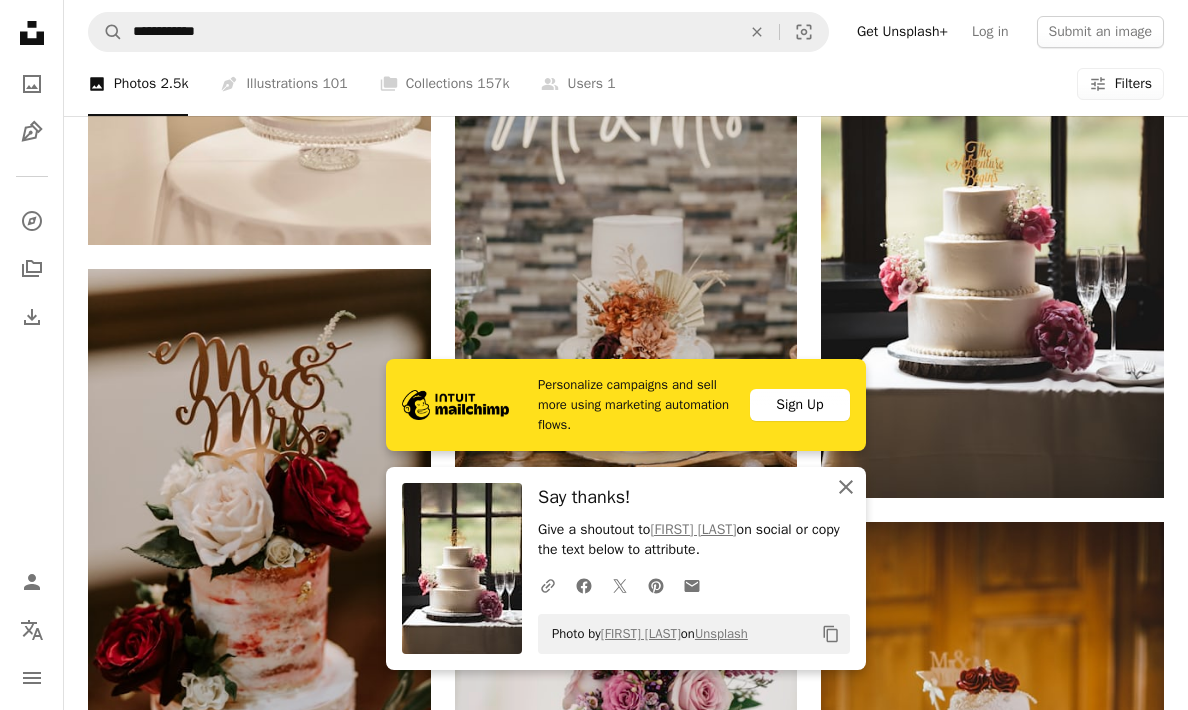 click on "An X shape" 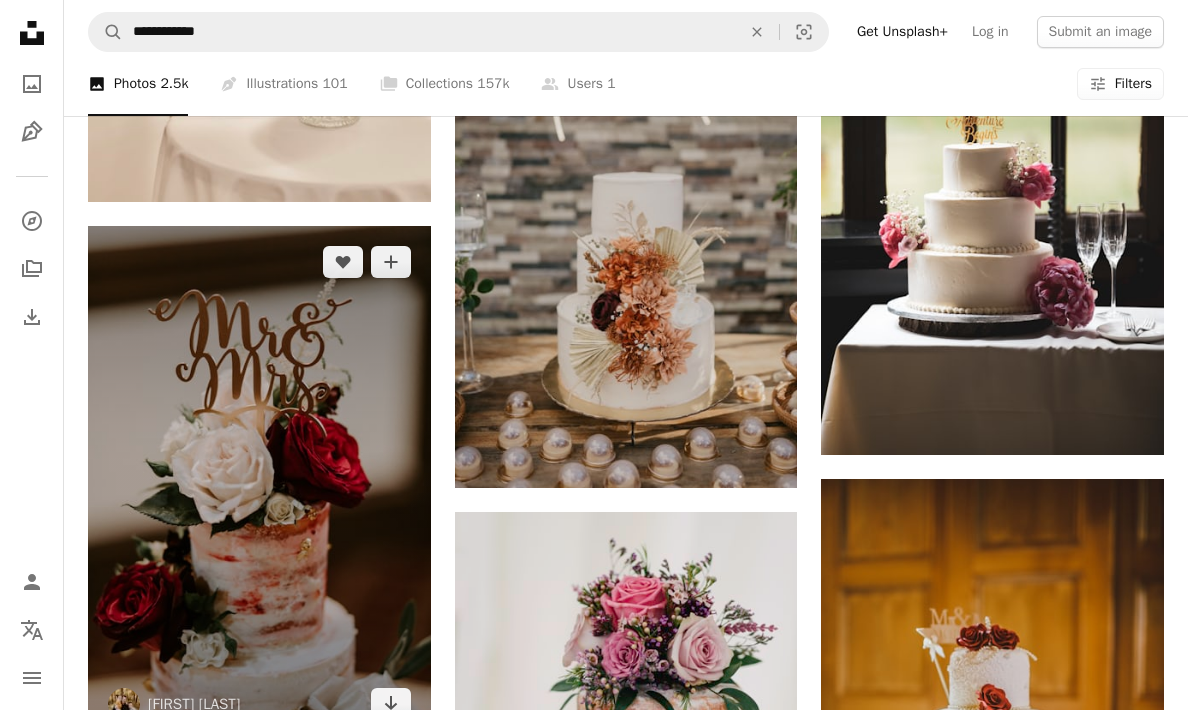 scroll, scrollTop: 1673, scrollLeft: 0, axis: vertical 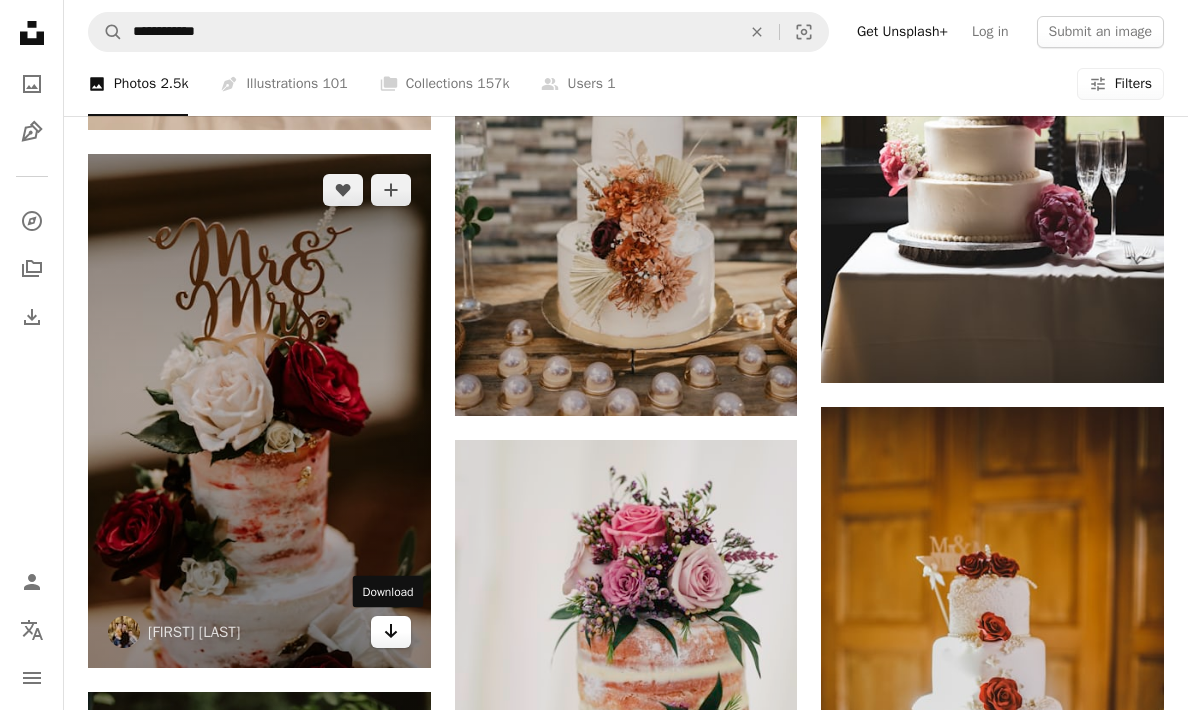 click 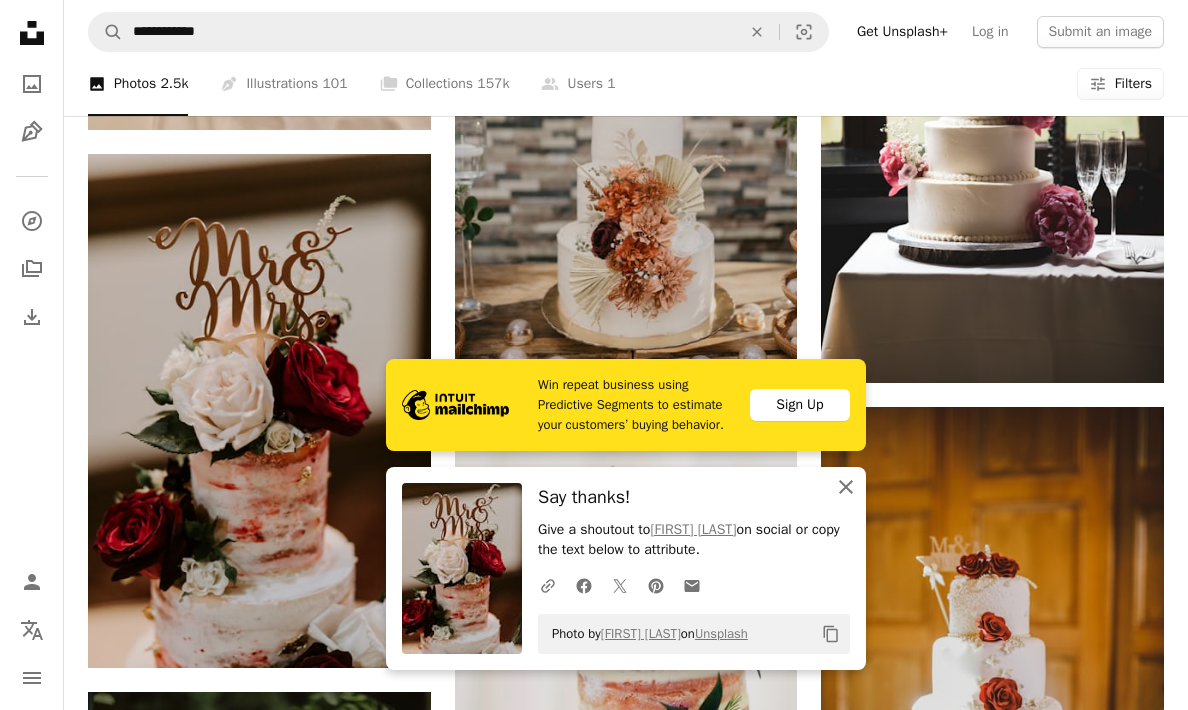 click on "An X shape" 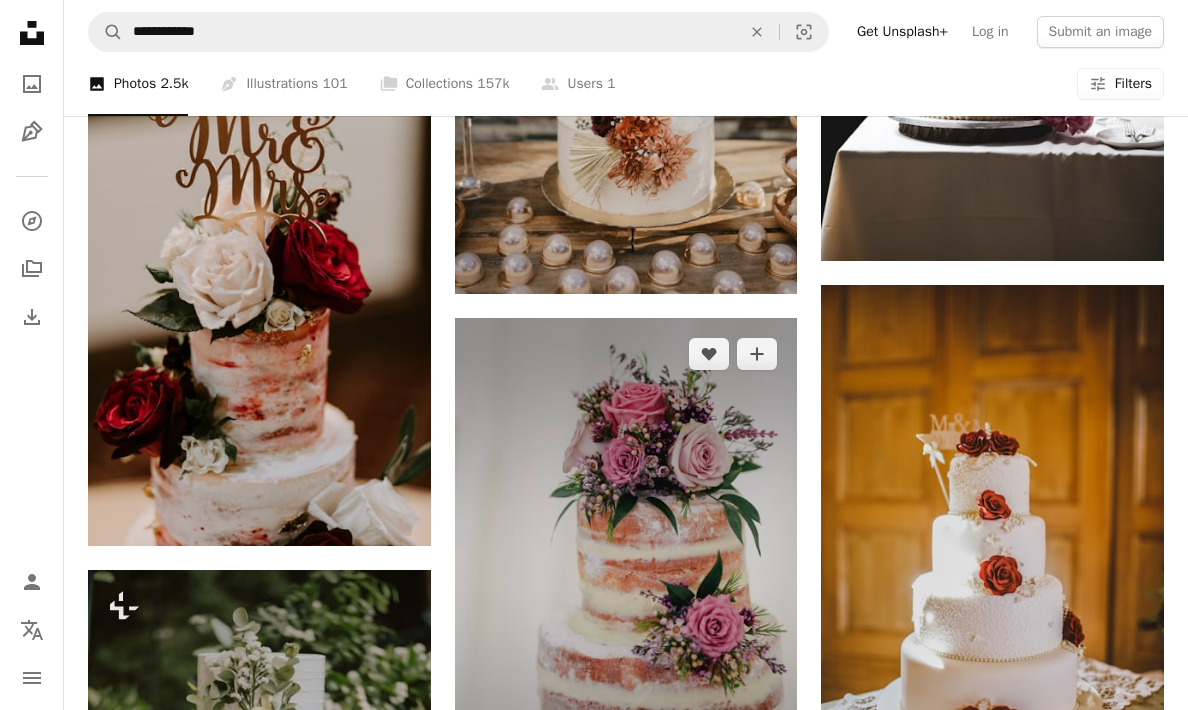 scroll, scrollTop: 1942, scrollLeft: 0, axis: vertical 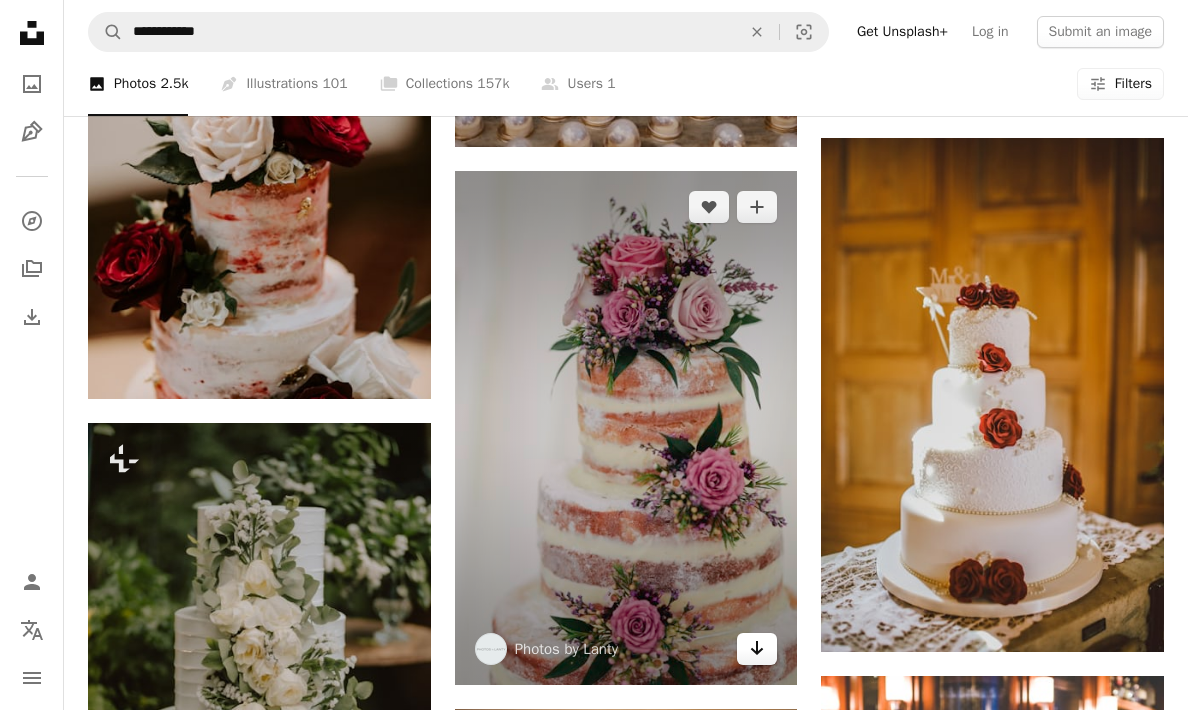 click on "Arrow pointing down" 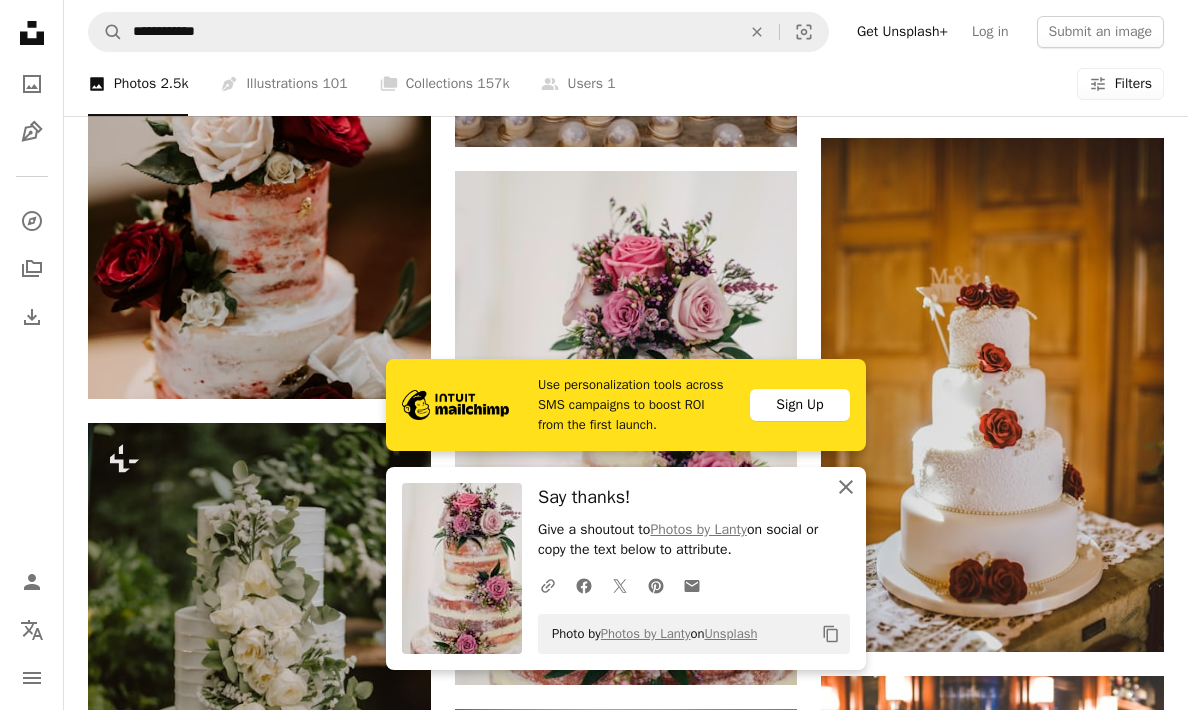 click on "An X shape" 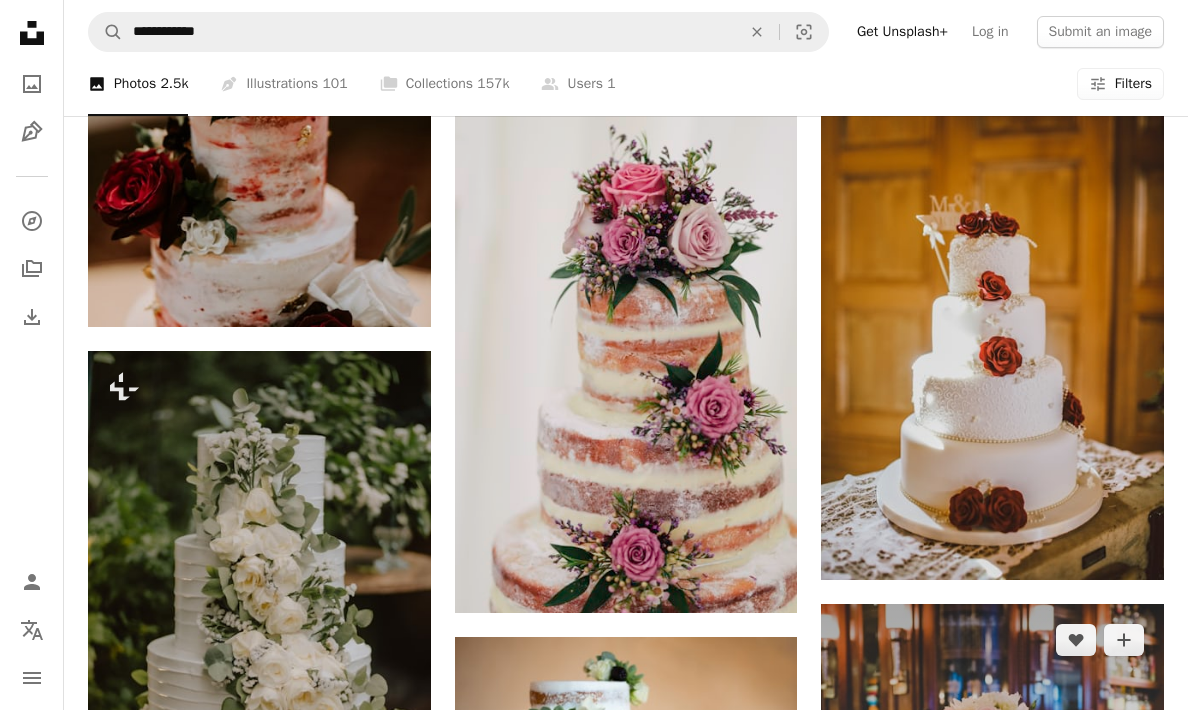 scroll, scrollTop: 2294, scrollLeft: 0, axis: vertical 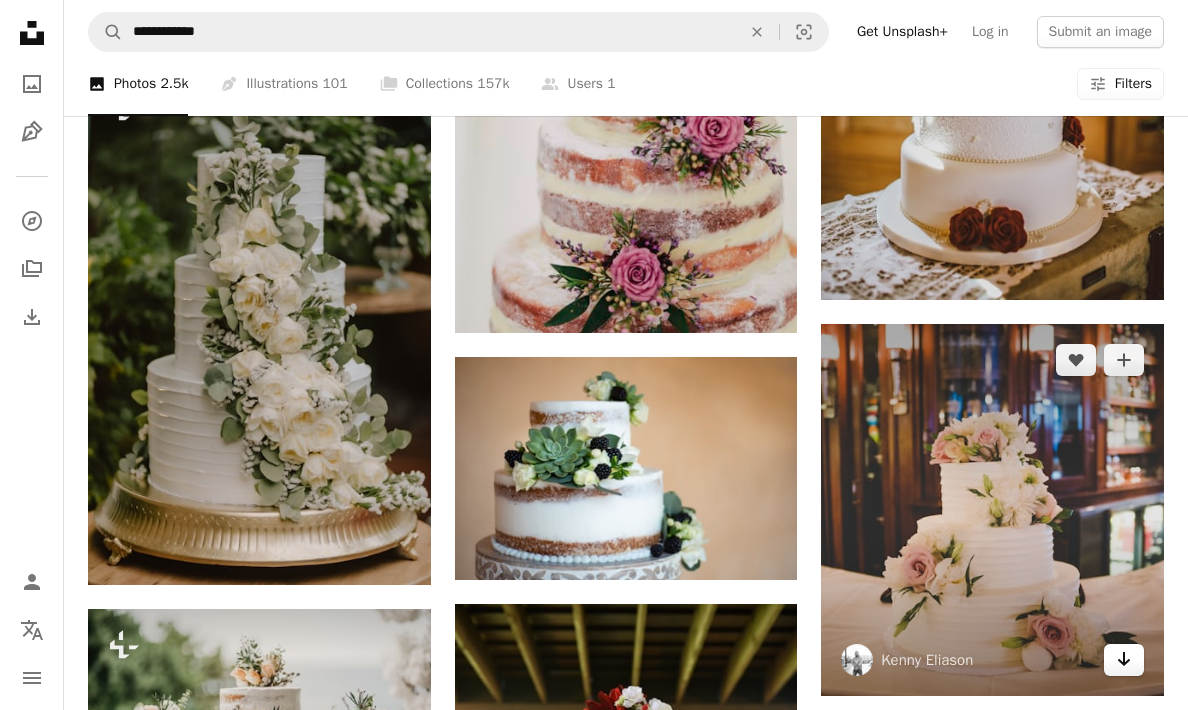 click on "Arrow pointing down" at bounding box center [1124, 660] 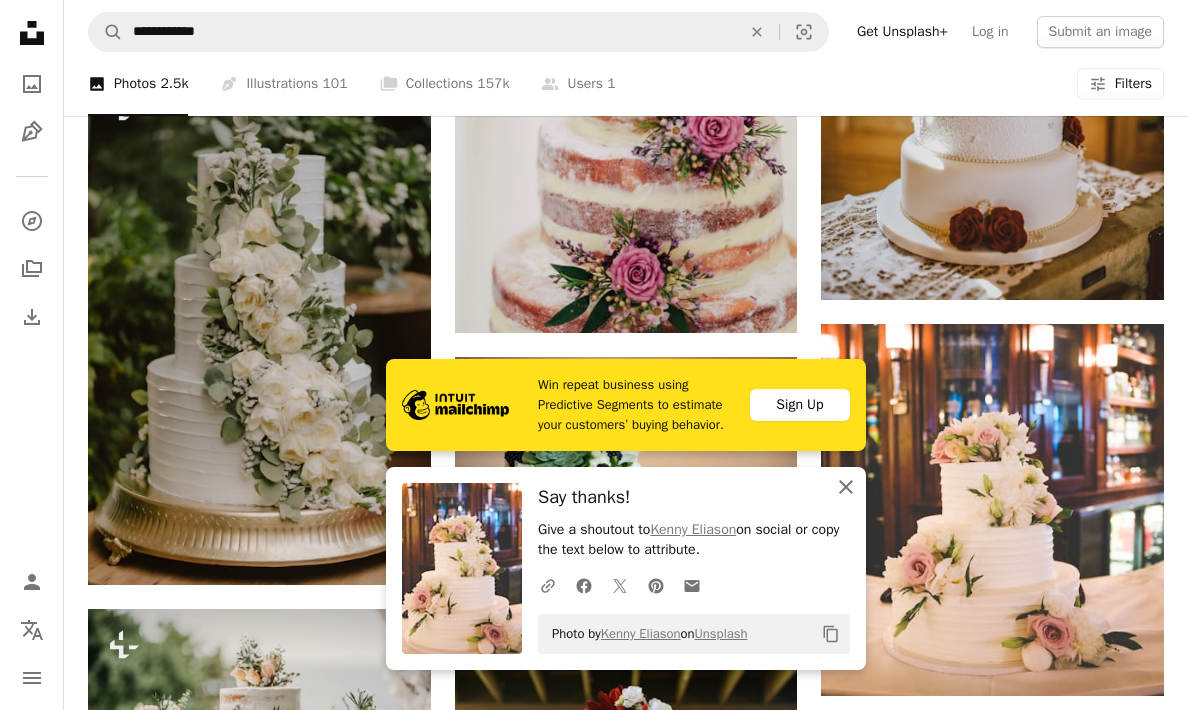 click on "An X shape Close" at bounding box center (846, 487) 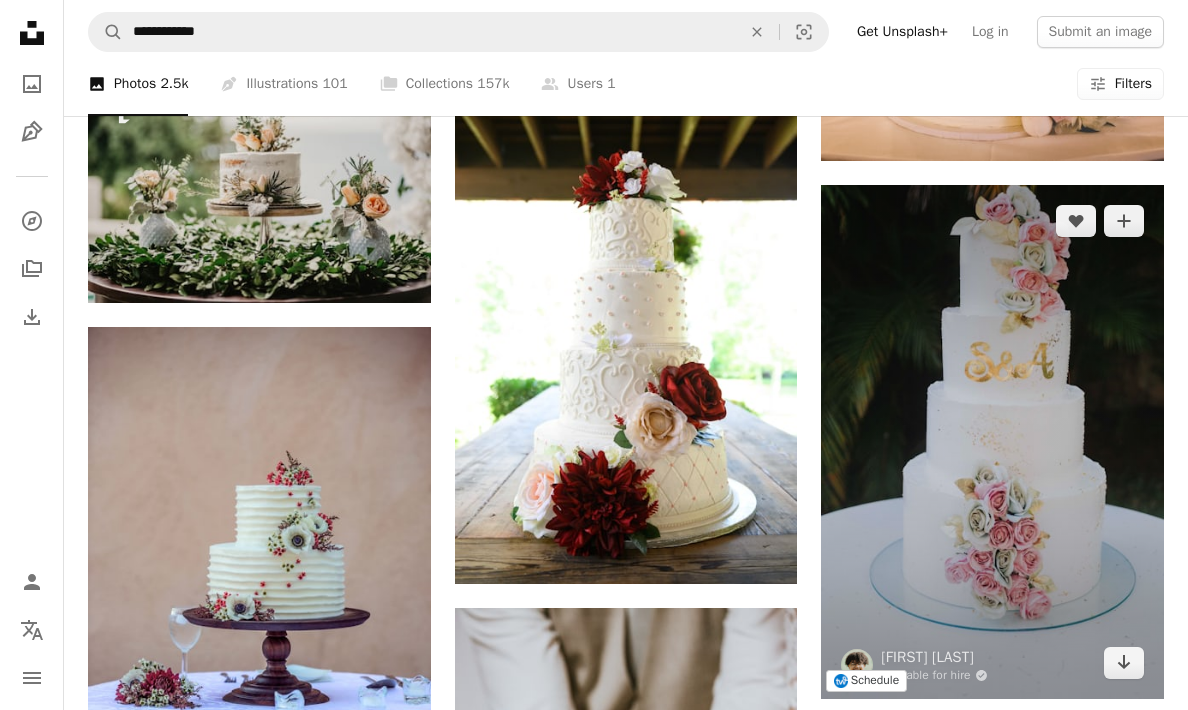 scroll, scrollTop: 2837, scrollLeft: 0, axis: vertical 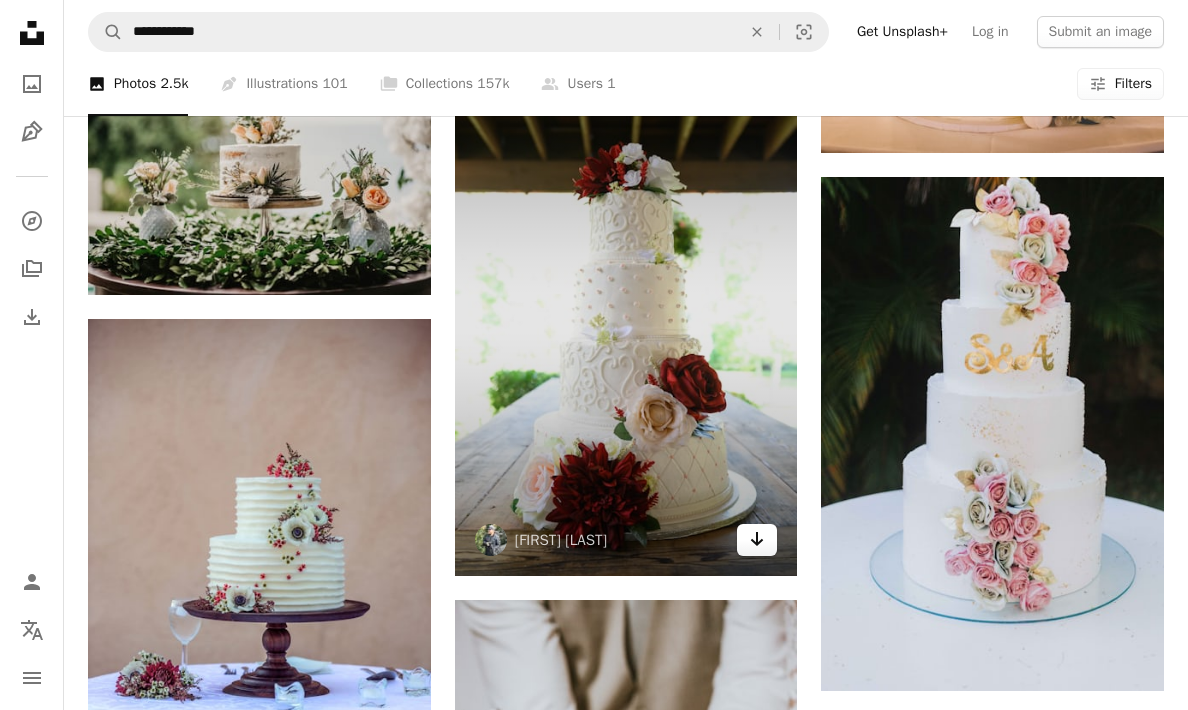 click on "Arrow pointing down" 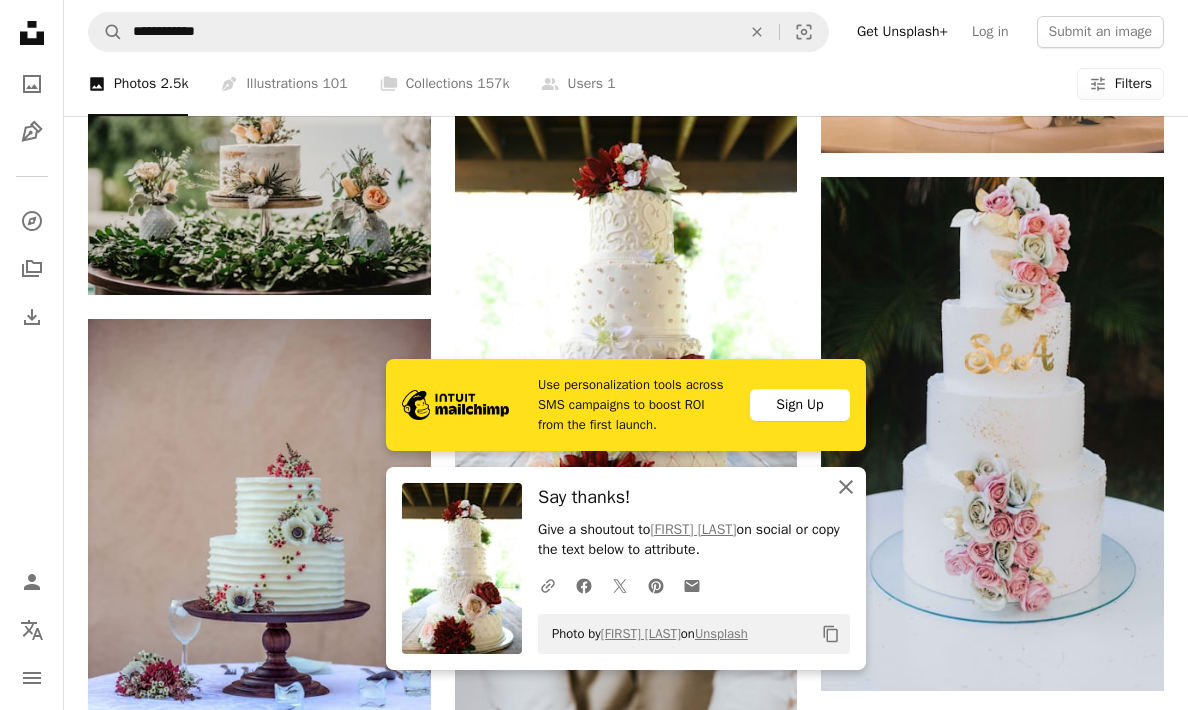 click on "An X shape" 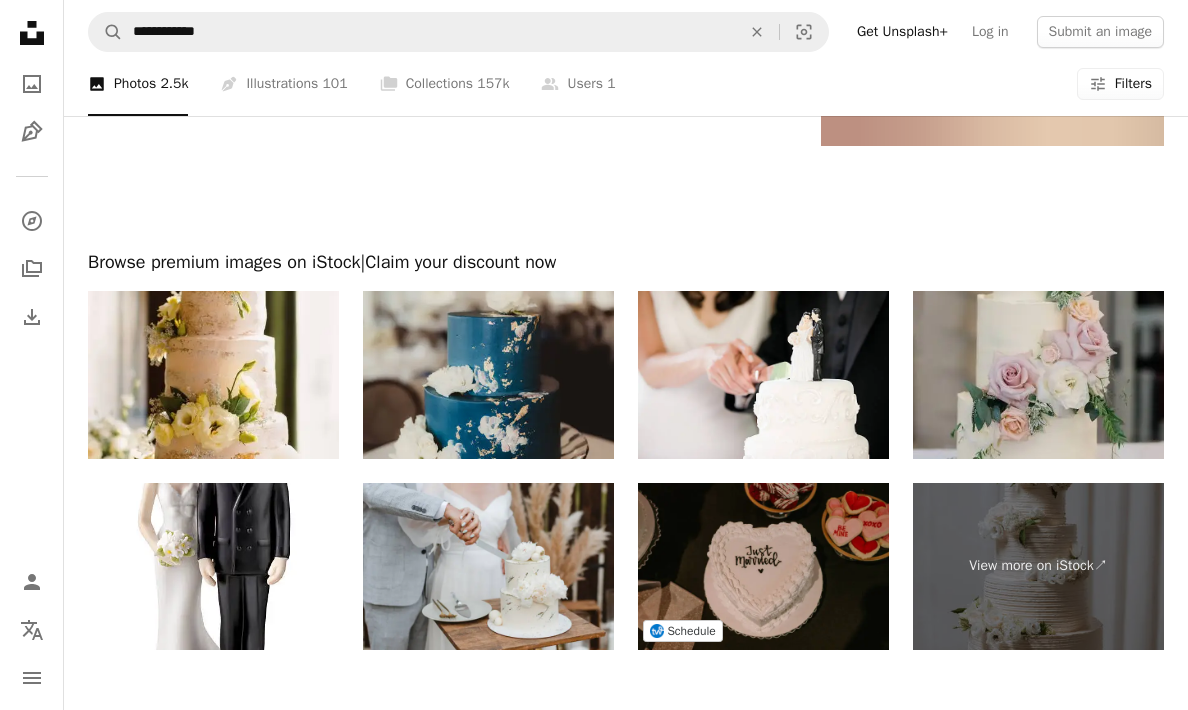 scroll, scrollTop: 3971, scrollLeft: 0, axis: vertical 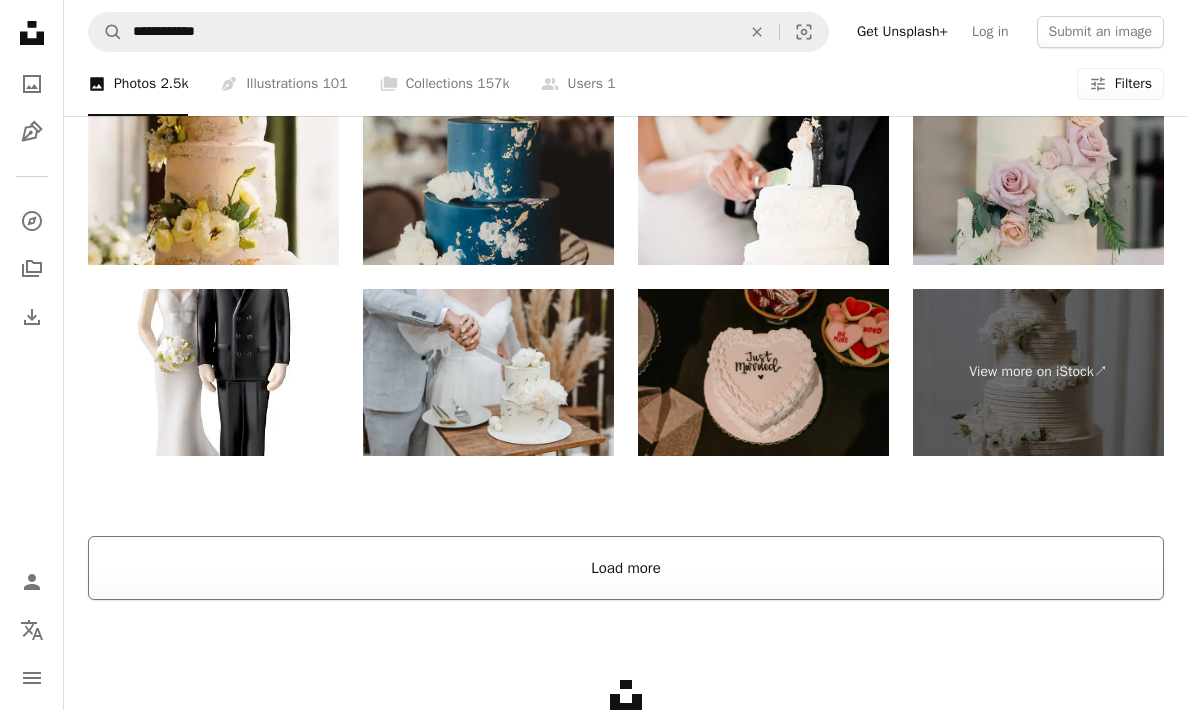 click on "Load more" at bounding box center (626, 568) 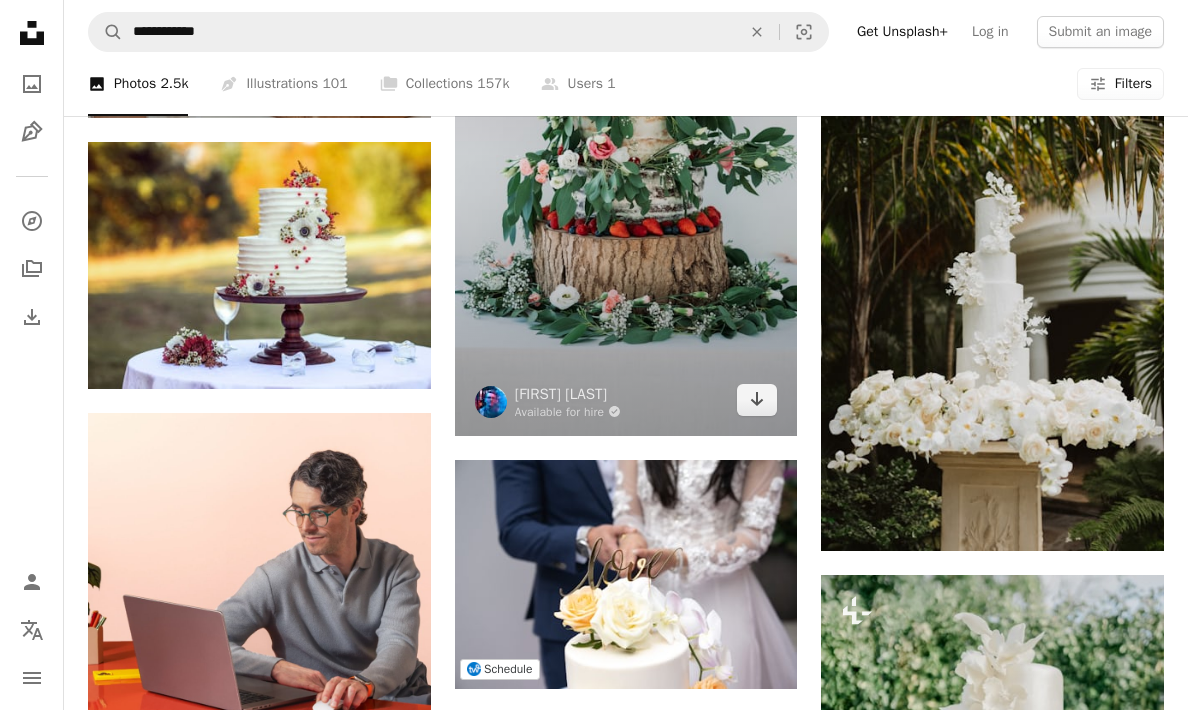 scroll, scrollTop: 4049, scrollLeft: 0, axis: vertical 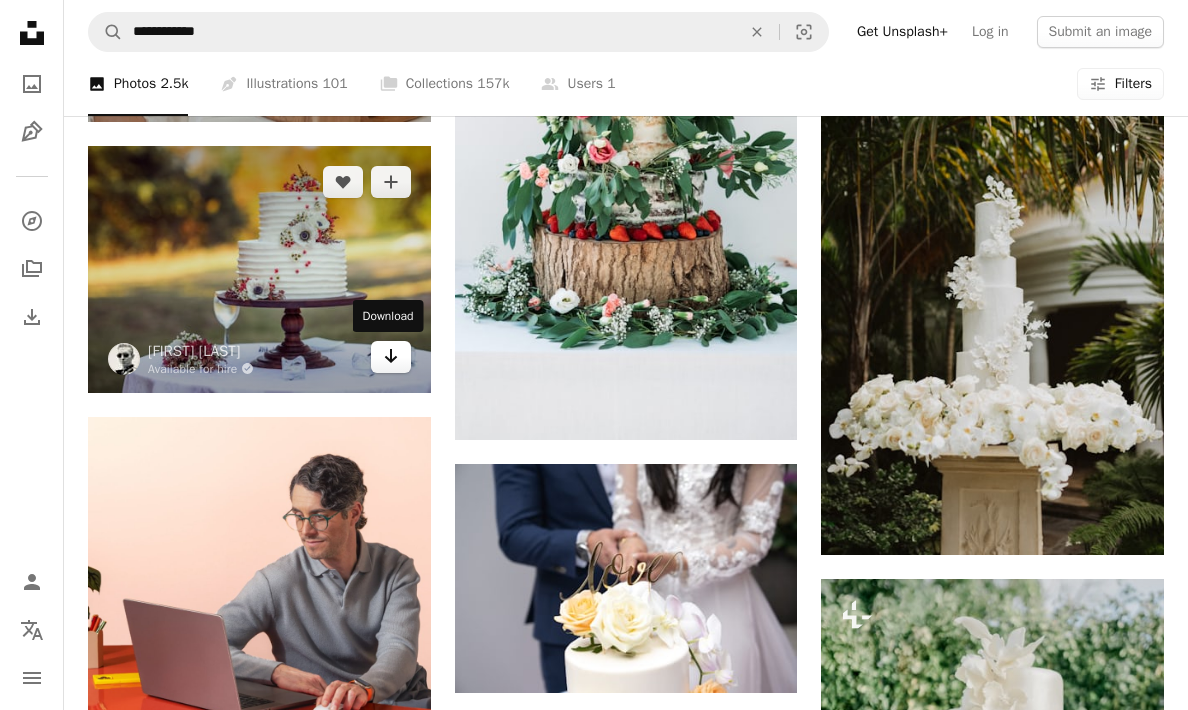 click on "Arrow pointing down" at bounding box center (391, 357) 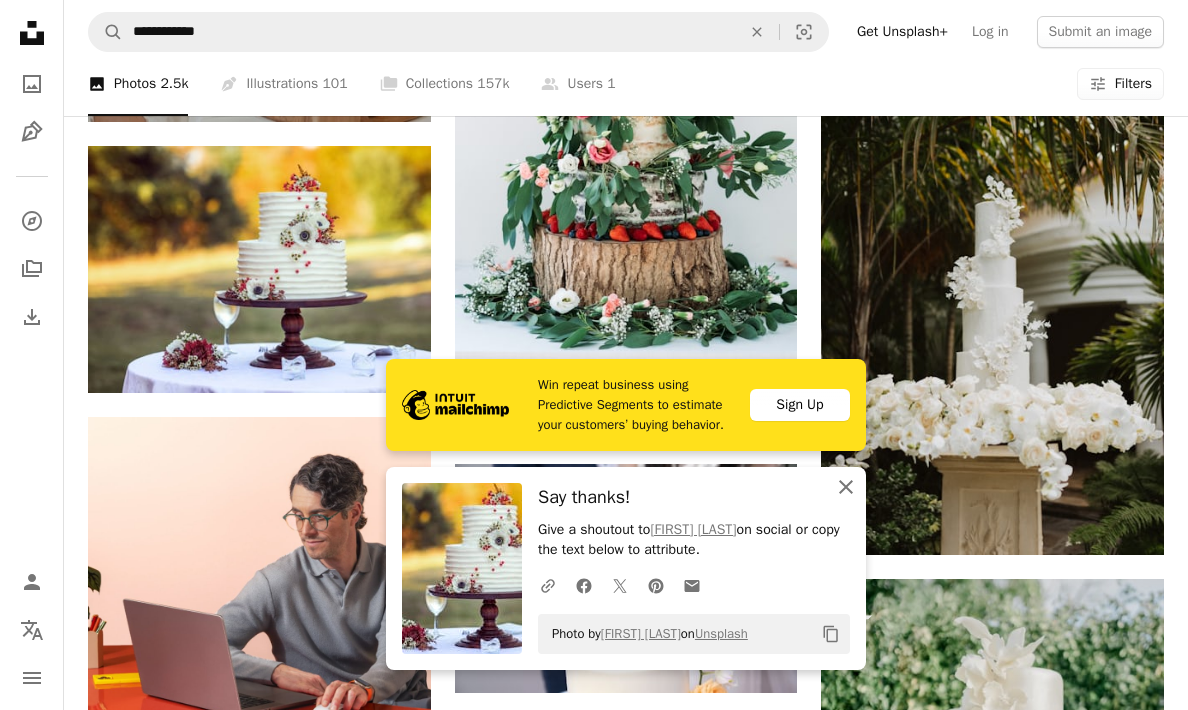 click on "An X shape" 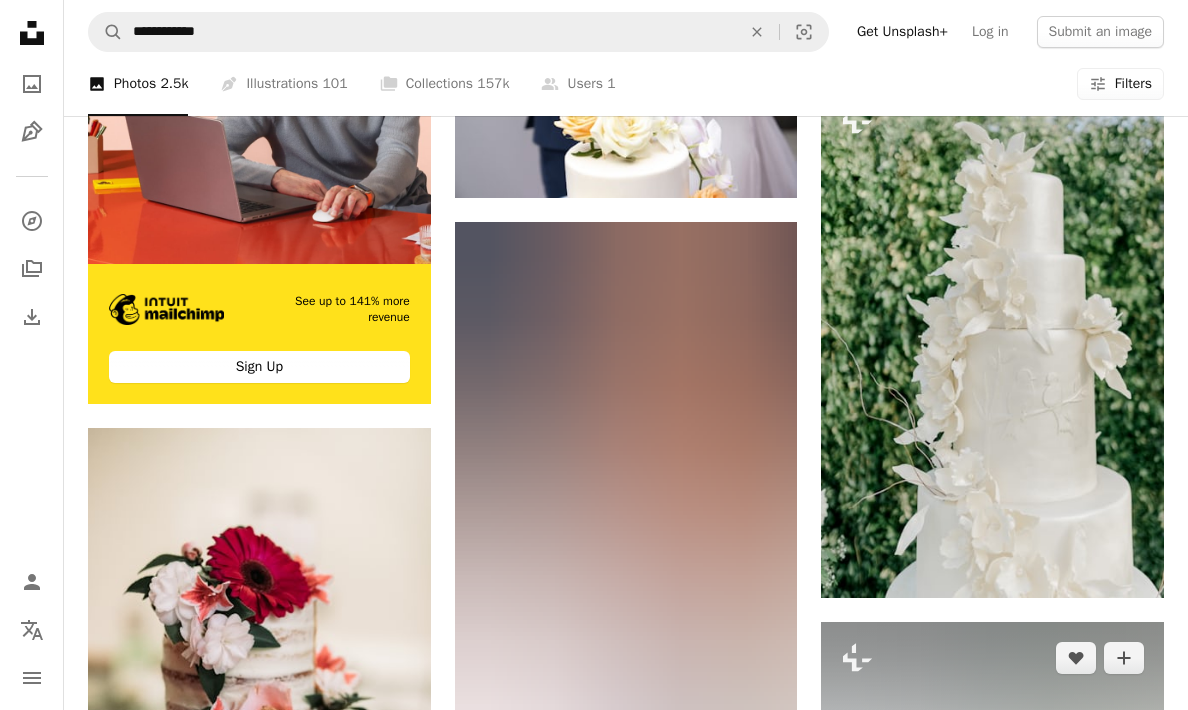 scroll, scrollTop: 4709, scrollLeft: 0, axis: vertical 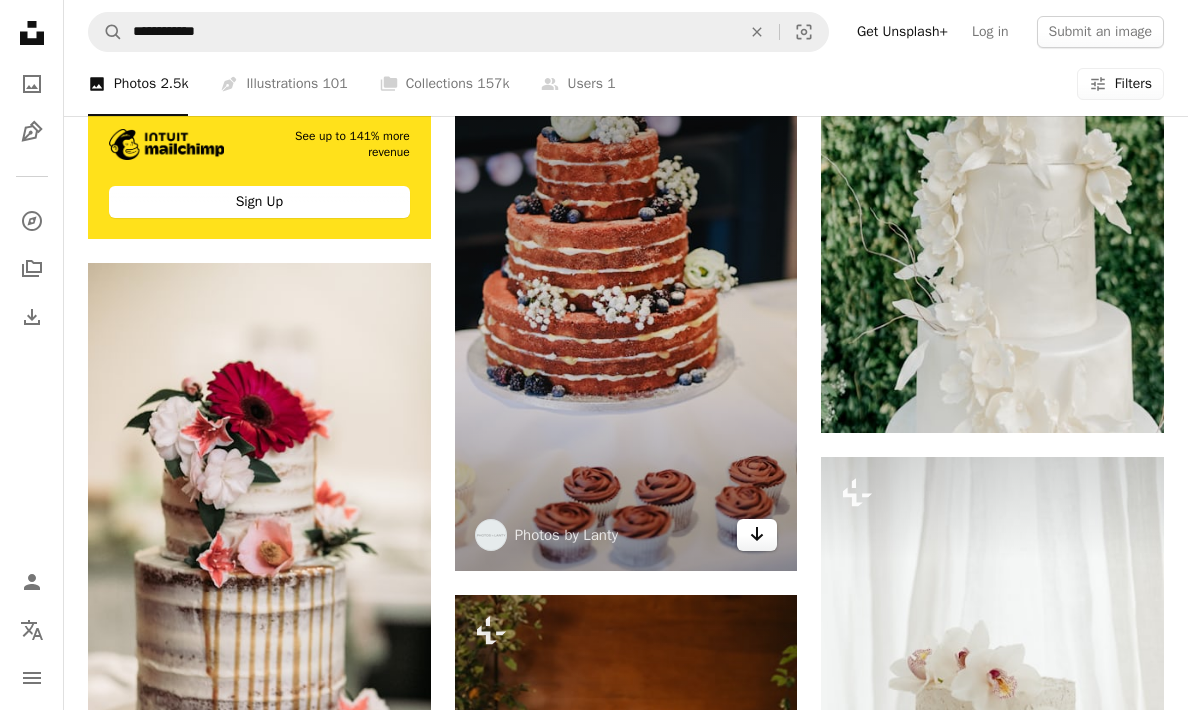 click 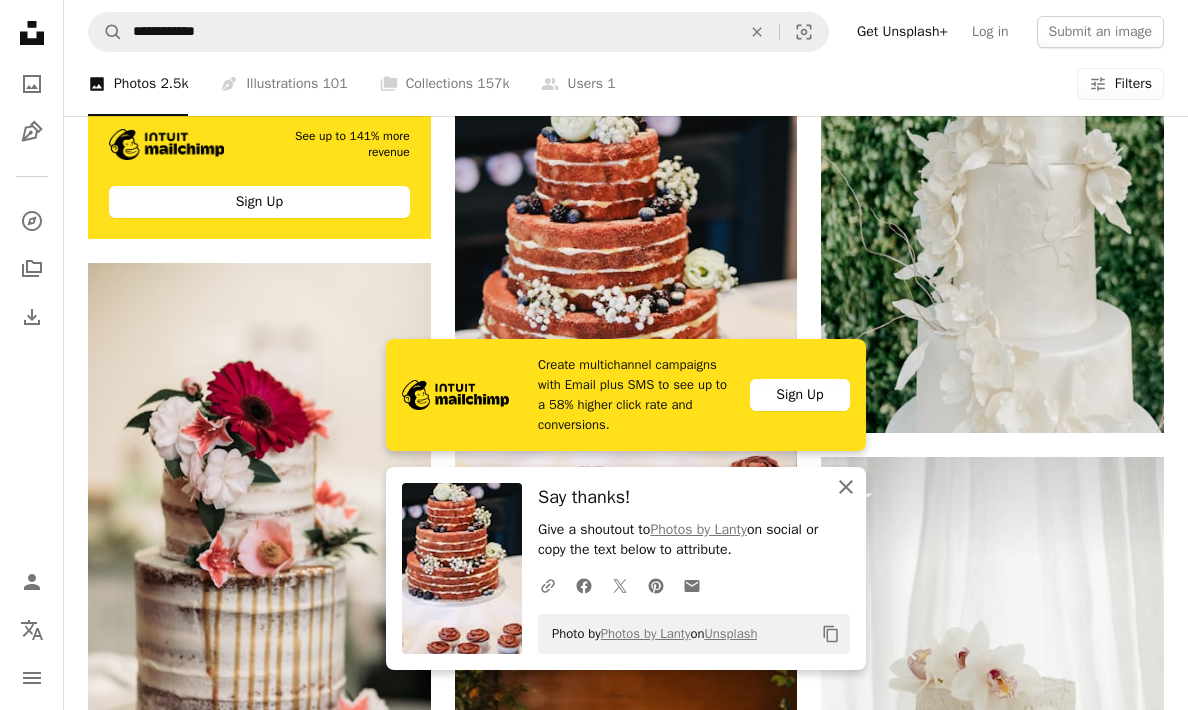 click on "An X shape" 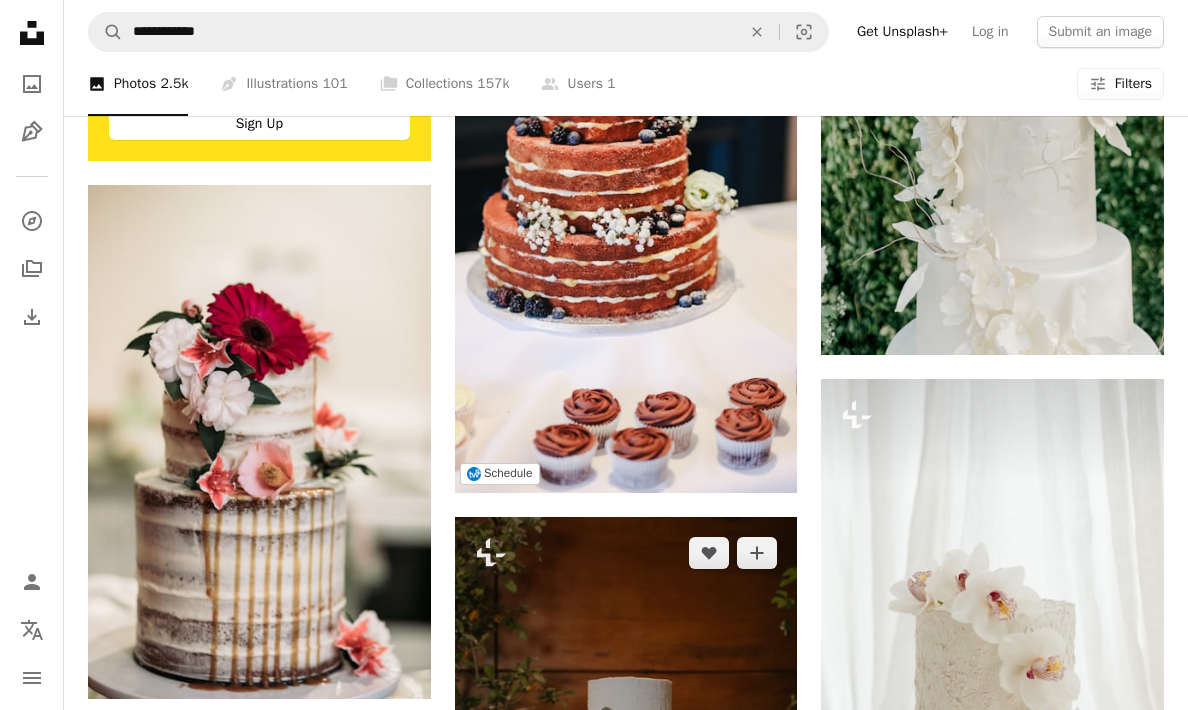 scroll, scrollTop: 4857, scrollLeft: 0, axis: vertical 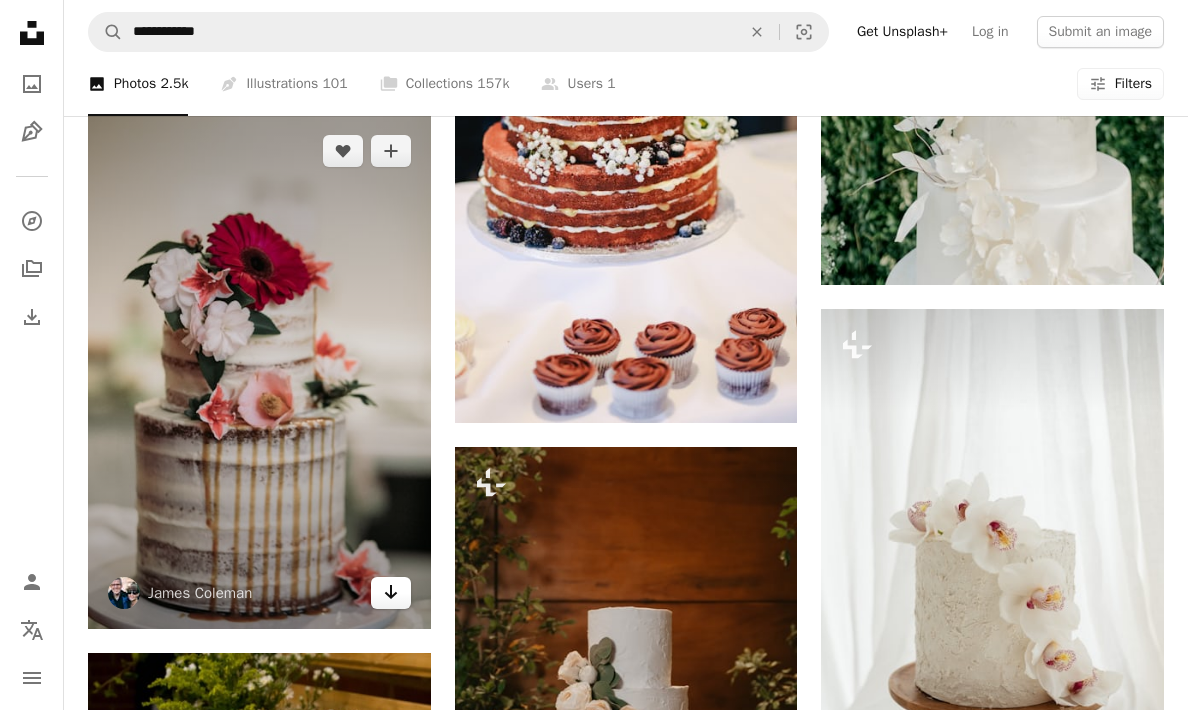 click on "Arrow pointing down" at bounding box center [391, 593] 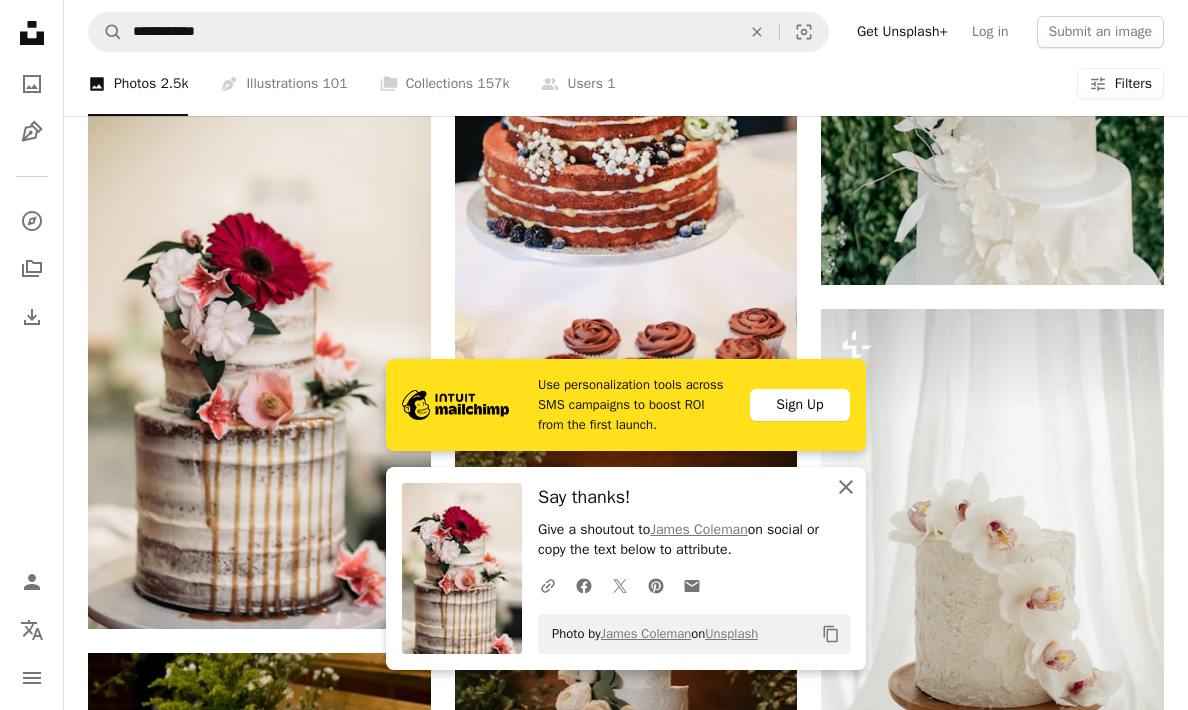 click on "An X shape" 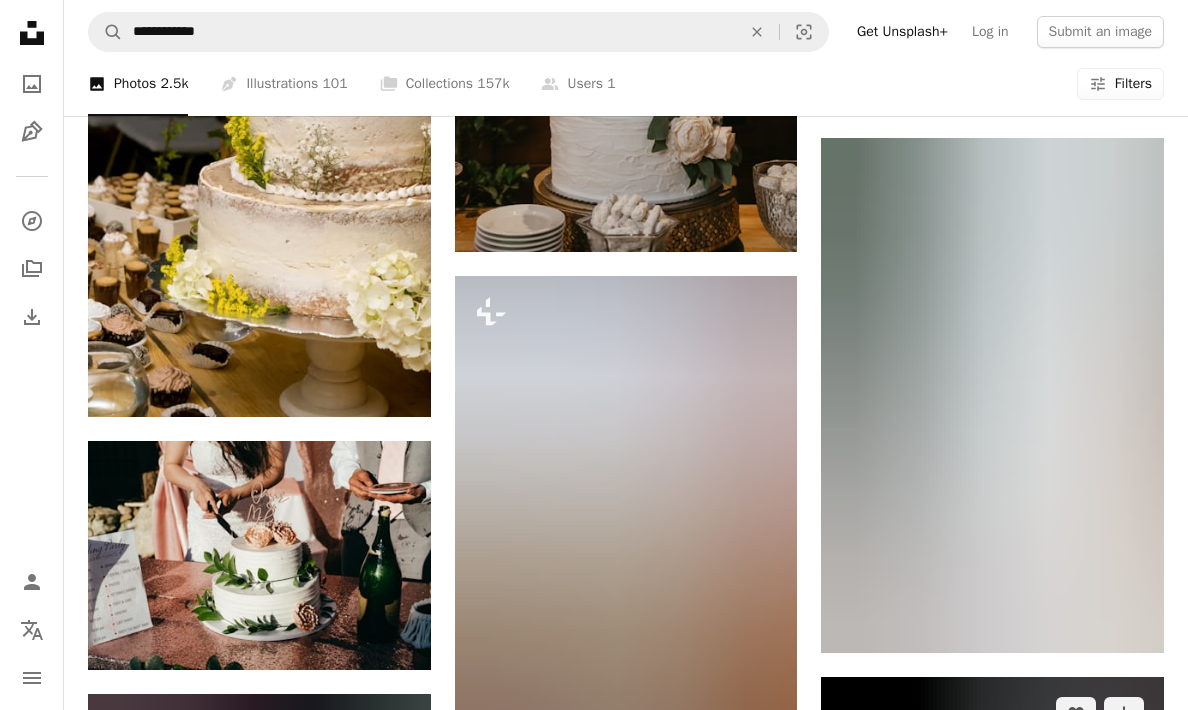 scroll, scrollTop: 5682, scrollLeft: 0, axis: vertical 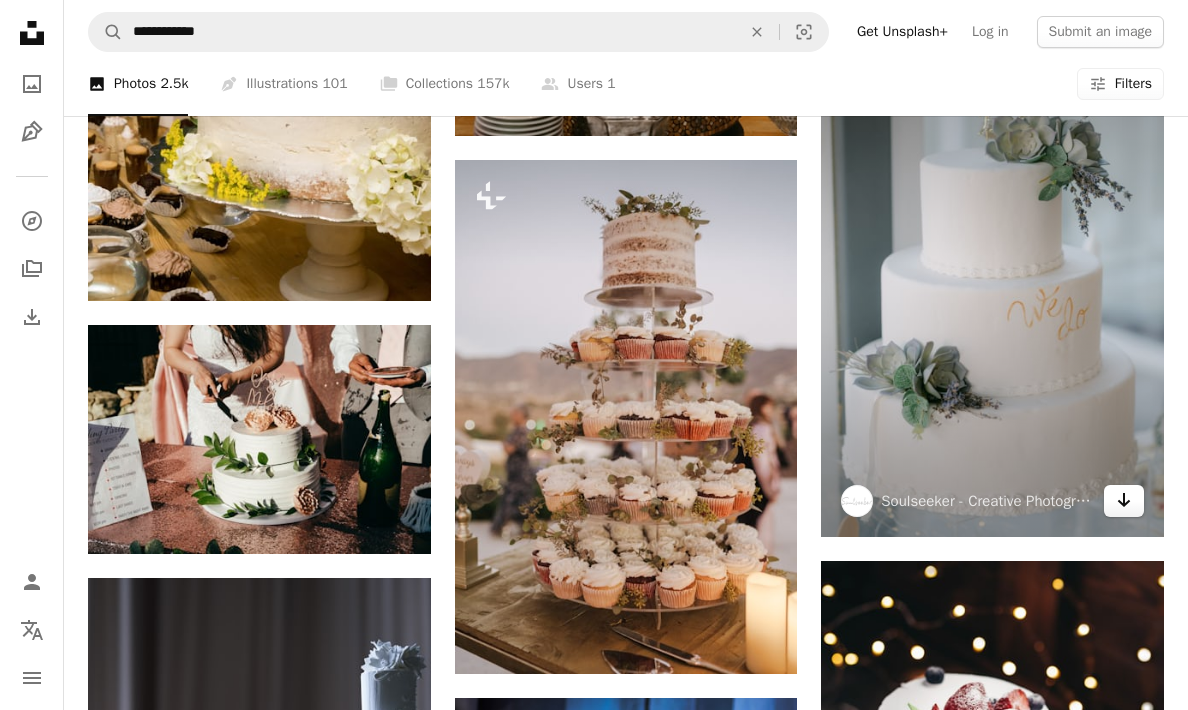 click on "Arrow pointing down" 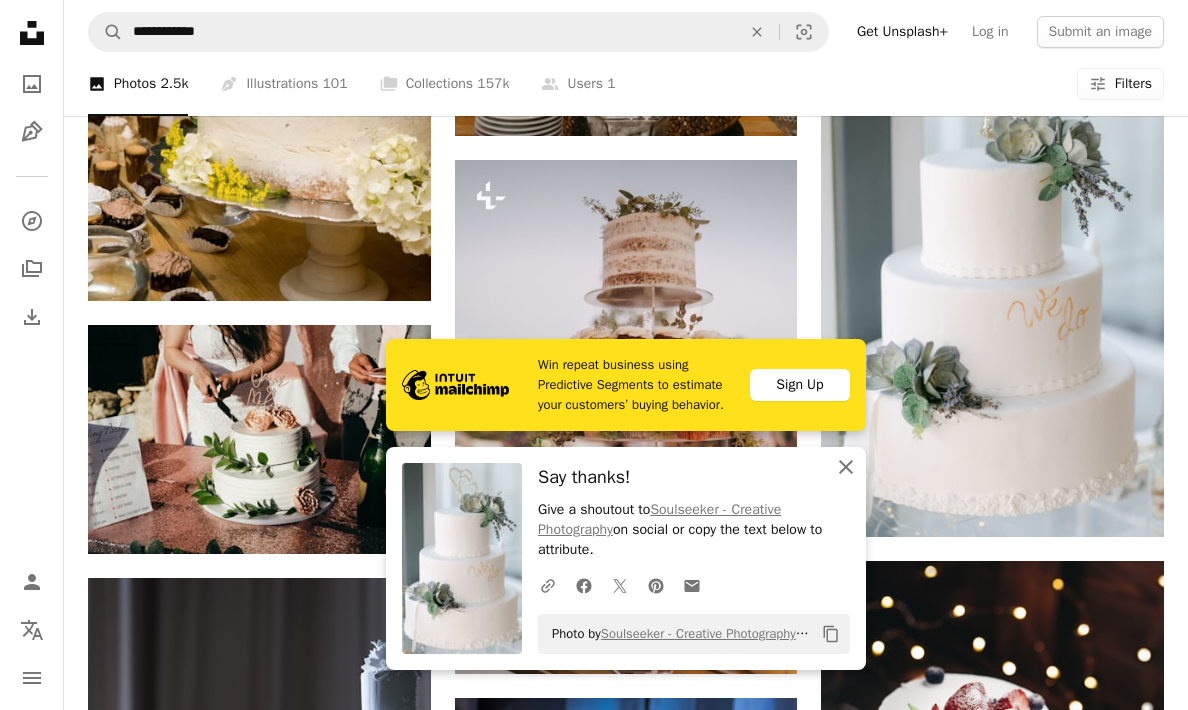 click on "An X shape" 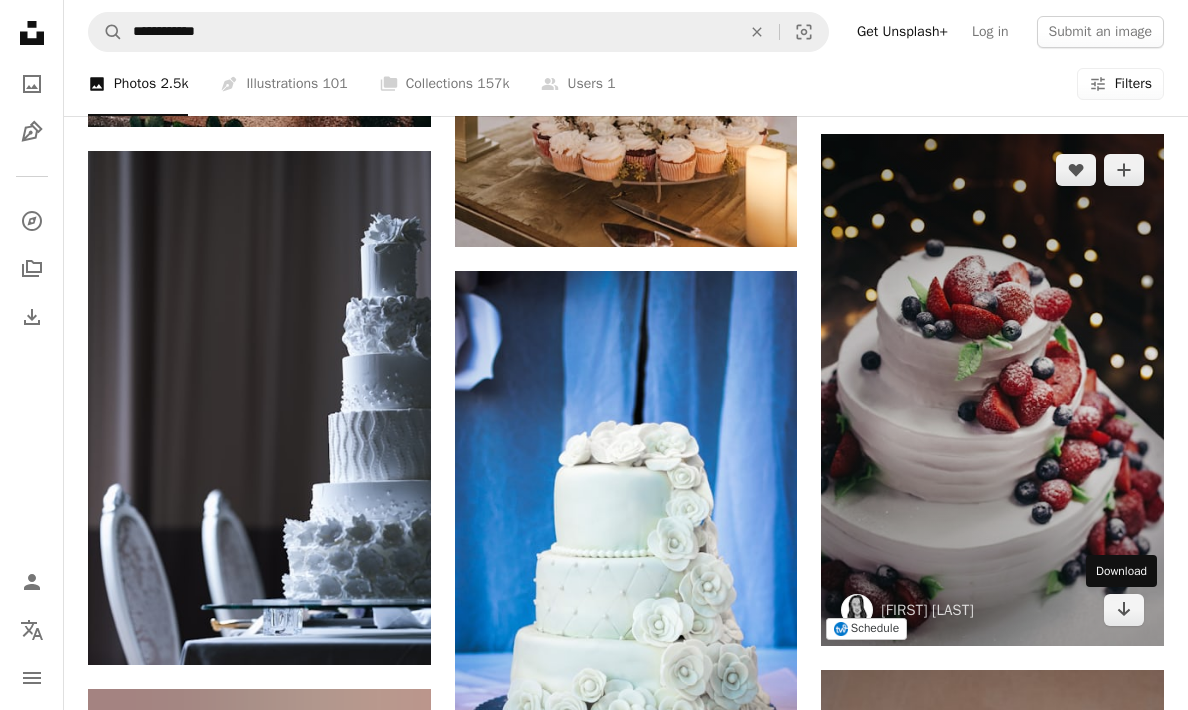 scroll, scrollTop: 6109, scrollLeft: 0, axis: vertical 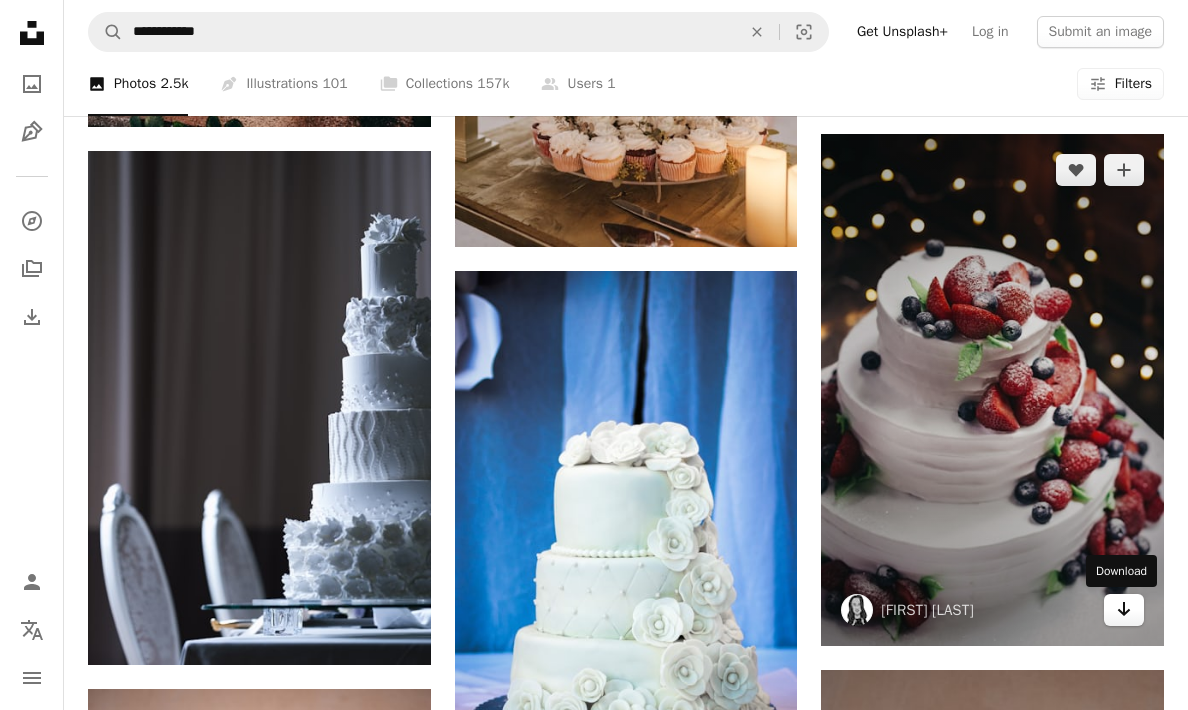 click on "Arrow pointing down" at bounding box center (1124, 610) 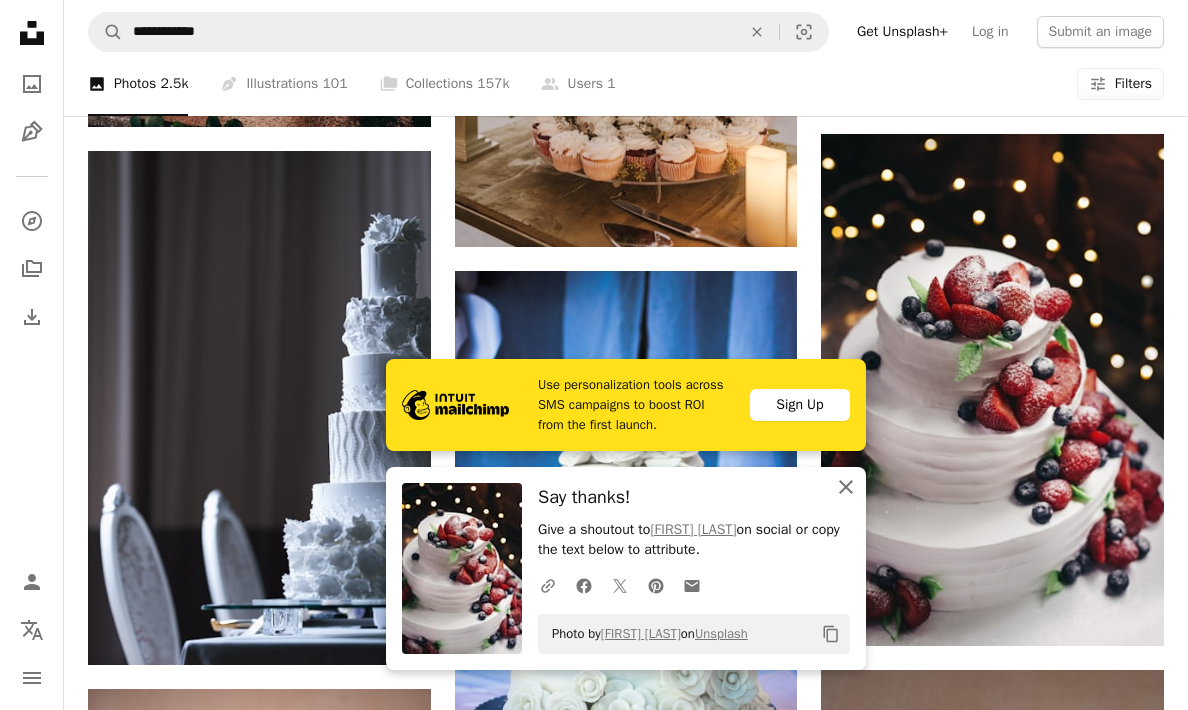 click on "An X shape" 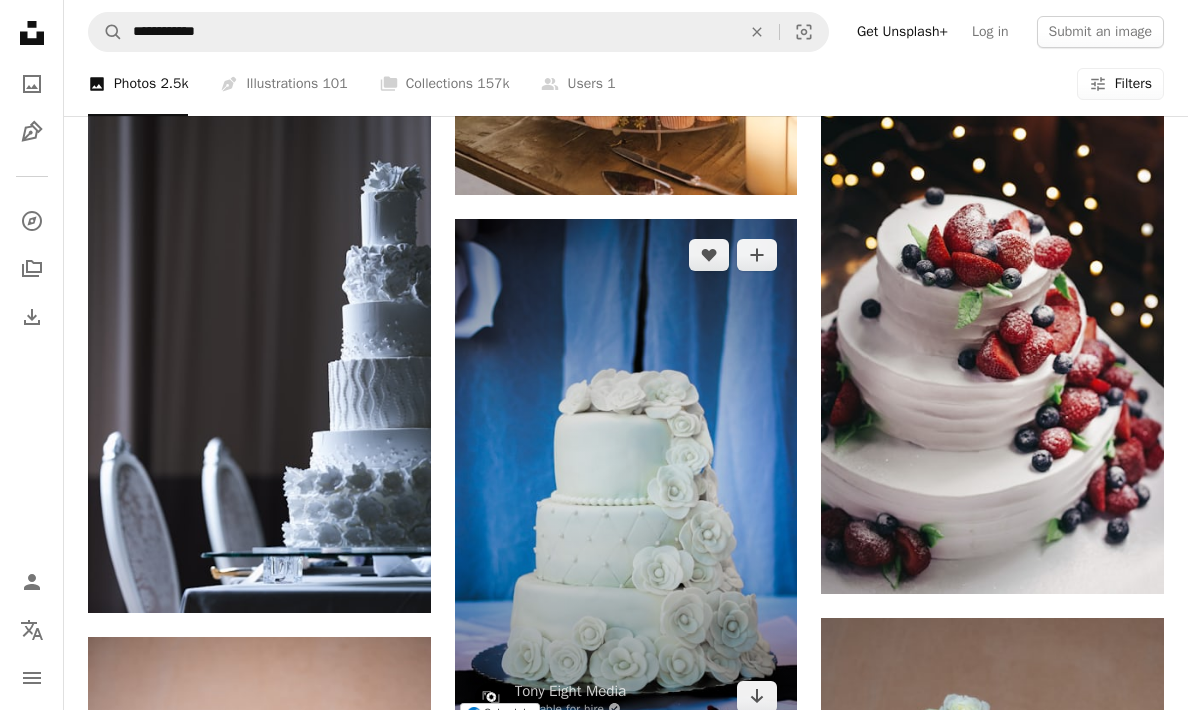 scroll, scrollTop: 6271, scrollLeft: 0, axis: vertical 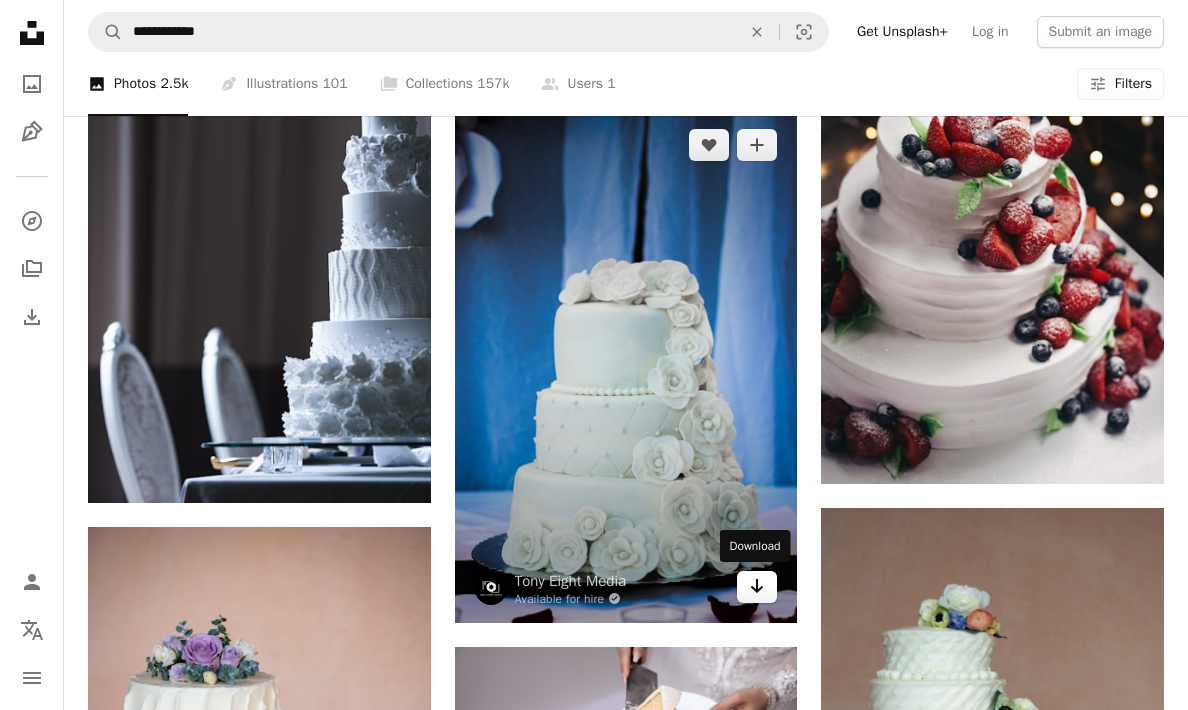 click on "Arrow pointing down" 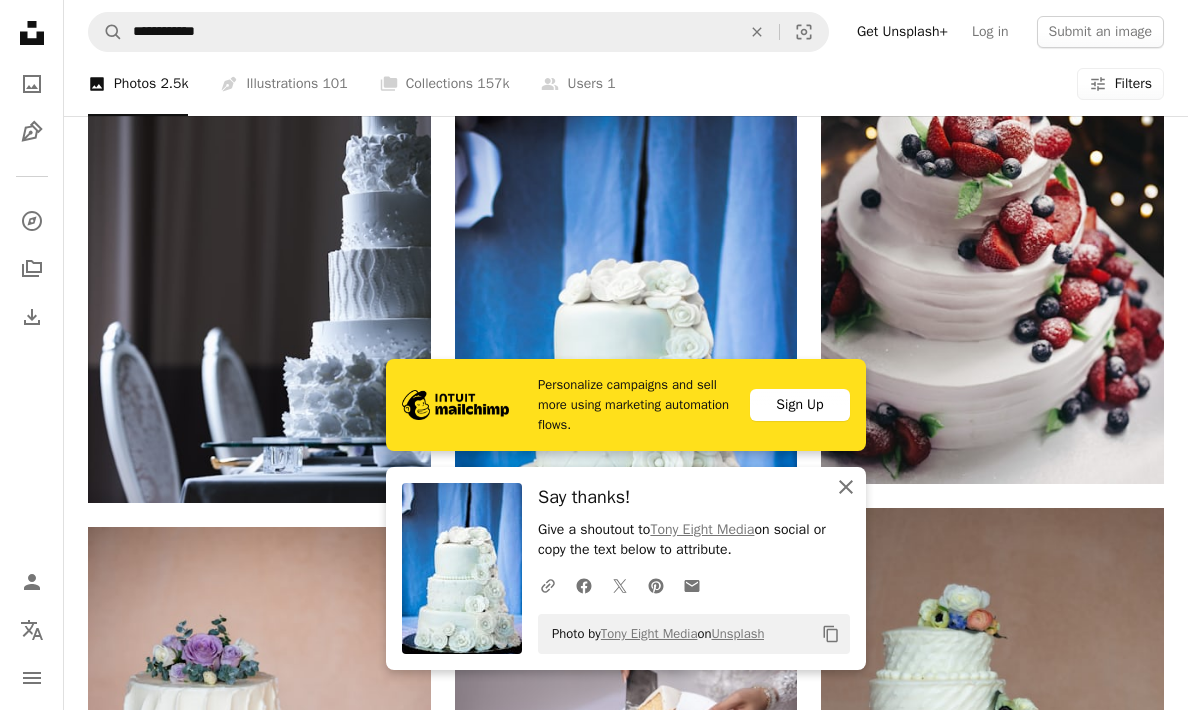 click on "An X shape" 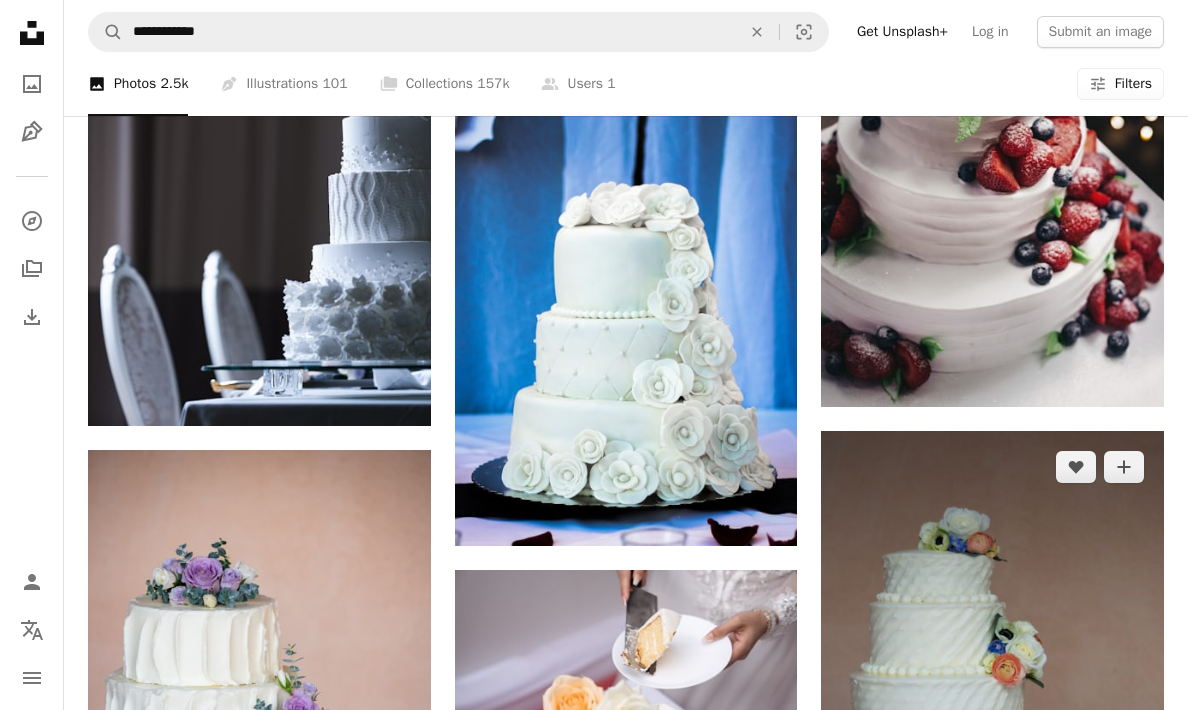 scroll, scrollTop: 6558, scrollLeft: 0, axis: vertical 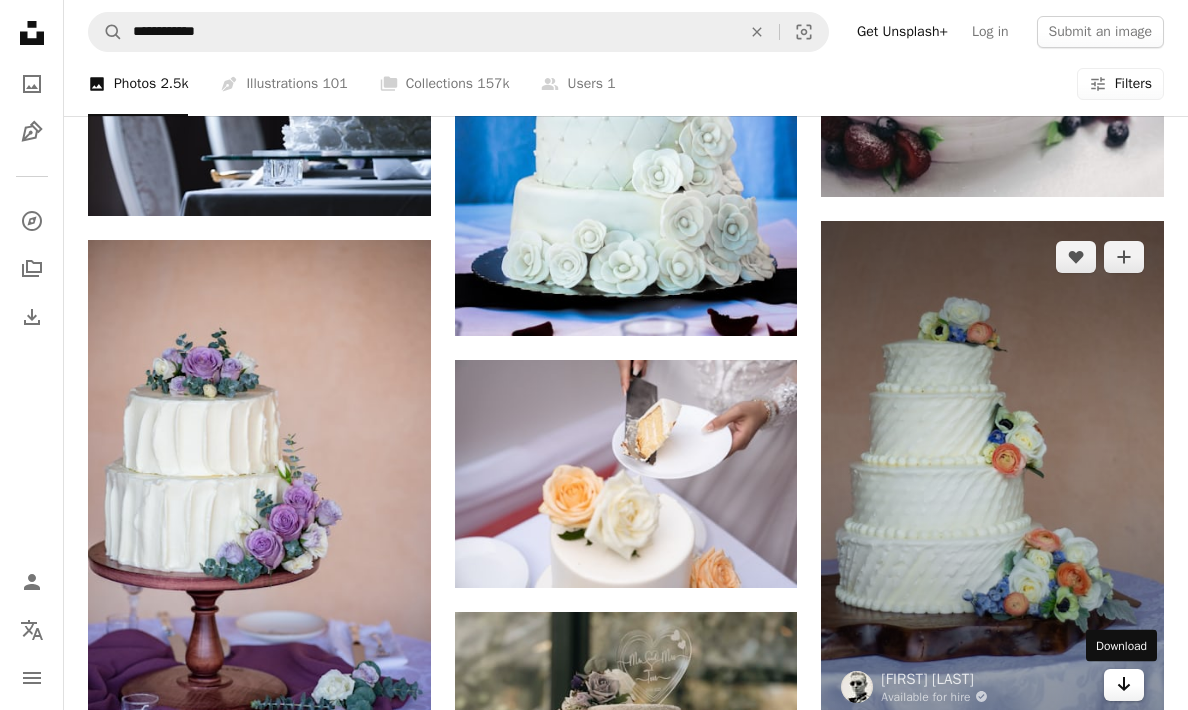 click 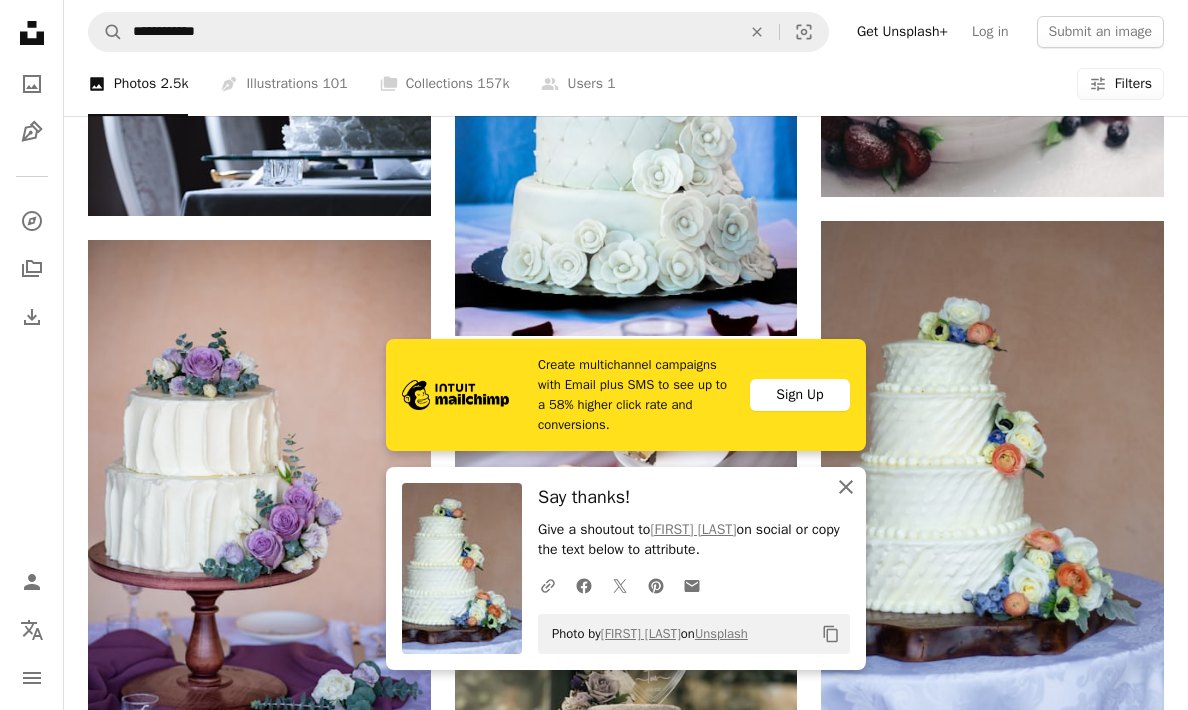 click on "An X shape Close" at bounding box center [846, 487] 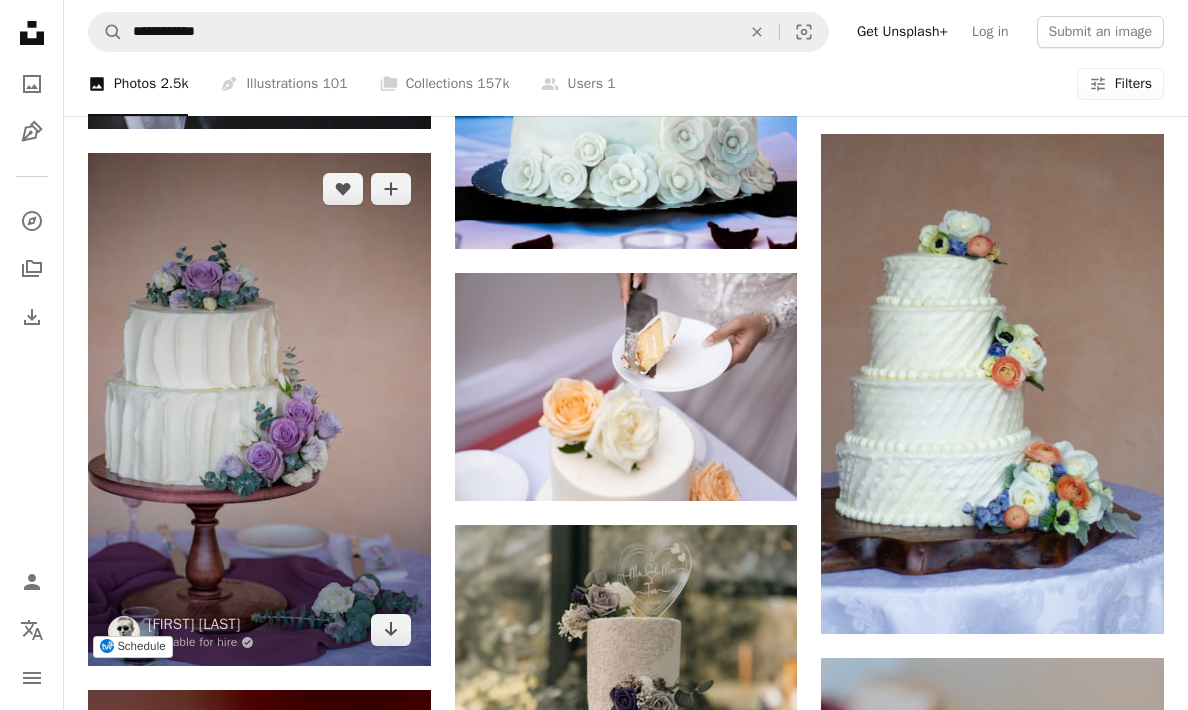 scroll, scrollTop: 6645, scrollLeft: 0, axis: vertical 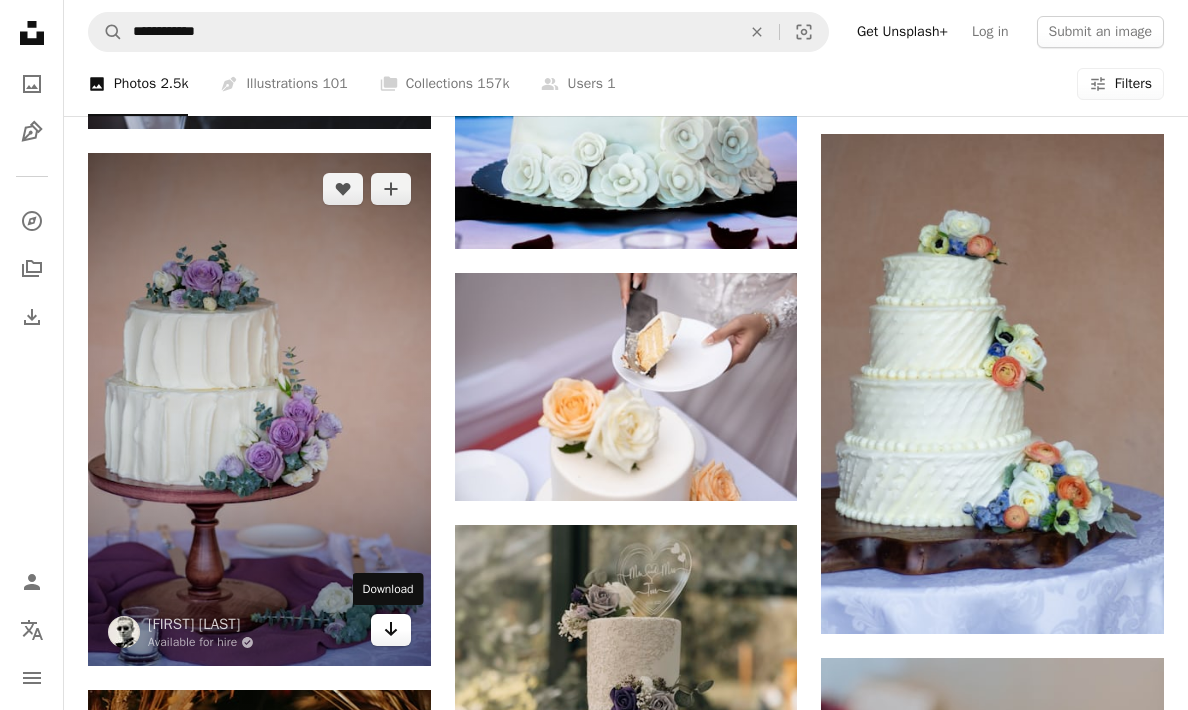 click on "Arrow pointing down" 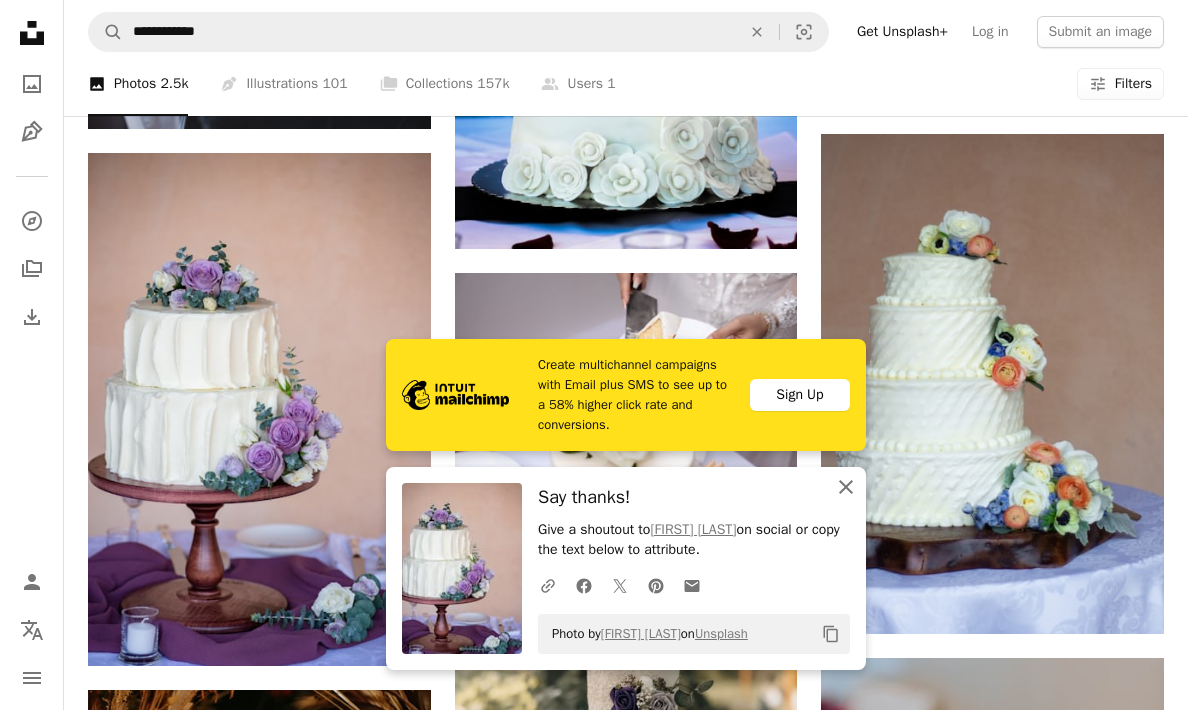 click on "An X shape Close" at bounding box center (846, 487) 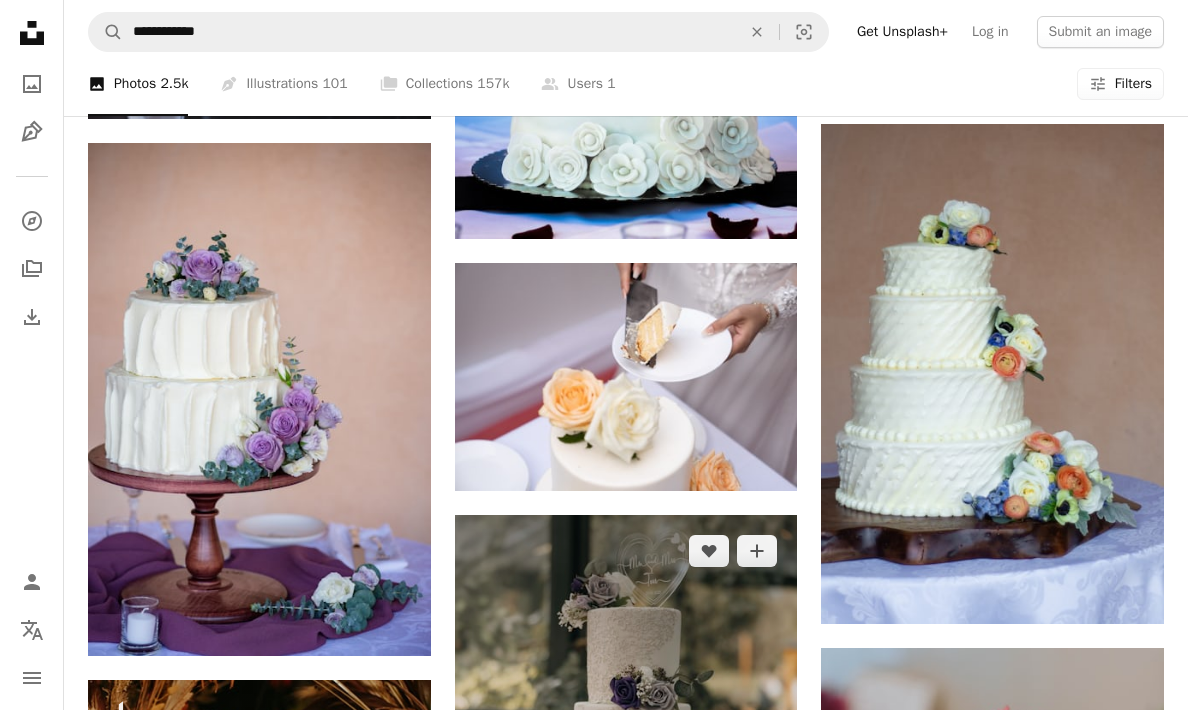 scroll, scrollTop: 6943, scrollLeft: 0, axis: vertical 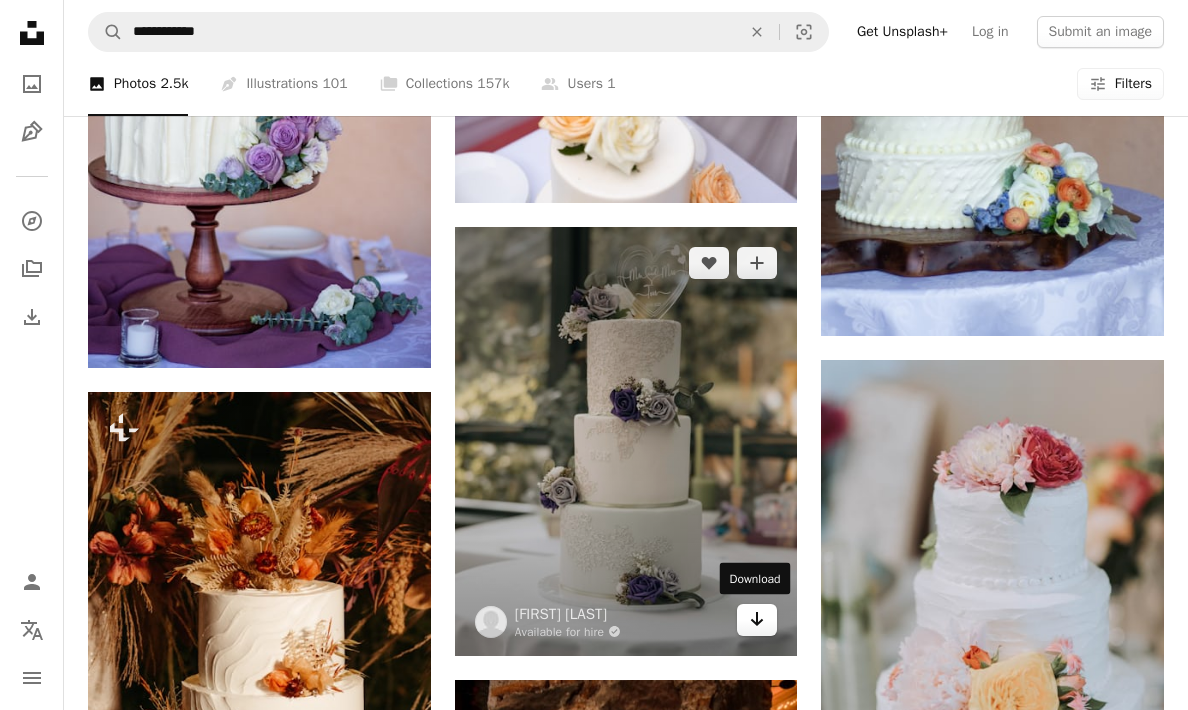 click on "Arrow pointing down" at bounding box center [757, 620] 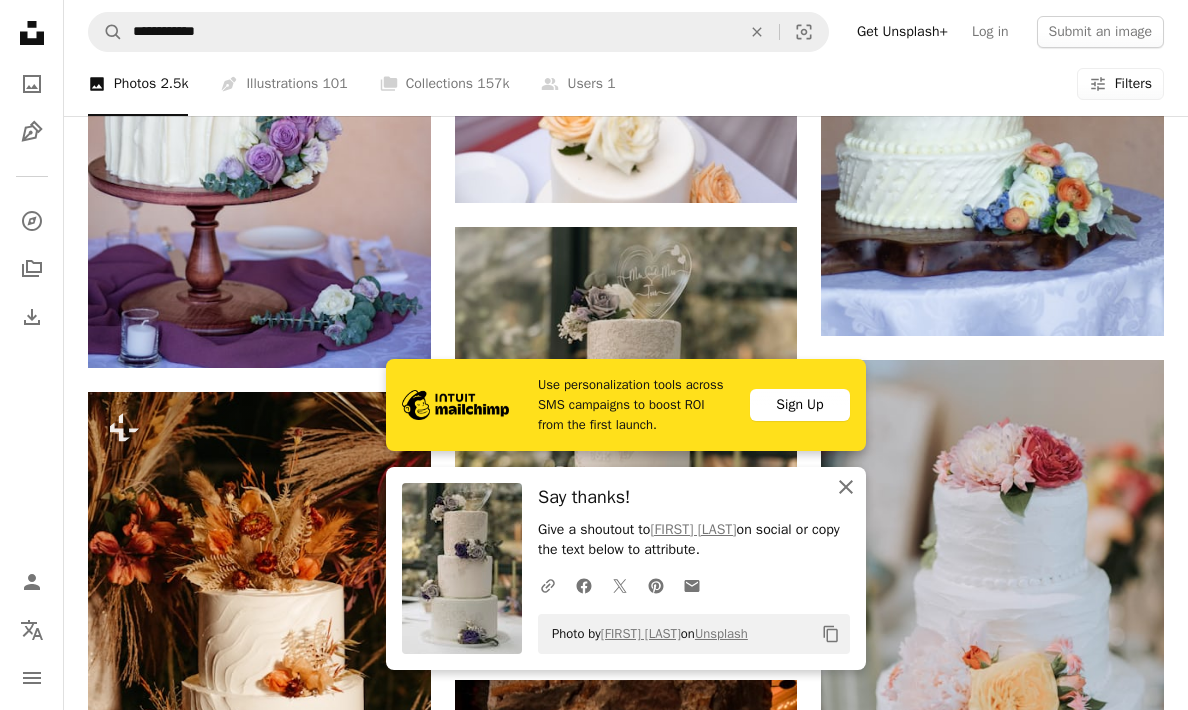 click on "An X shape" 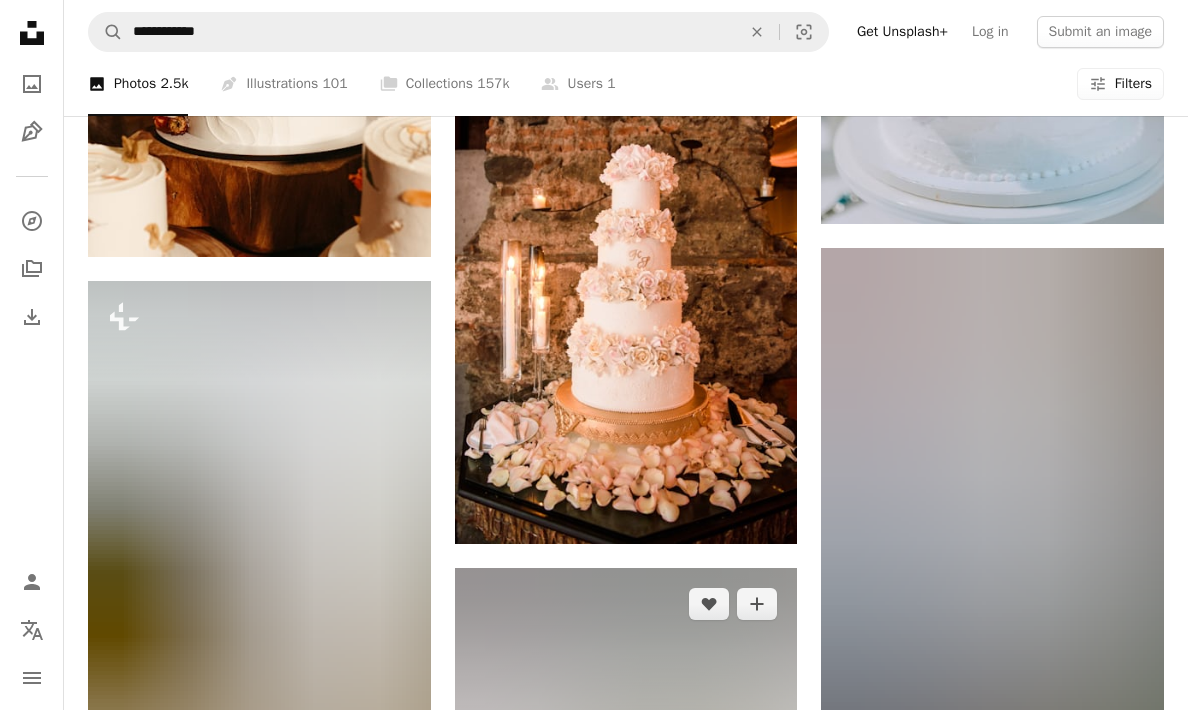 scroll, scrollTop: 7594, scrollLeft: 0, axis: vertical 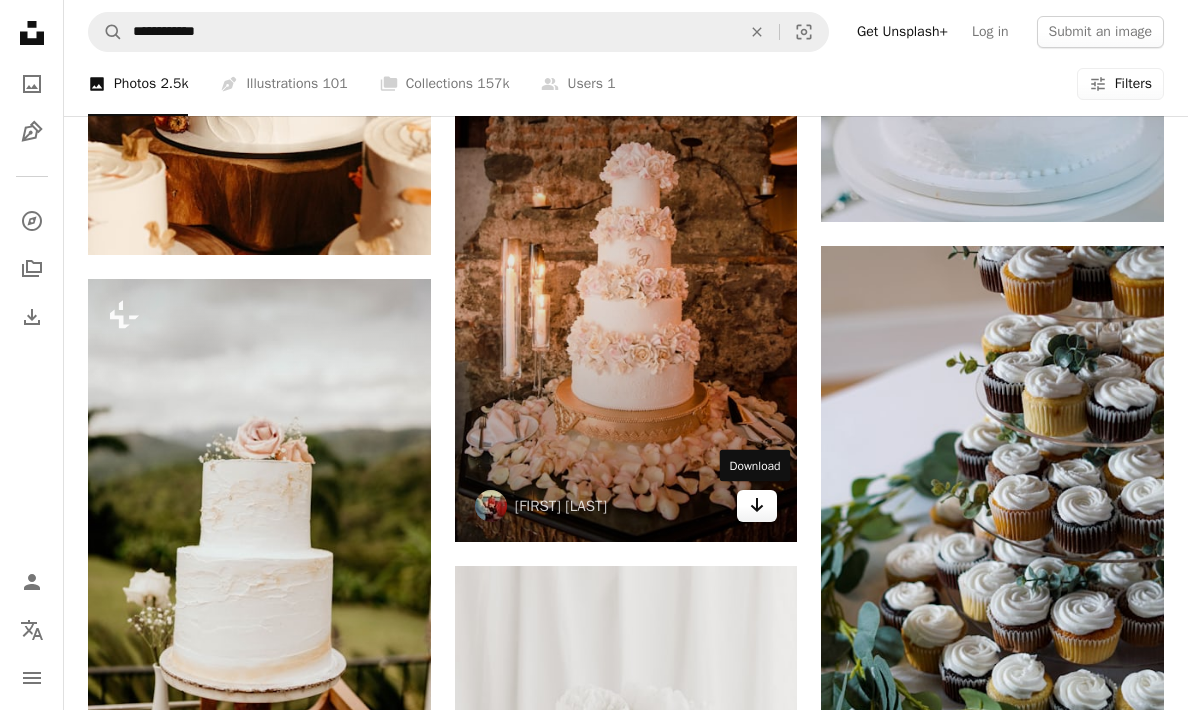 click on "Arrow pointing down" at bounding box center [757, 506] 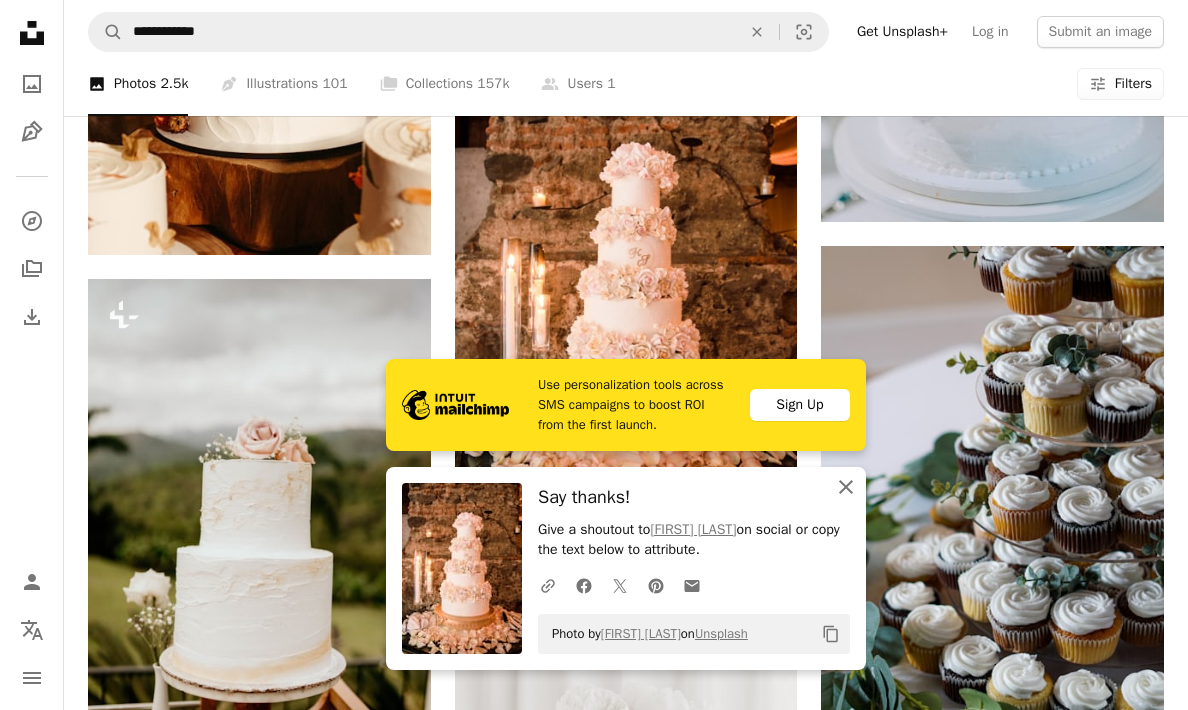 click 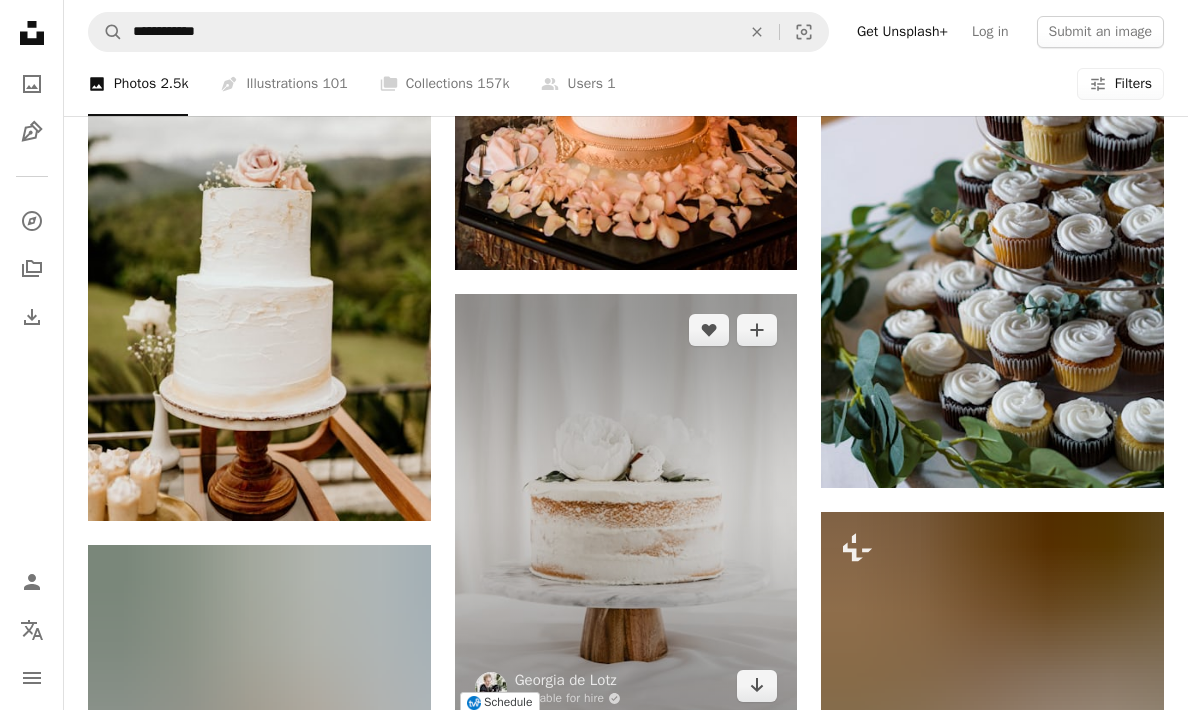 scroll, scrollTop: 7945, scrollLeft: 0, axis: vertical 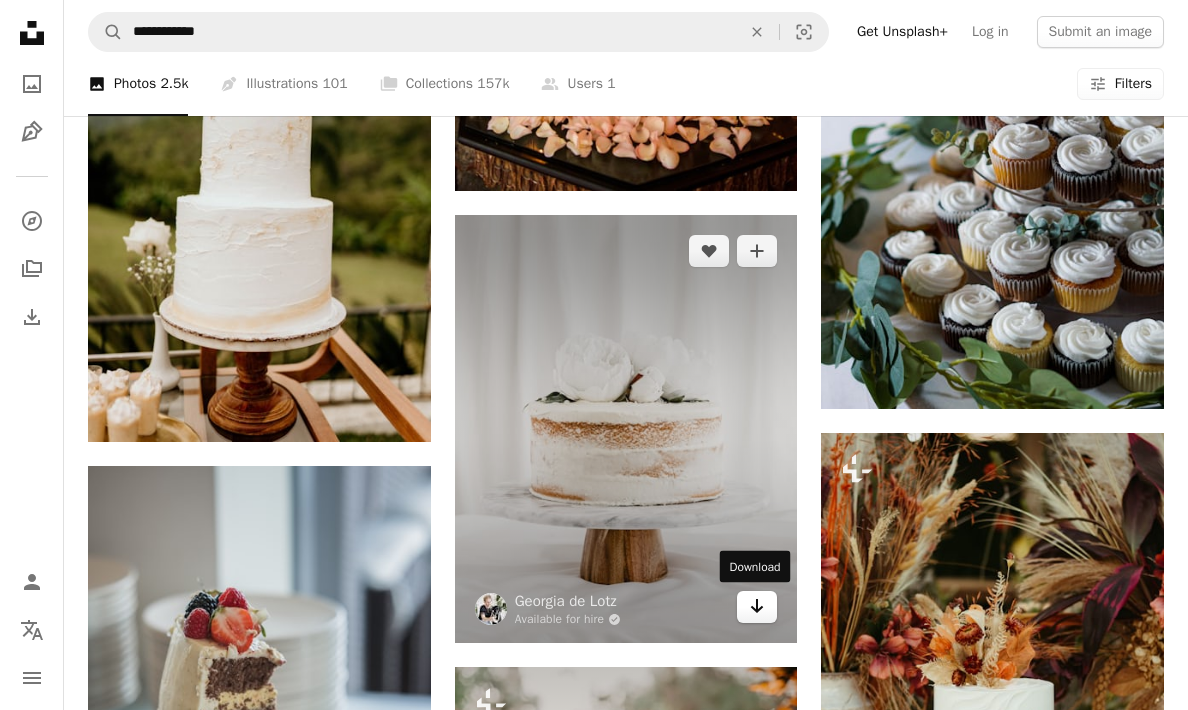 click on "Arrow pointing down" 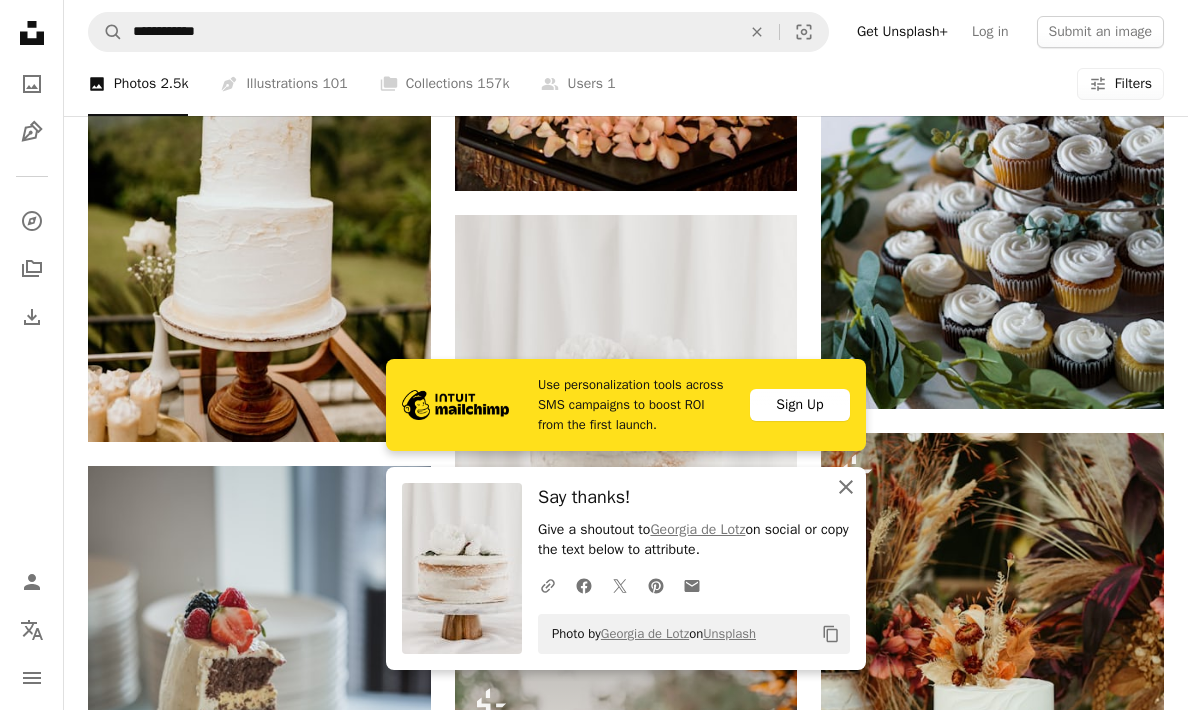 click on "An X shape" 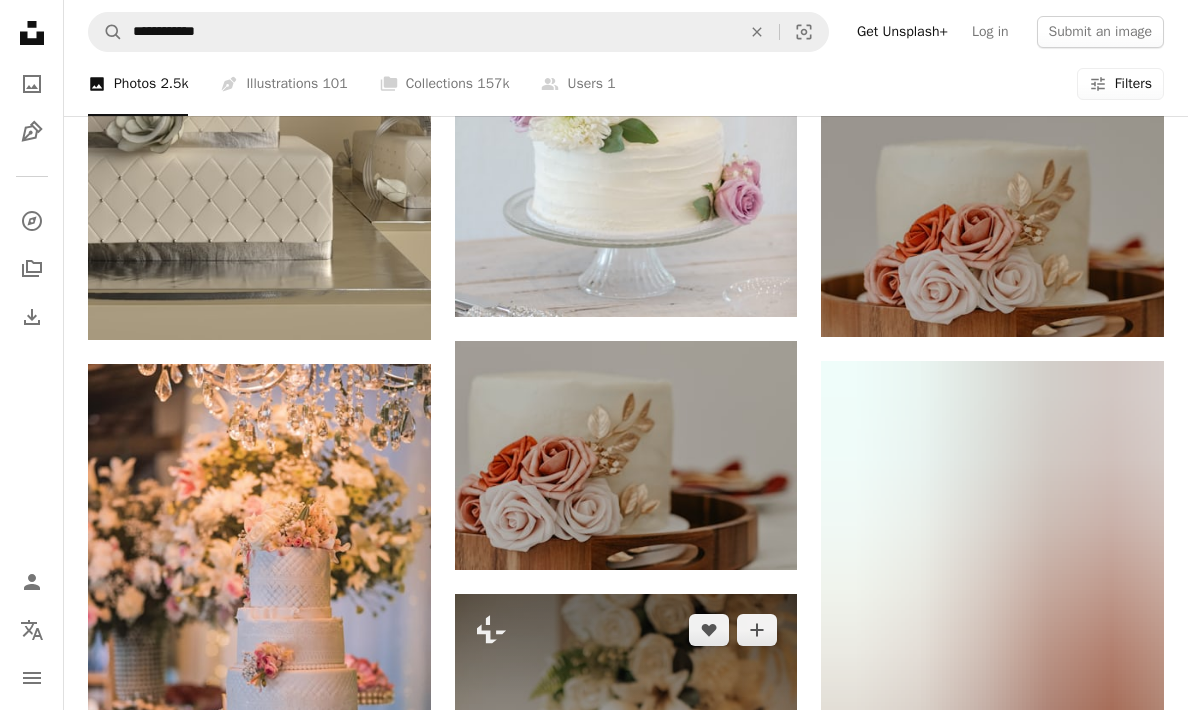 scroll, scrollTop: 11331, scrollLeft: 0, axis: vertical 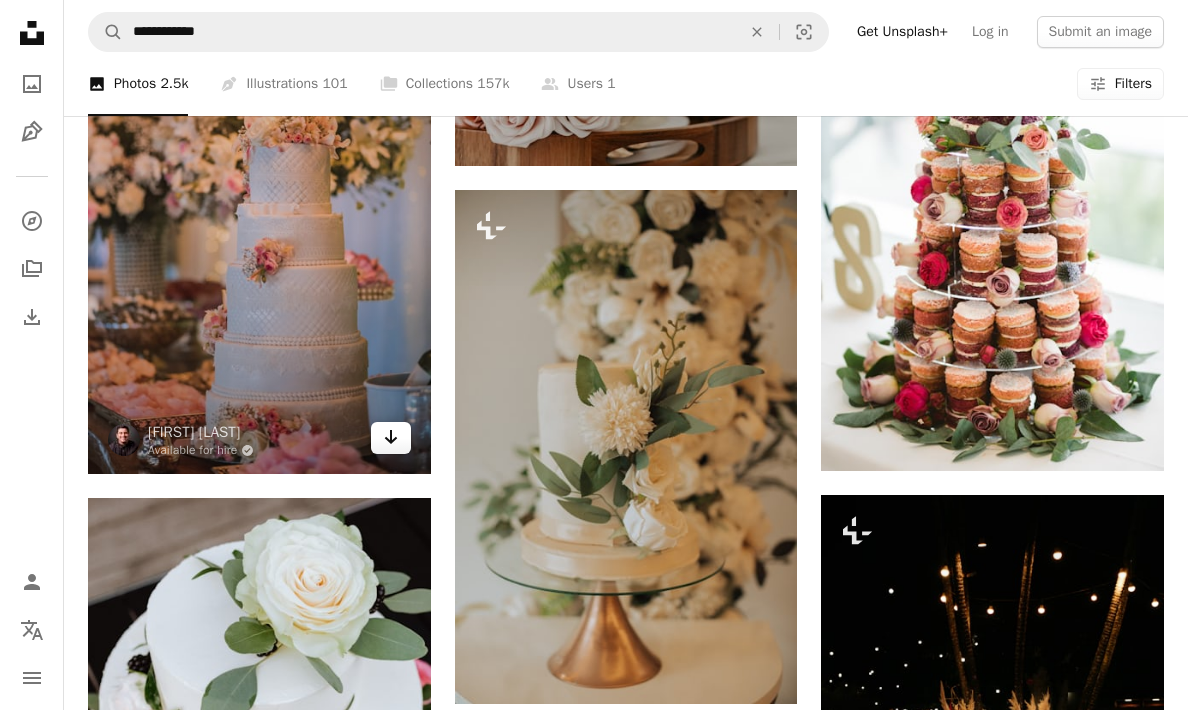 click on "Arrow pointing down" at bounding box center (391, 438) 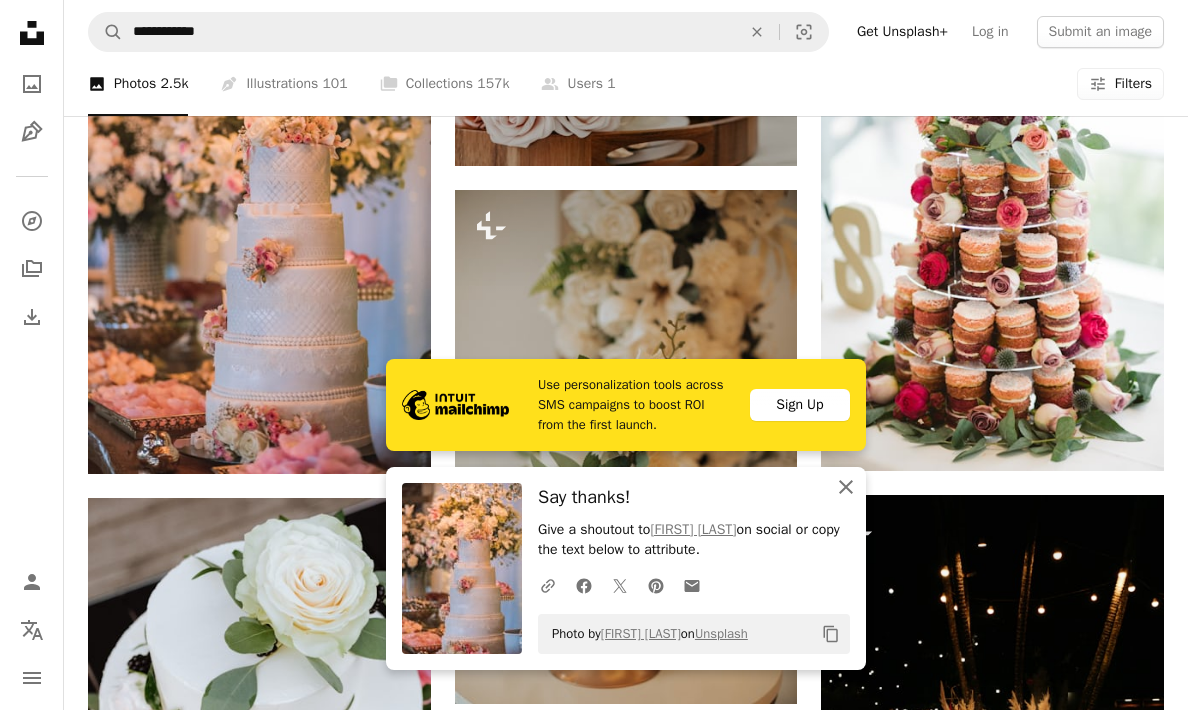 click on "An X shape Close" at bounding box center (846, 487) 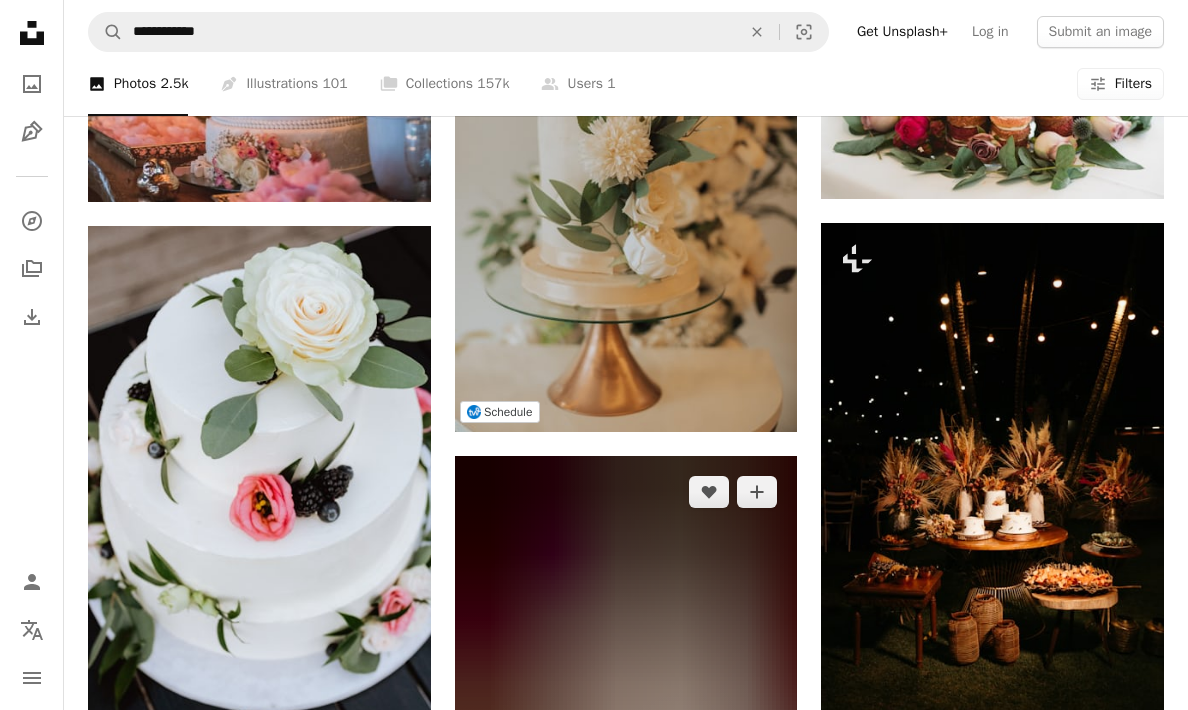 scroll, scrollTop: 11829, scrollLeft: 0, axis: vertical 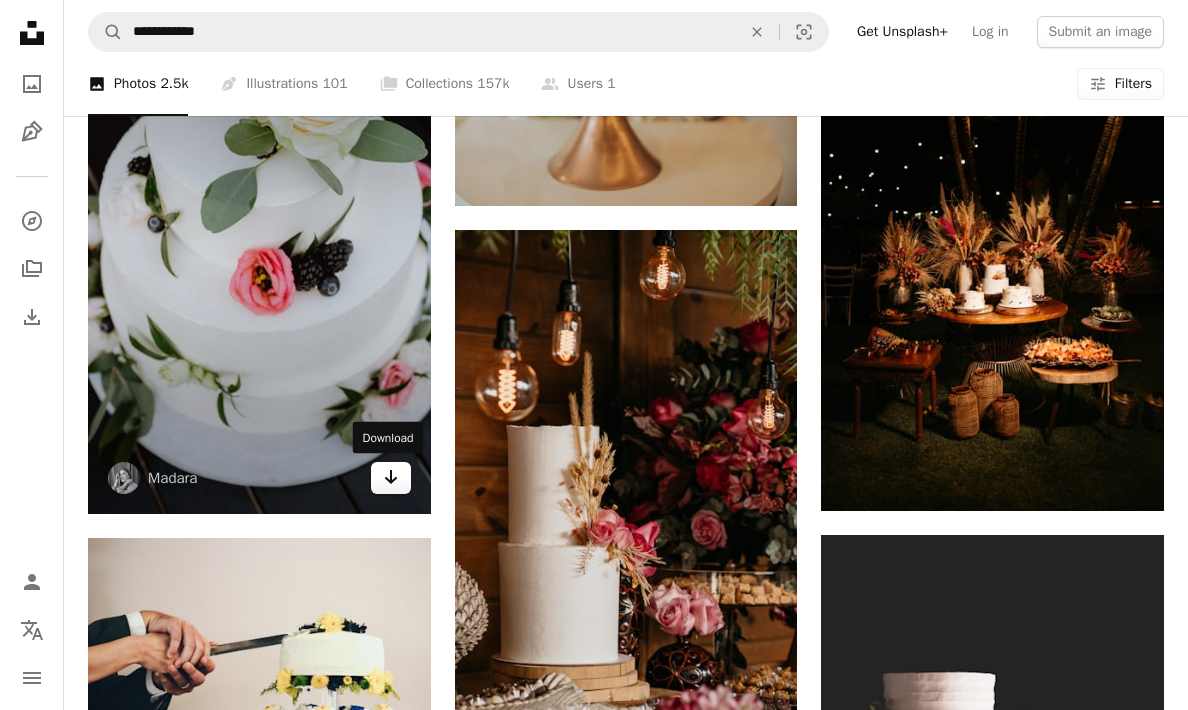 click 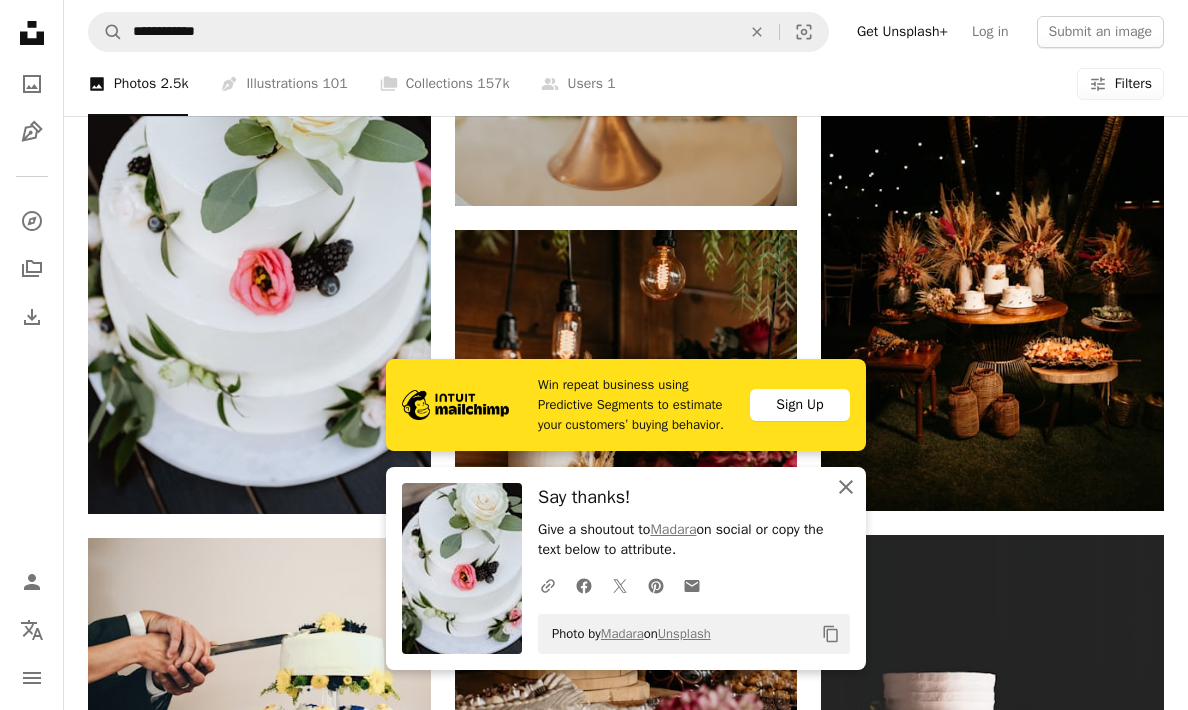 click on "An X shape" 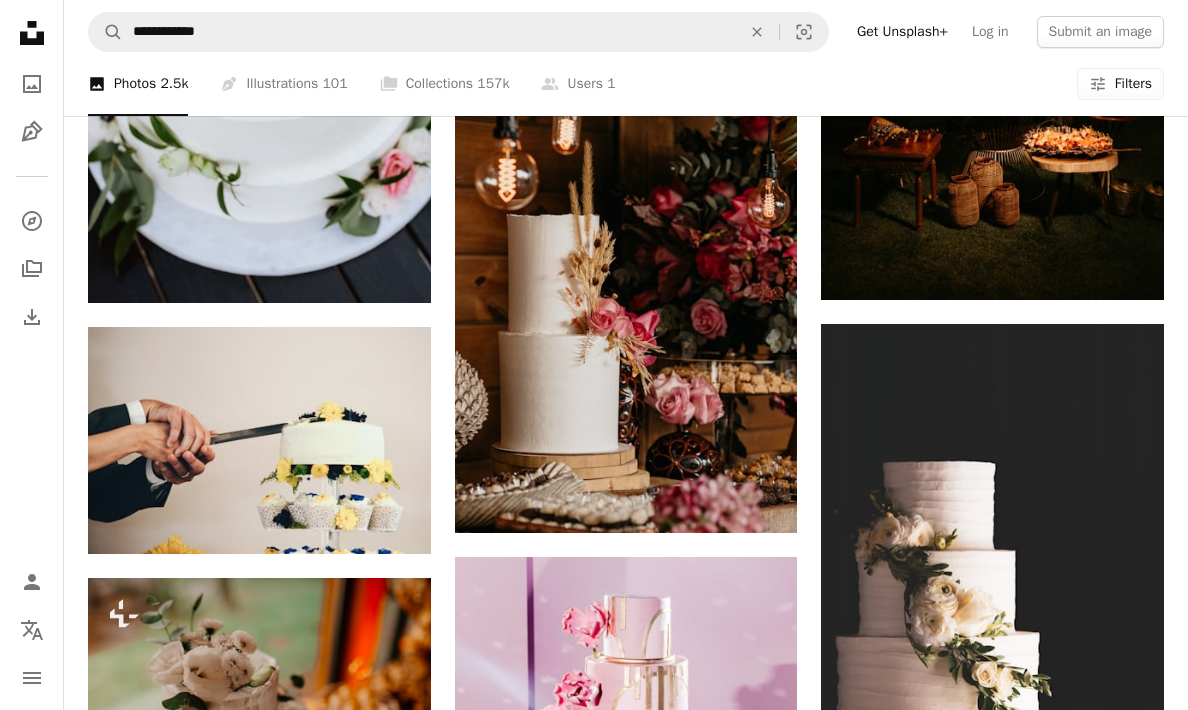 scroll, scrollTop: 12052, scrollLeft: 0, axis: vertical 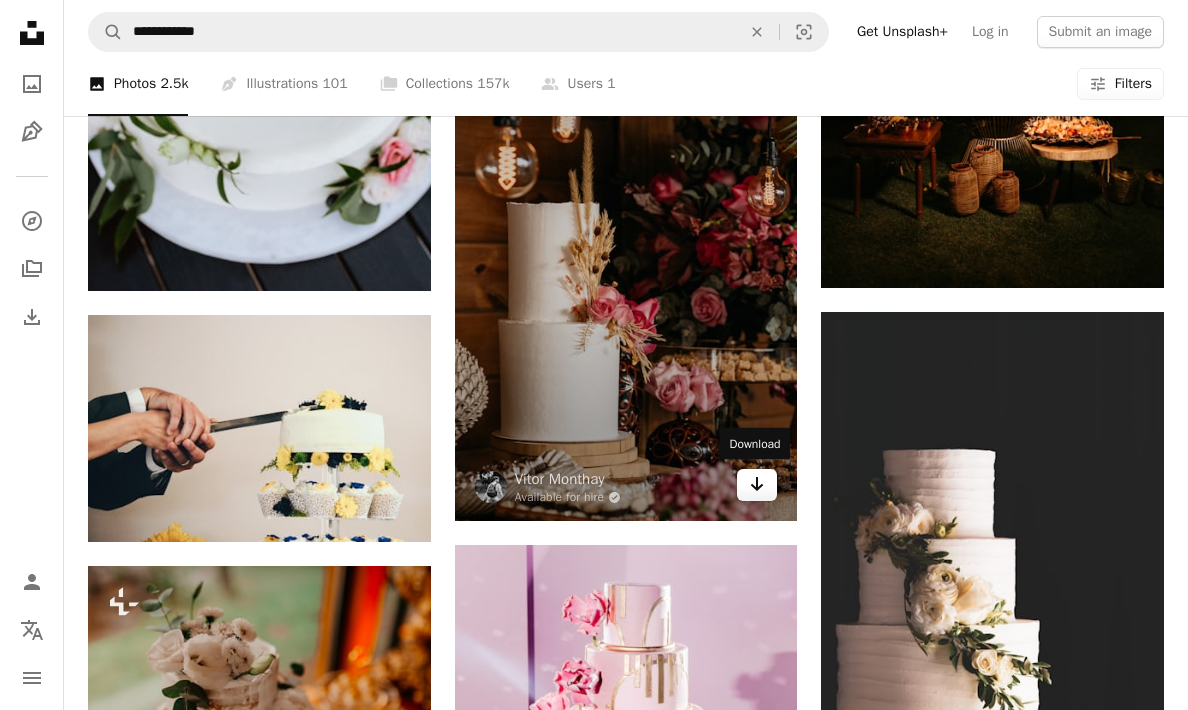 click on "Arrow pointing down" 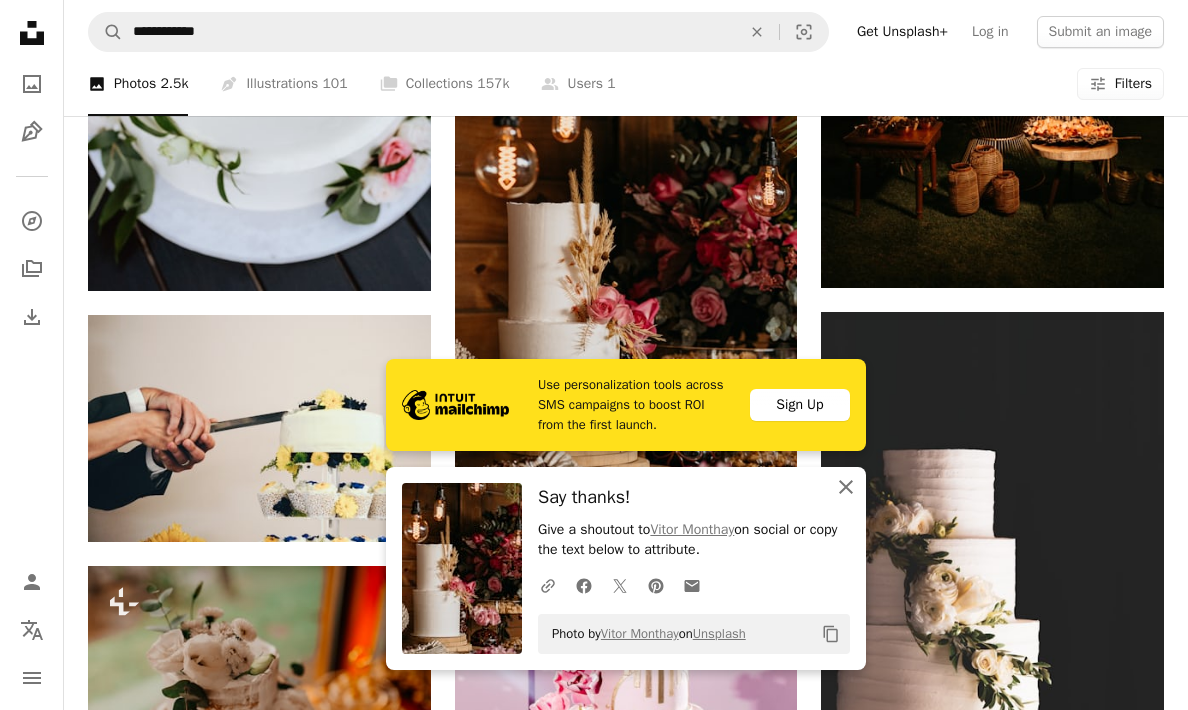 click on "An X shape" 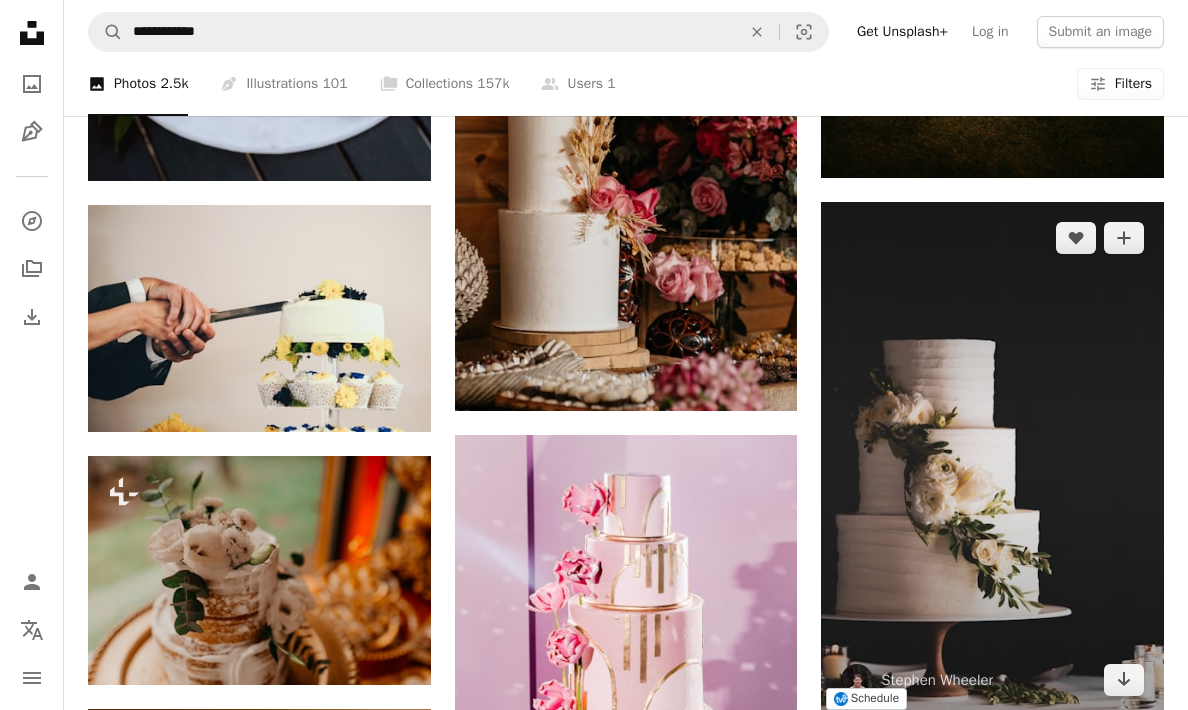 scroll, scrollTop: 12195, scrollLeft: 0, axis: vertical 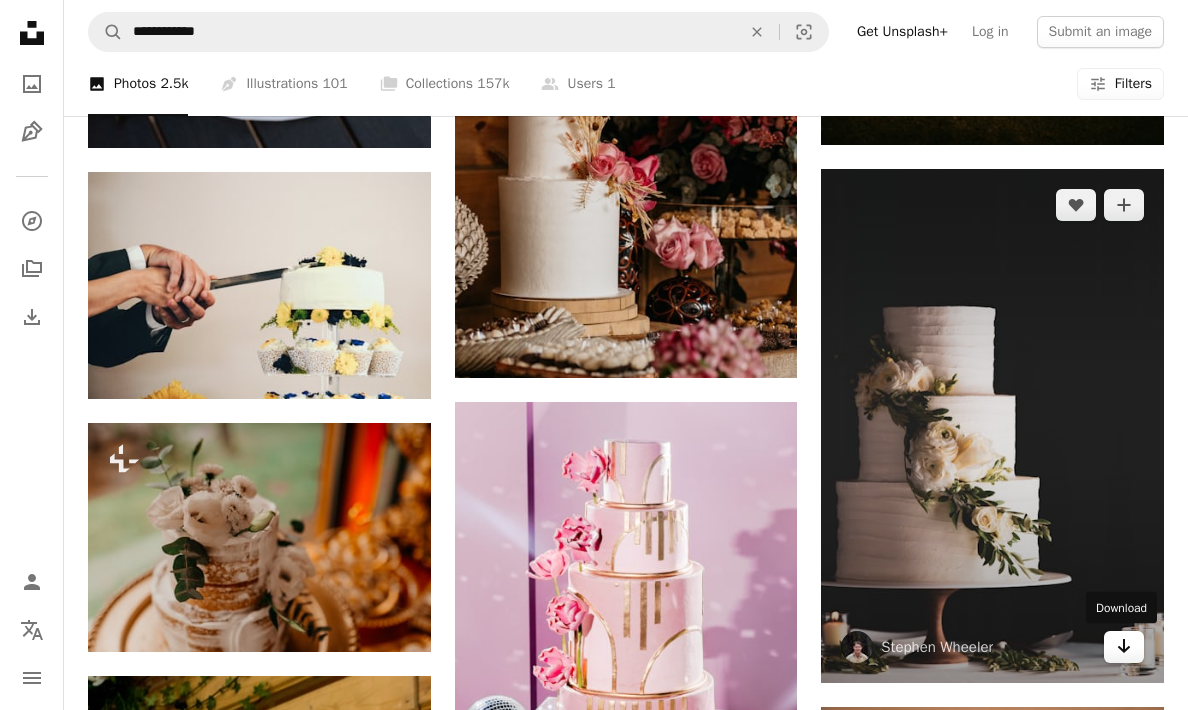 click on "Arrow pointing down" 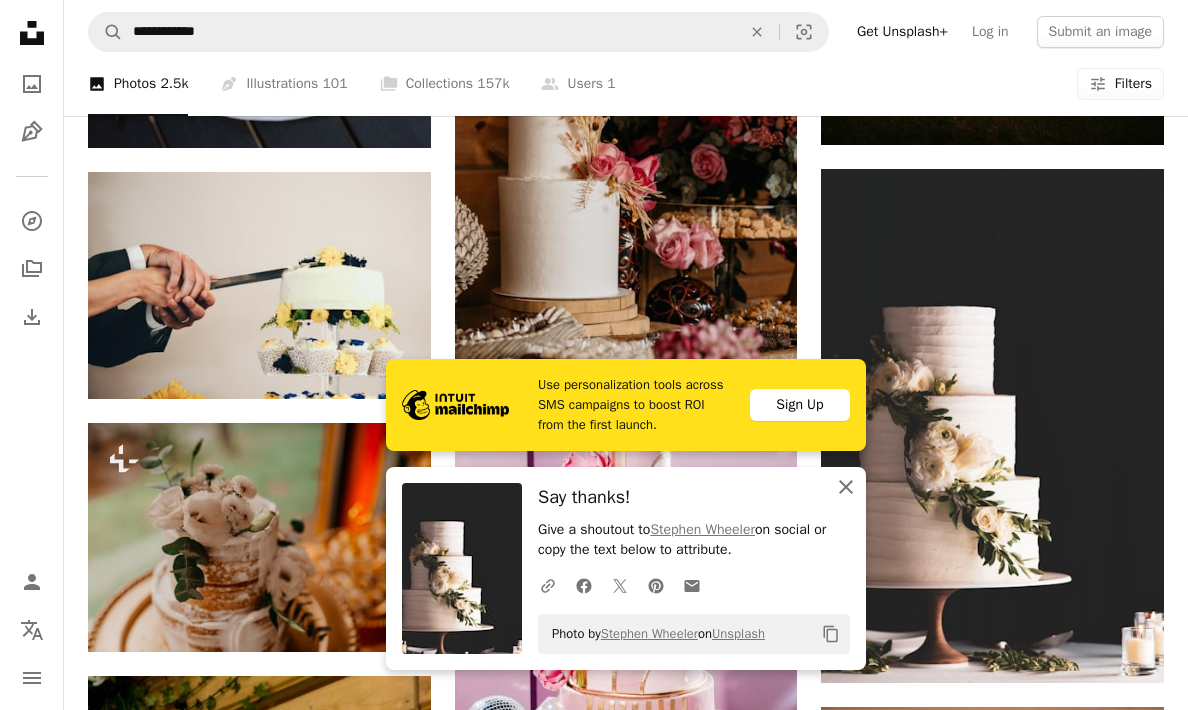 click on "An X shape" 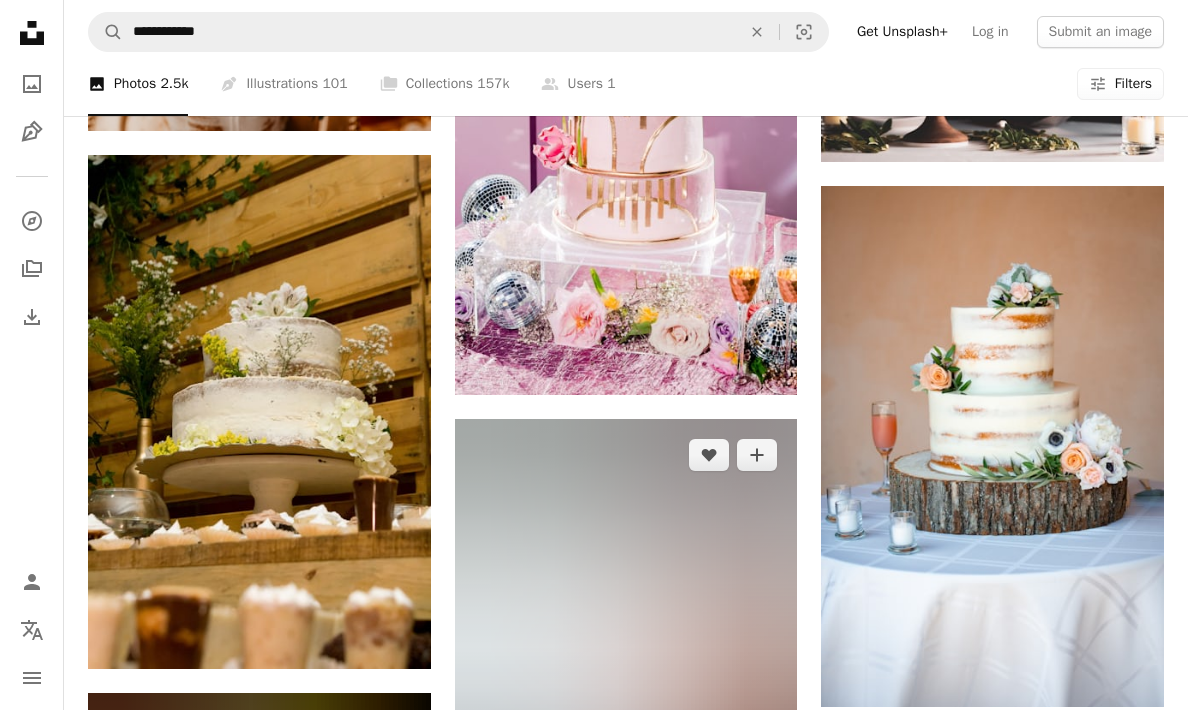 scroll, scrollTop: 12798, scrollLeft: 0, axis: vertical 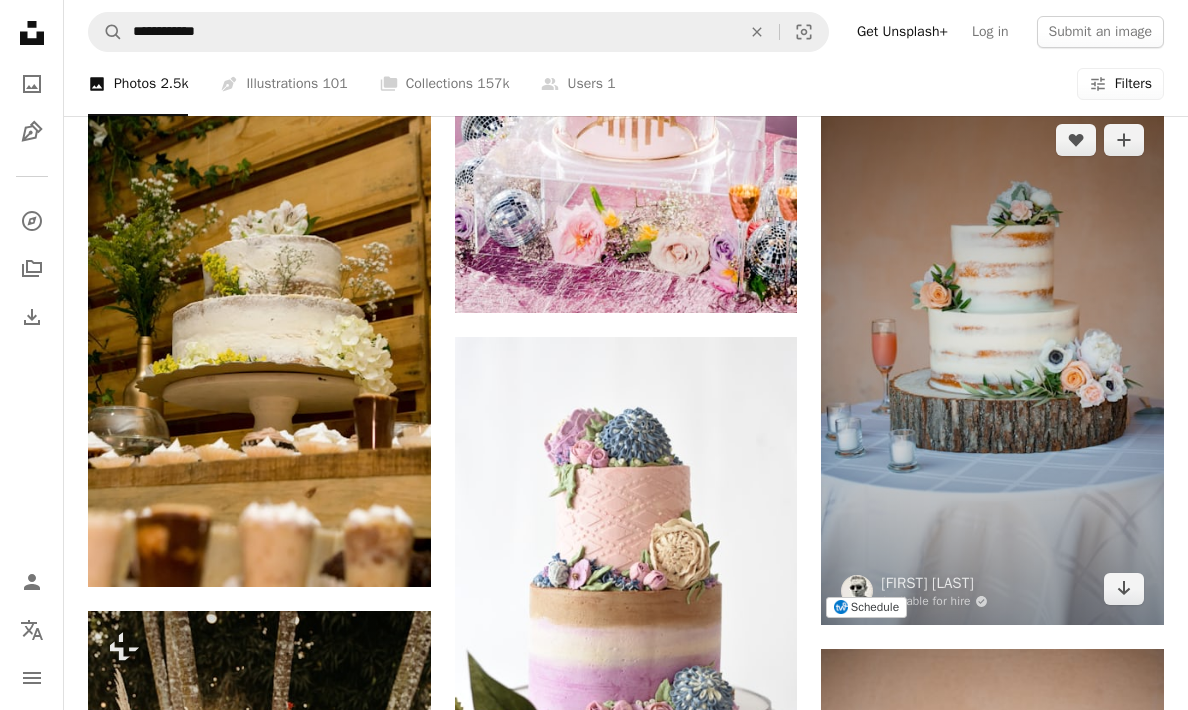 click at bounding box center (992, 365) 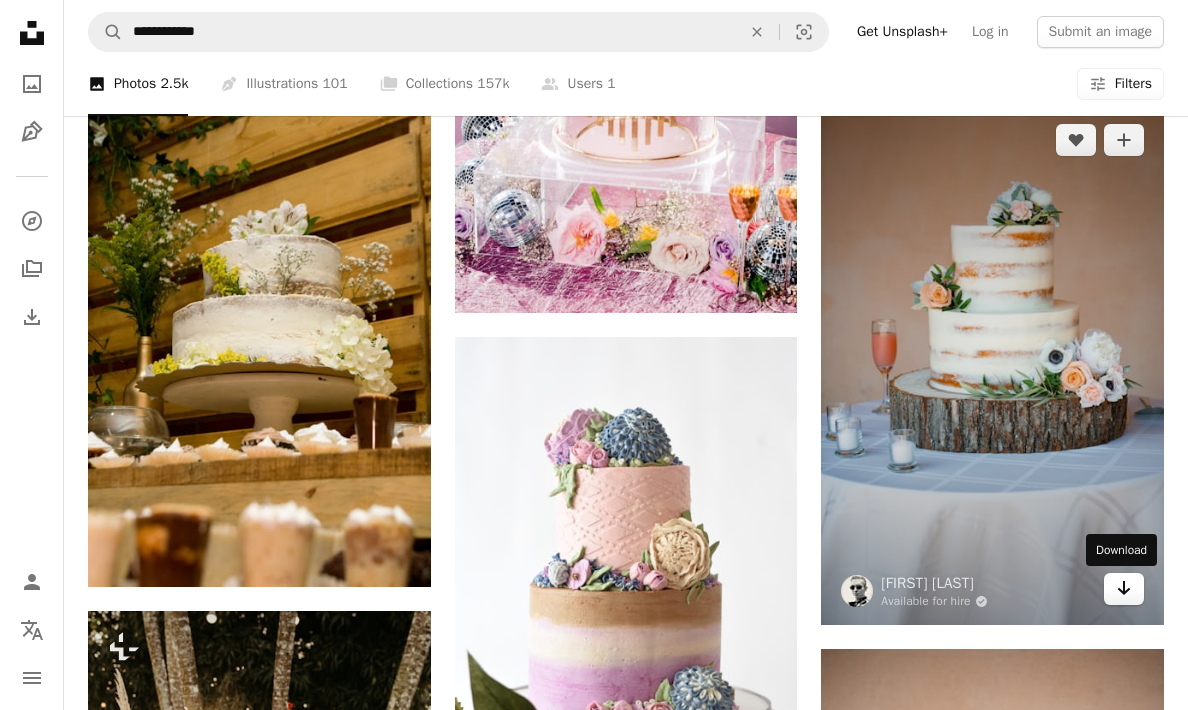 click on "Arrow pointing down" at bounding box center (1124, 589) 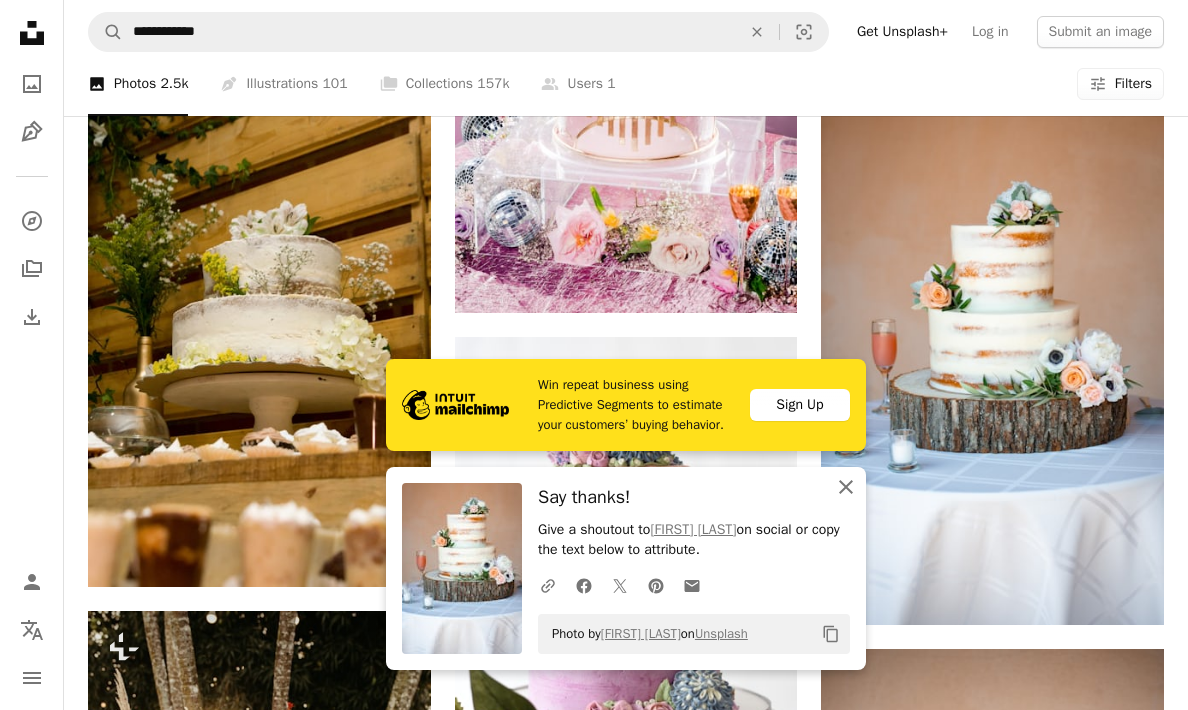 click on "An X shape" 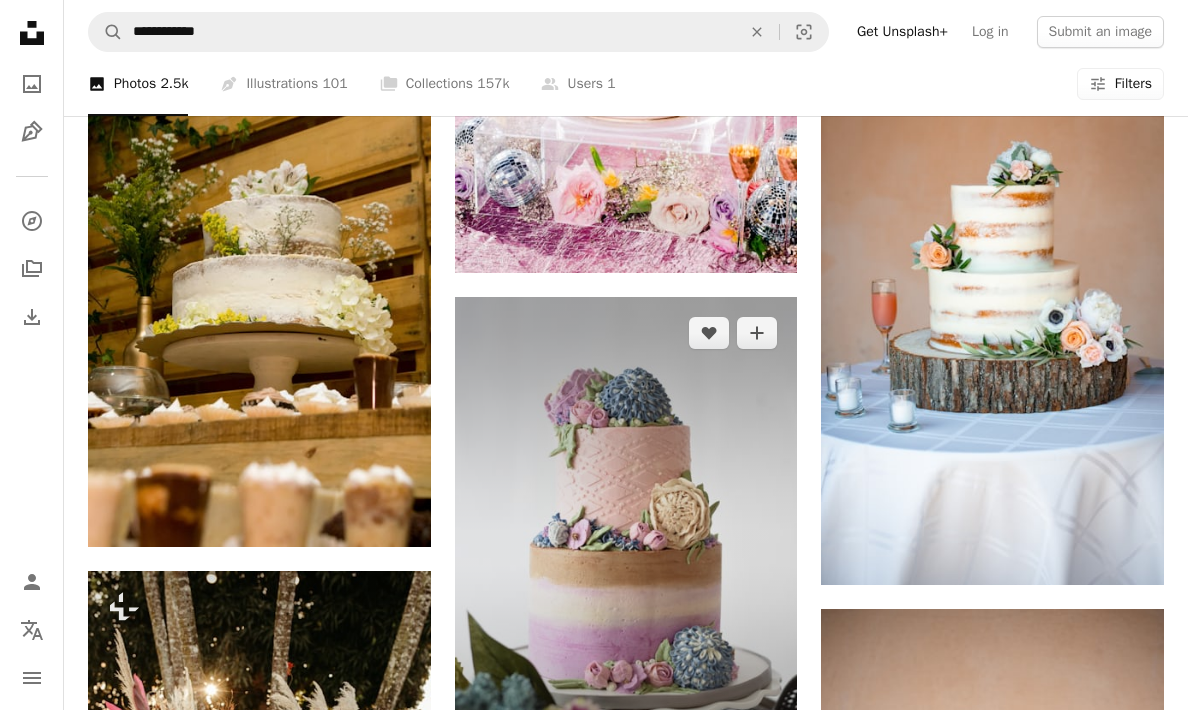 scroll, scrollTop: 13112, scrollLeft: 0, axis: vertical 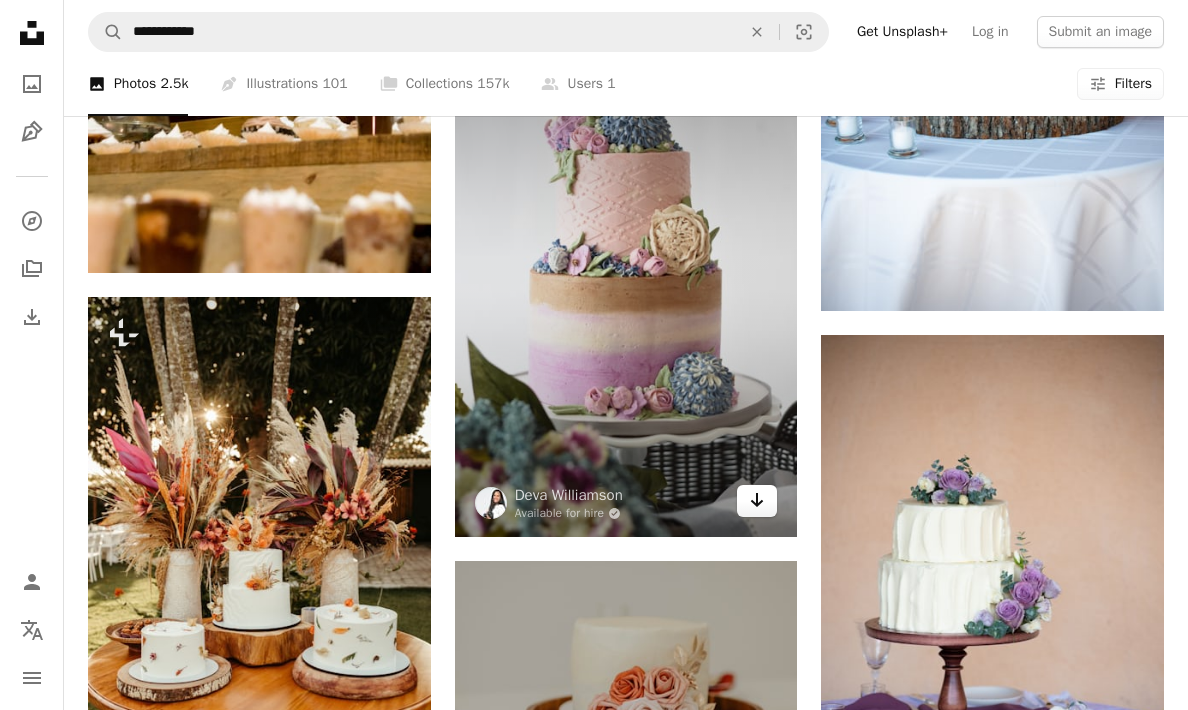 click on "Arrow pointing down" 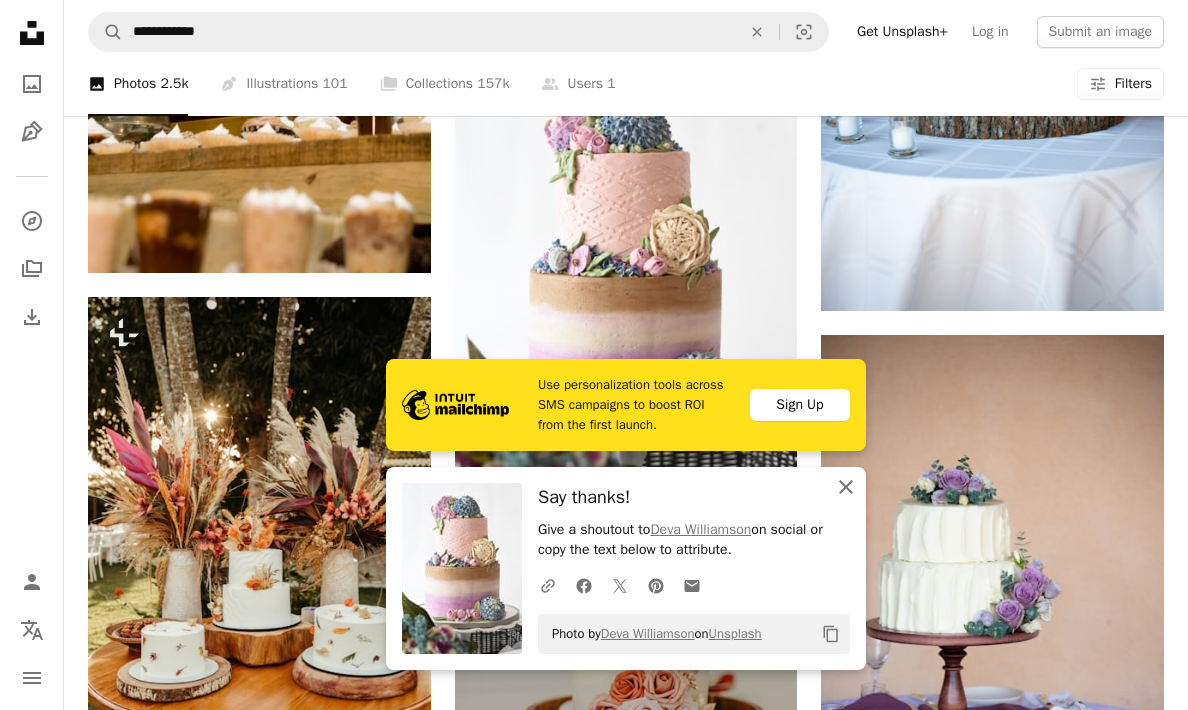 click on "An X shape" 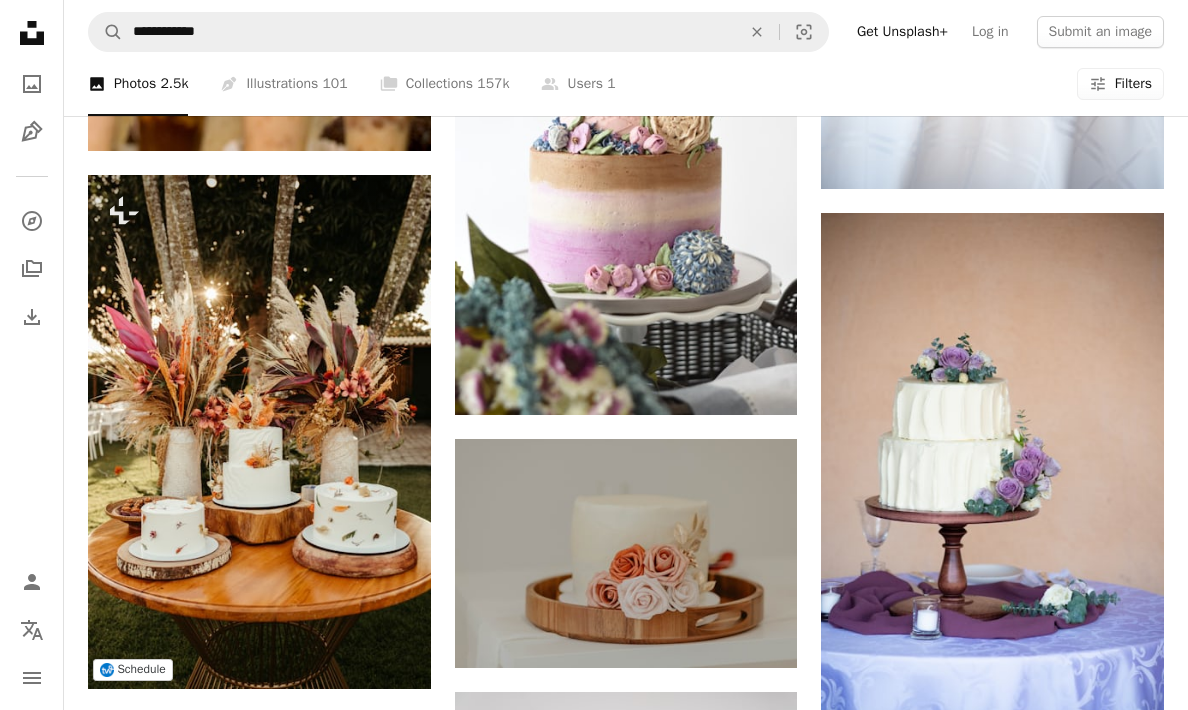 scroll, scrollTop: 13234, scrollLeft: 0, axis: vertical 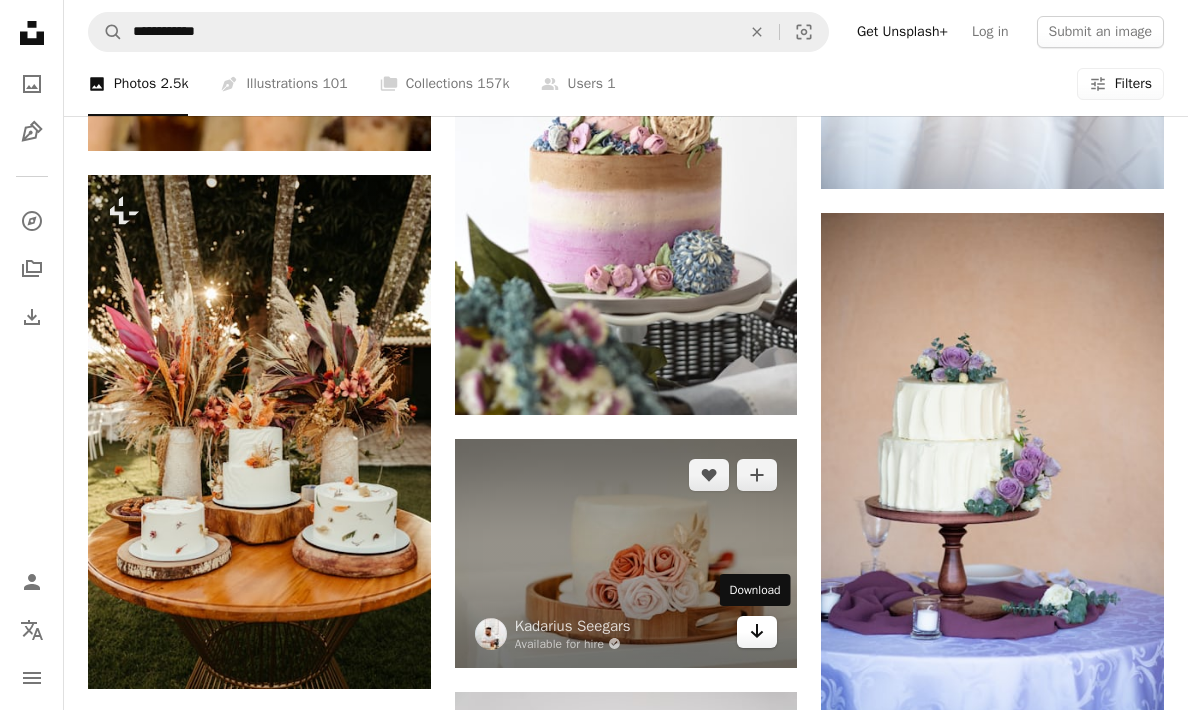 click on "Arrow pointing down" at bounding box center [757, 632] 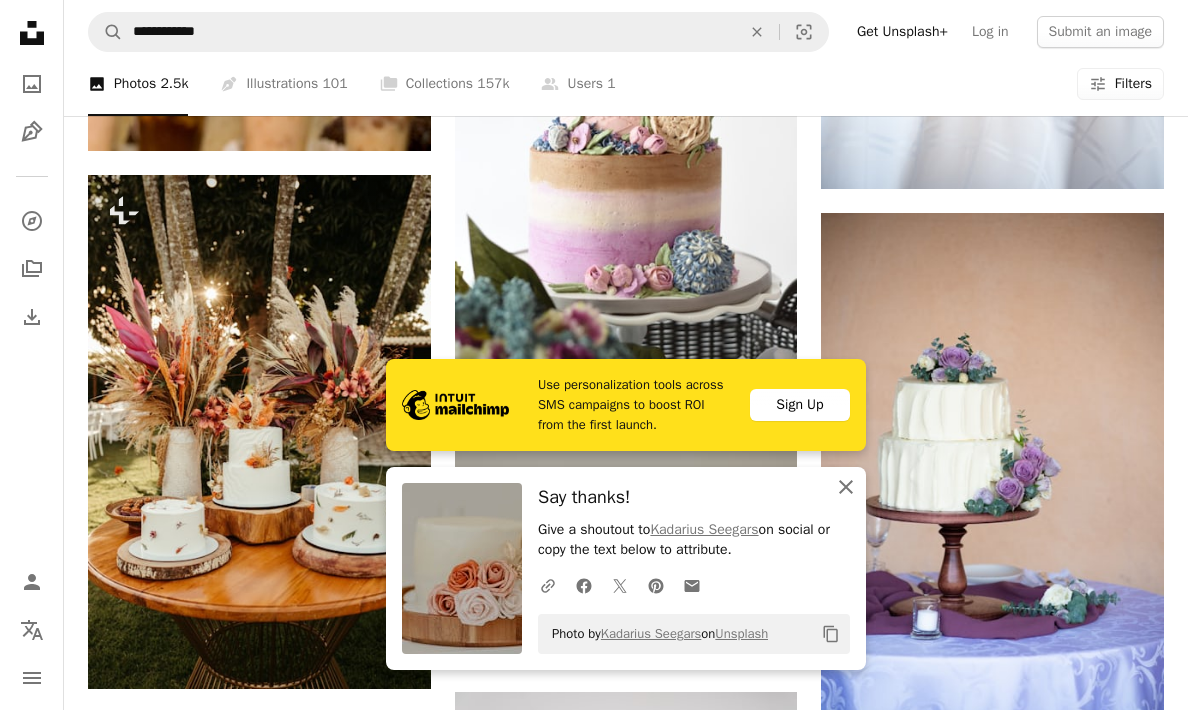 click on "An X shape" 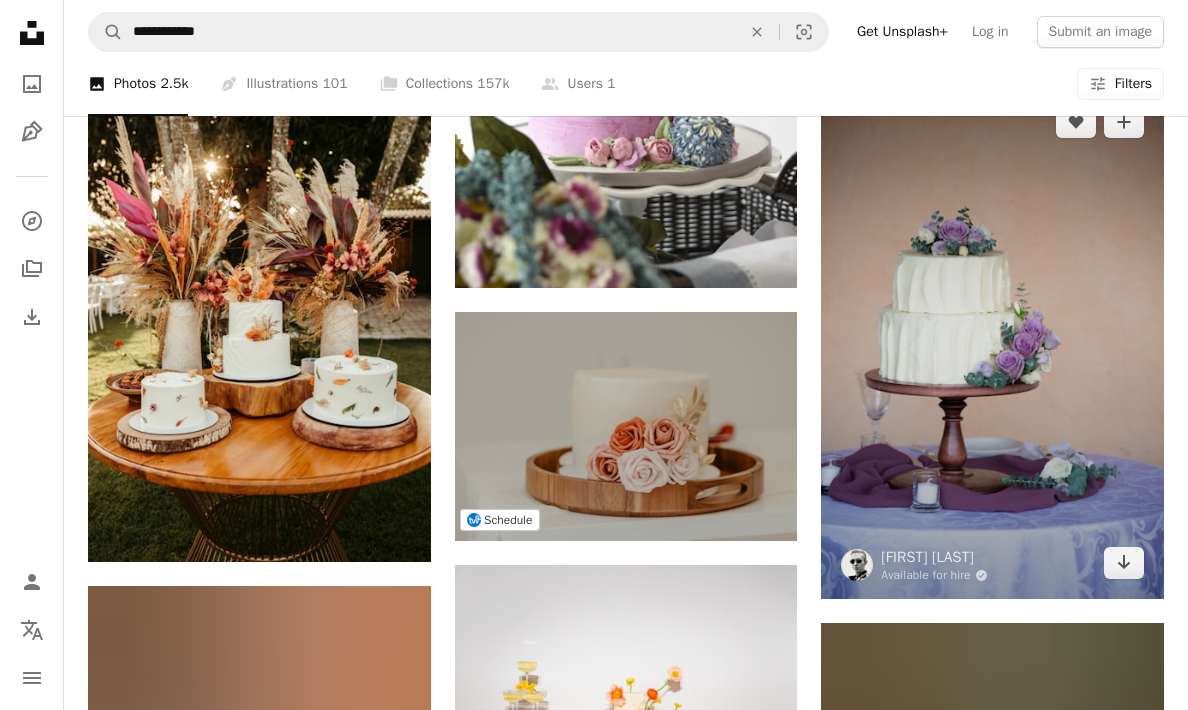 scroll, scrollTop: 13389, scrollLeft: 0, axis: vertical 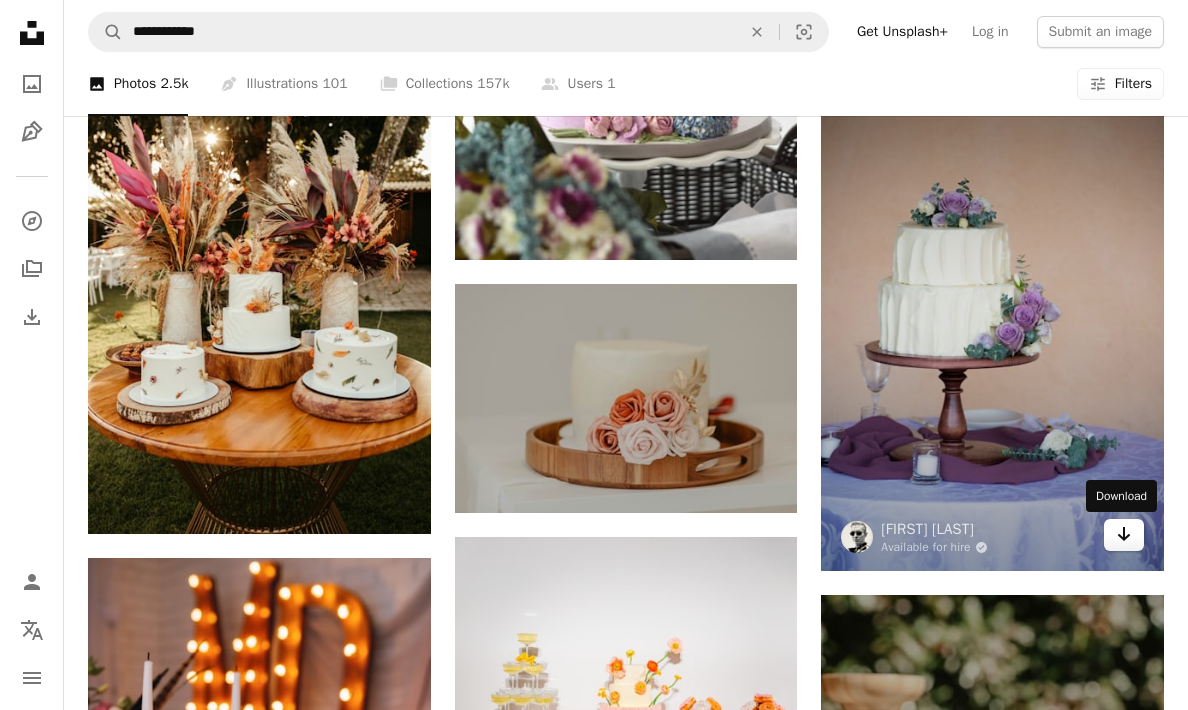 click on "Arrow pointing down" at bounding box center (1124, 535) 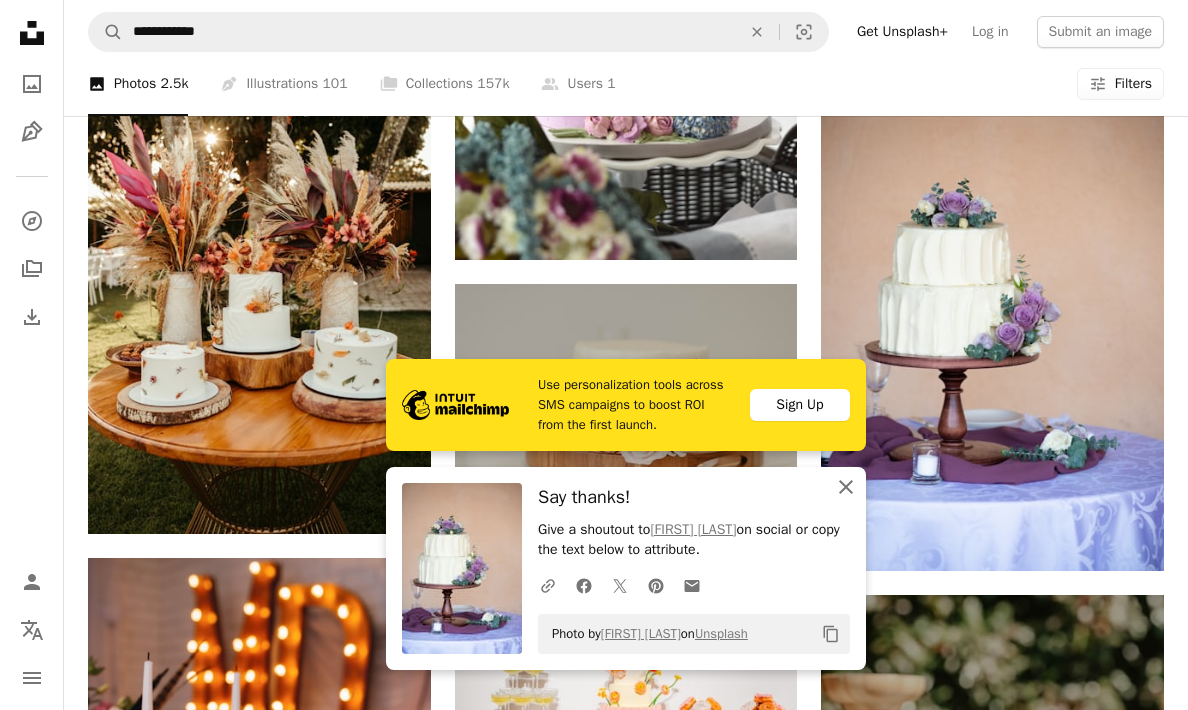 click on "An X shape" 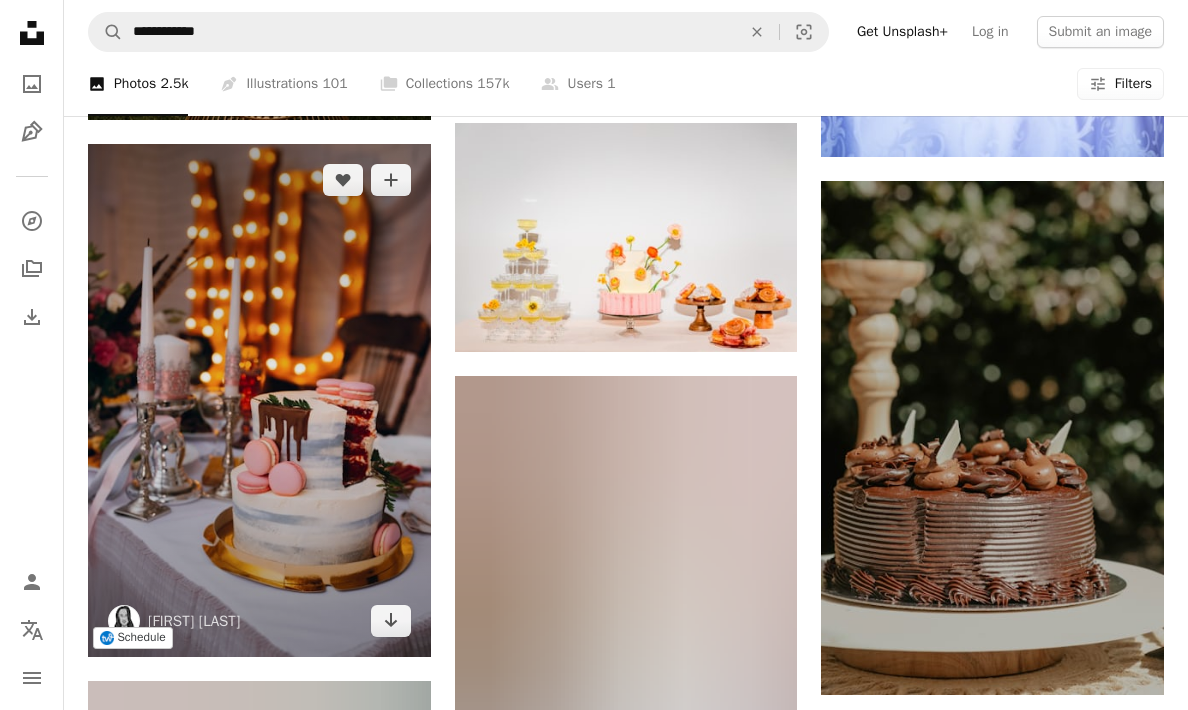 scroll, scrollTop: 13852, scrollLeft: 0, axis: vertical 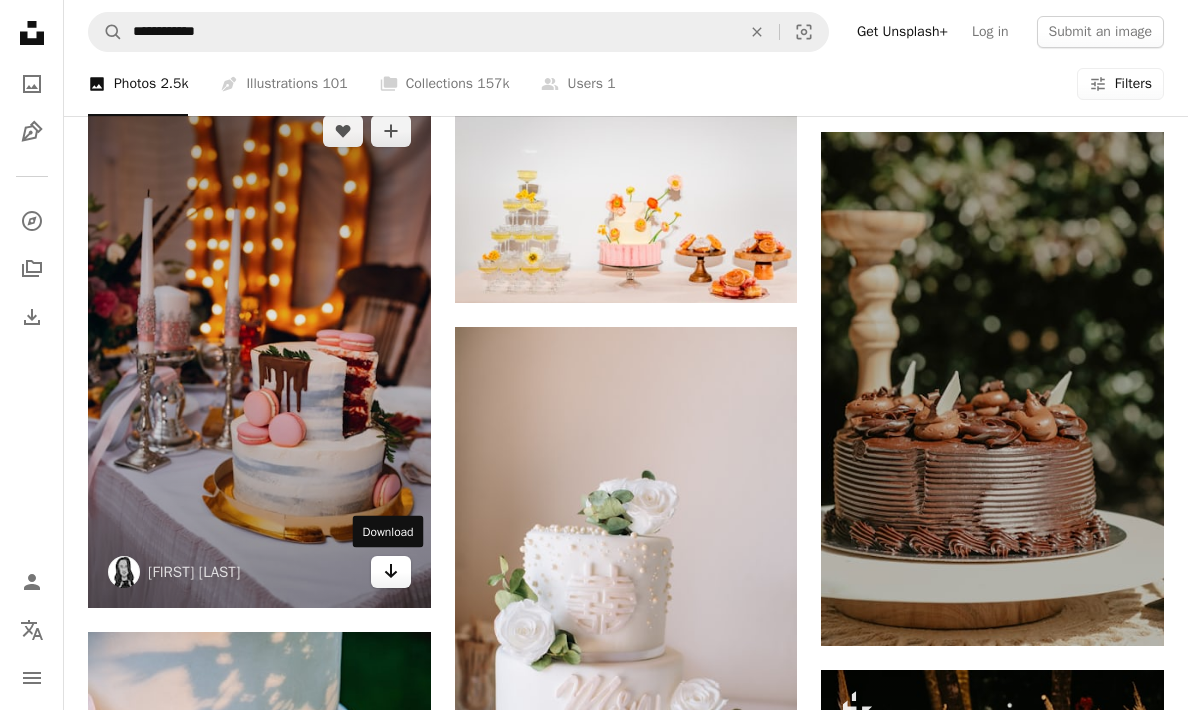 click on "Arrow pointing down" 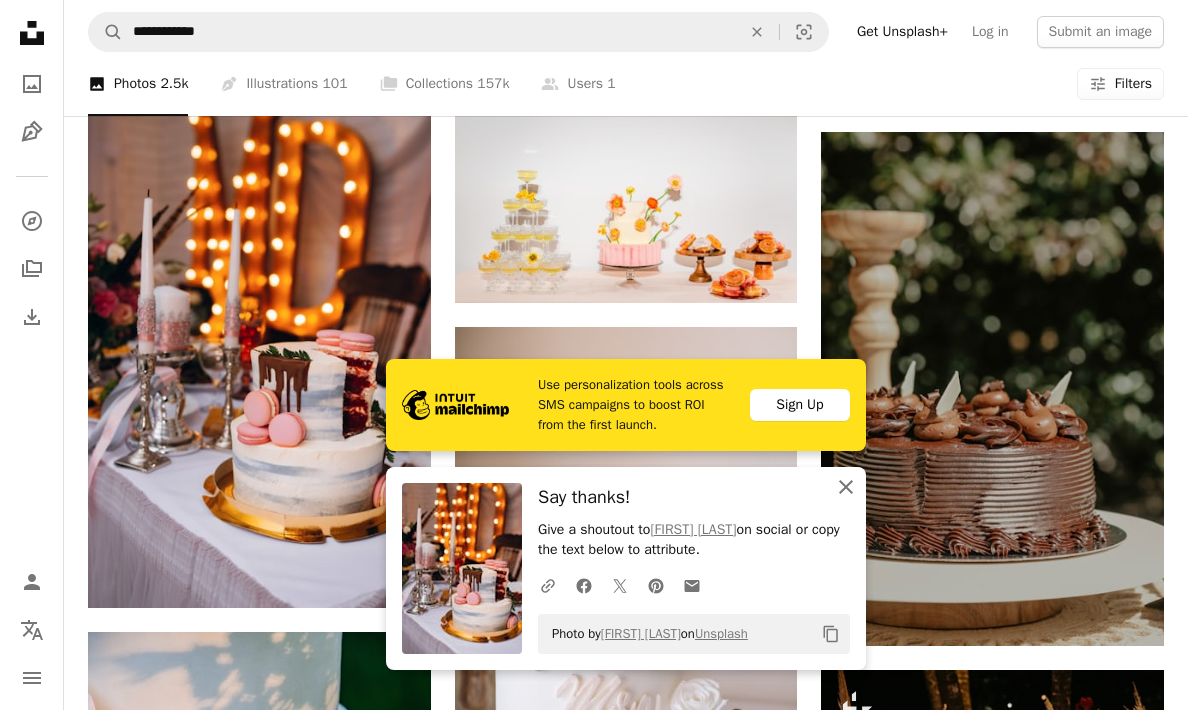 click on "An X shape" 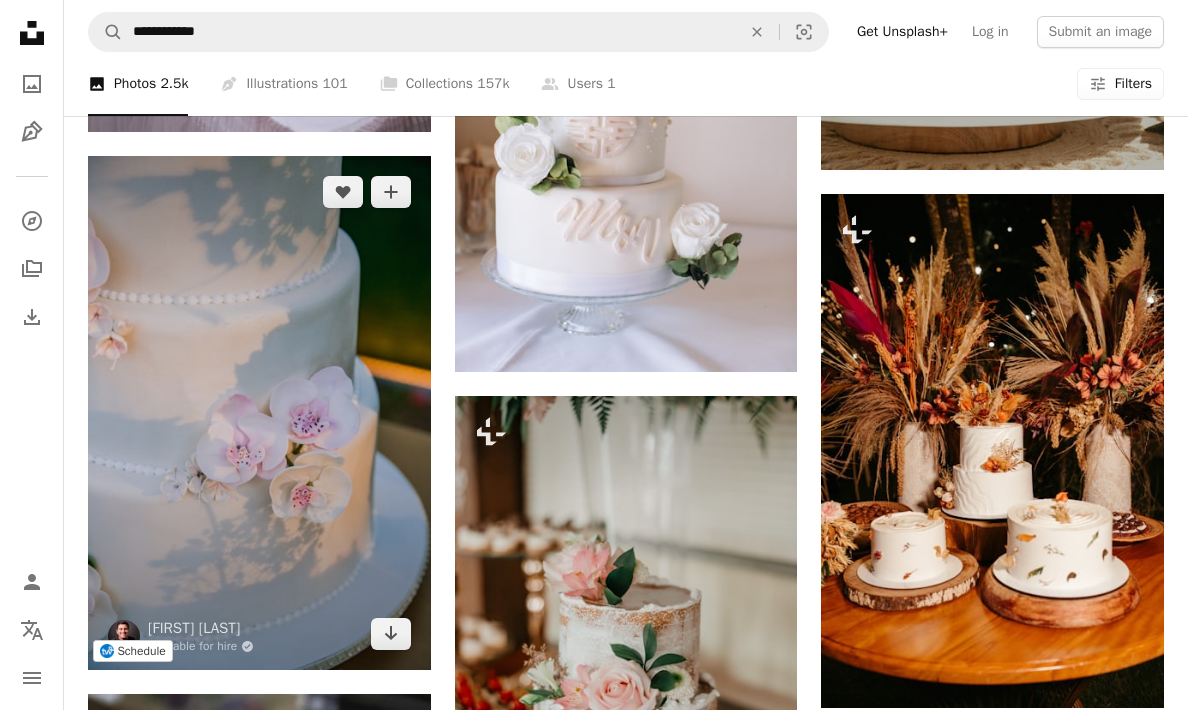 scroll, scrollTop: 14335, scrollLeft: 0, axis: vertical 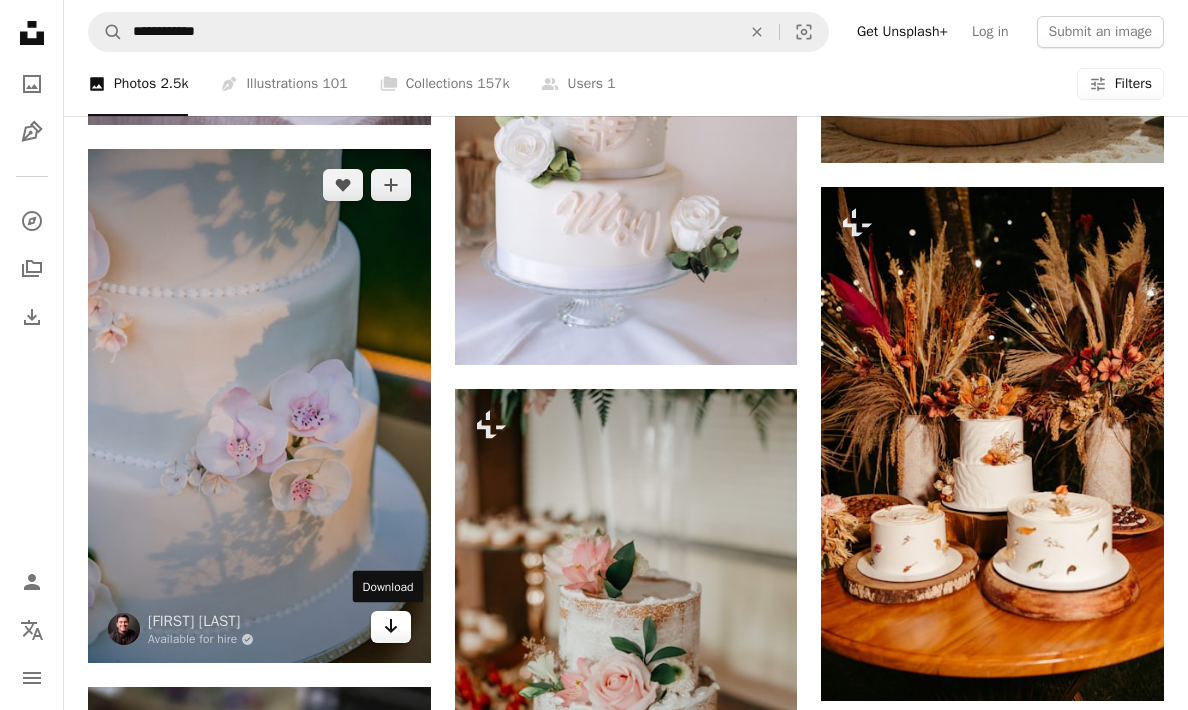 click 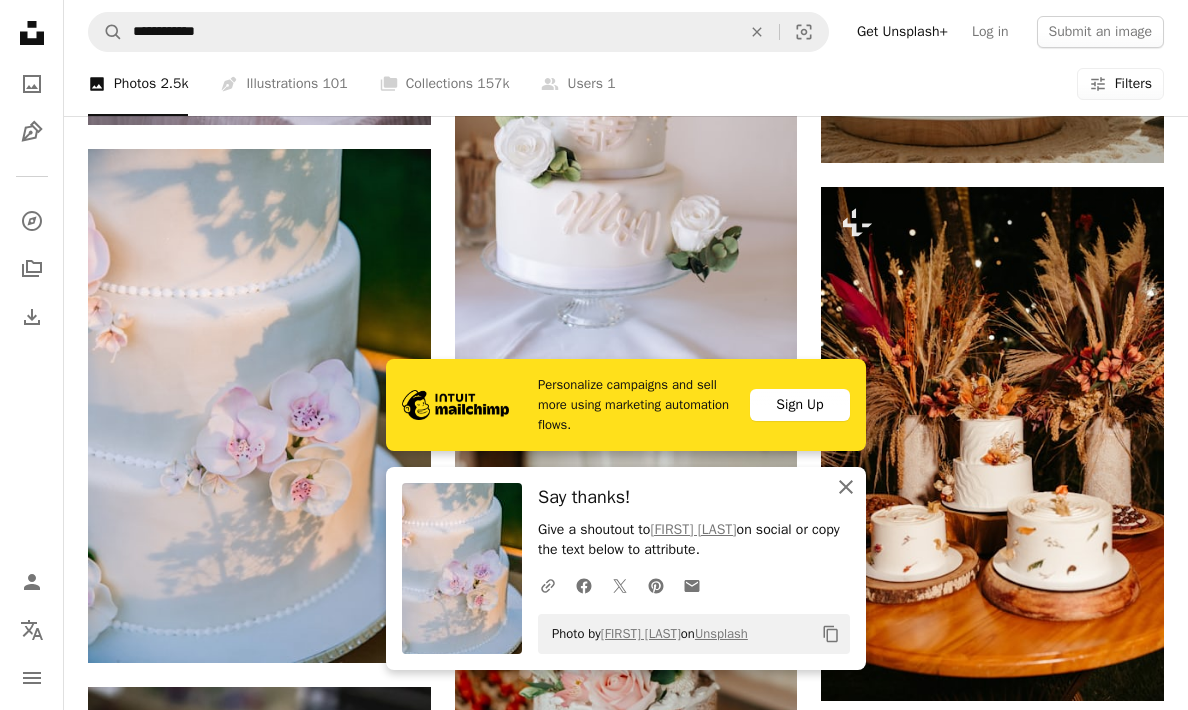 click on "An X shape Close" at bounding box center (846, 487) 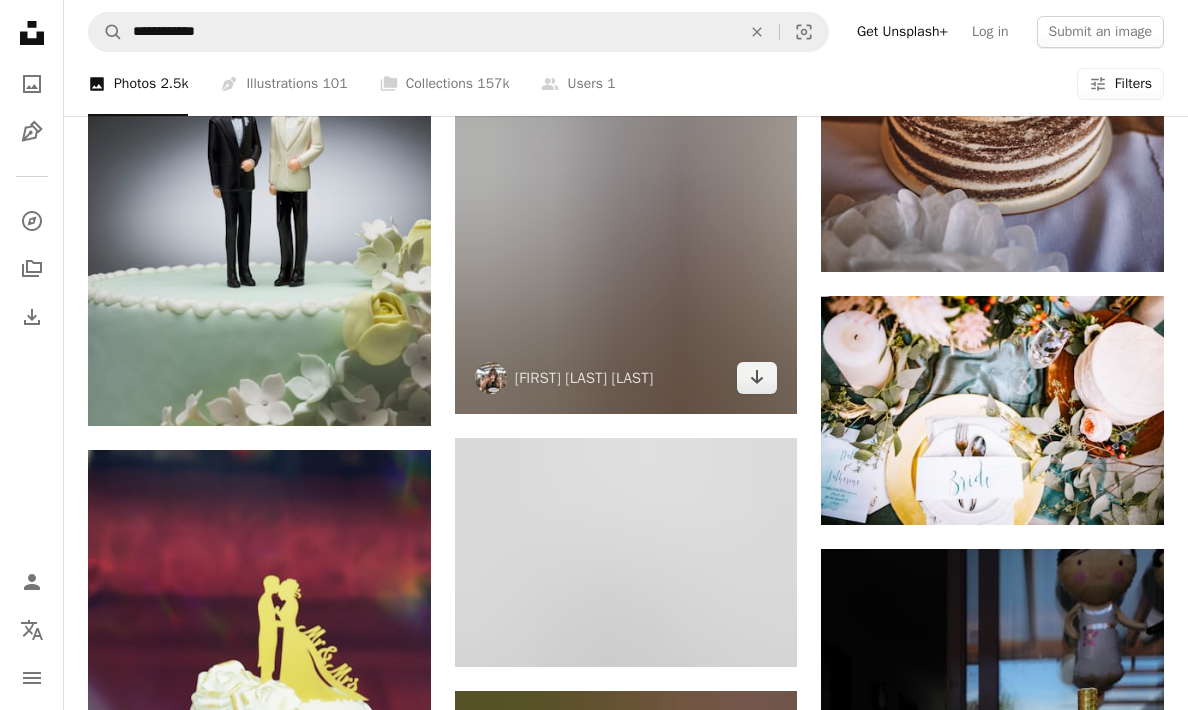 scroll, scrollTop: 17906, scrollLeft: 0, axis: vertical 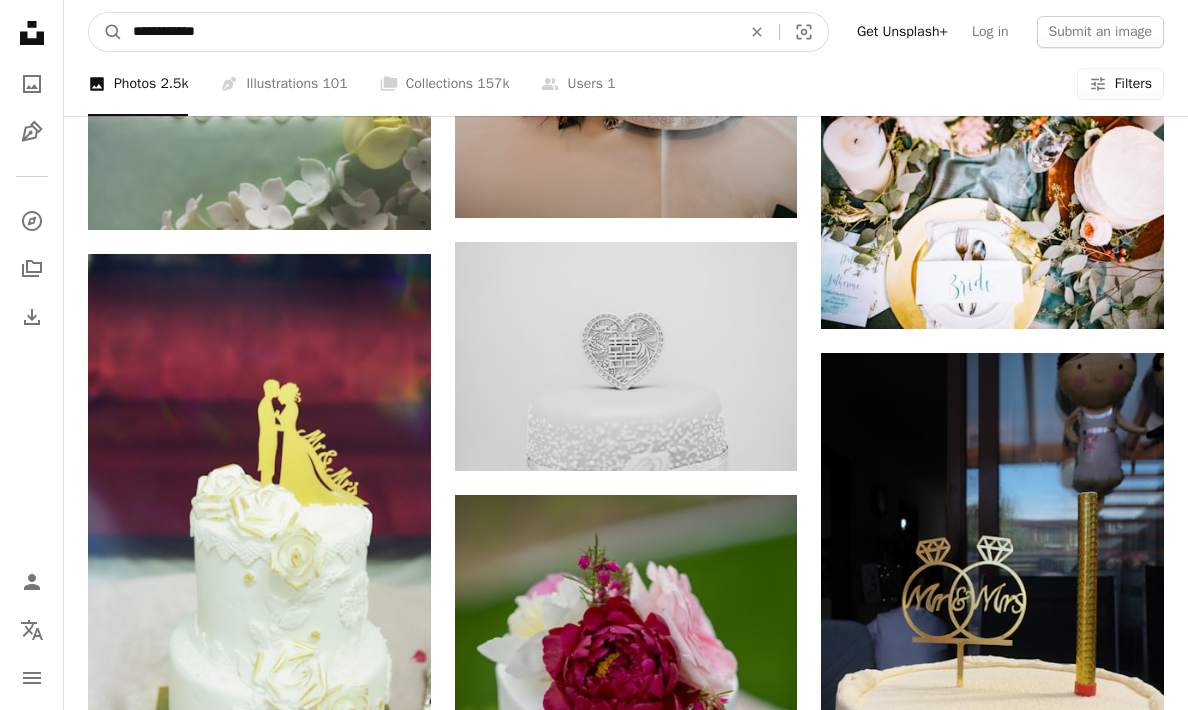 click on "**********" at bounding box center (429, 32) 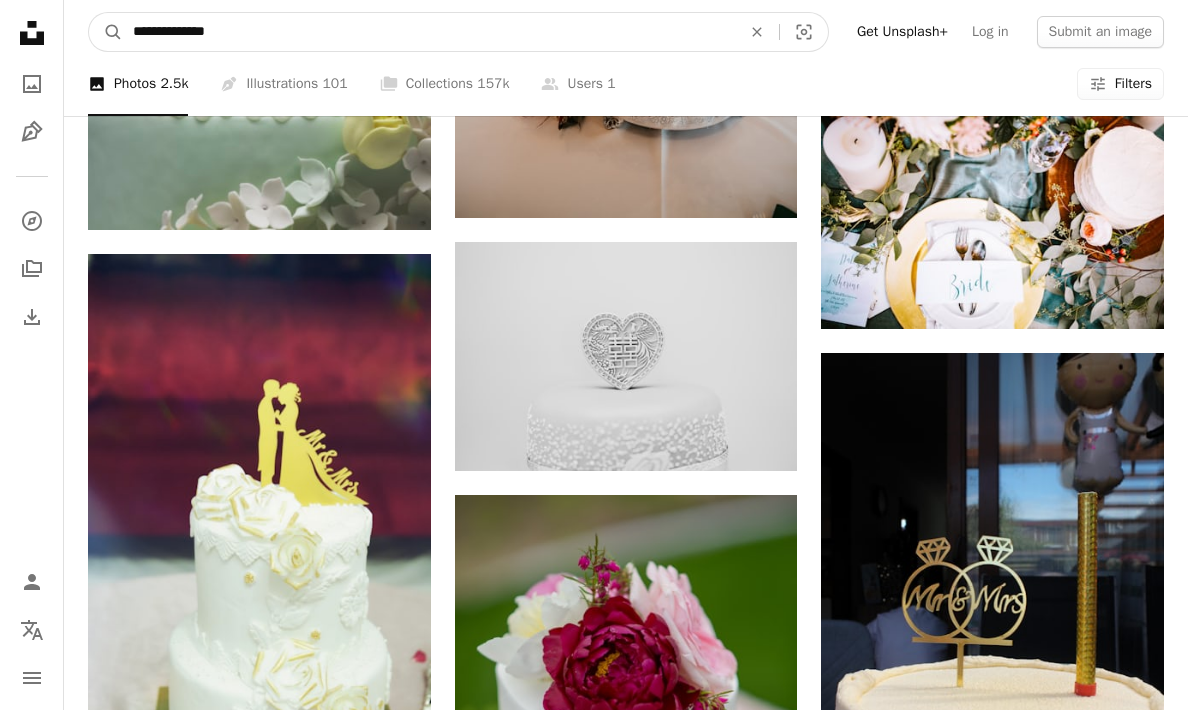 type on "**********" 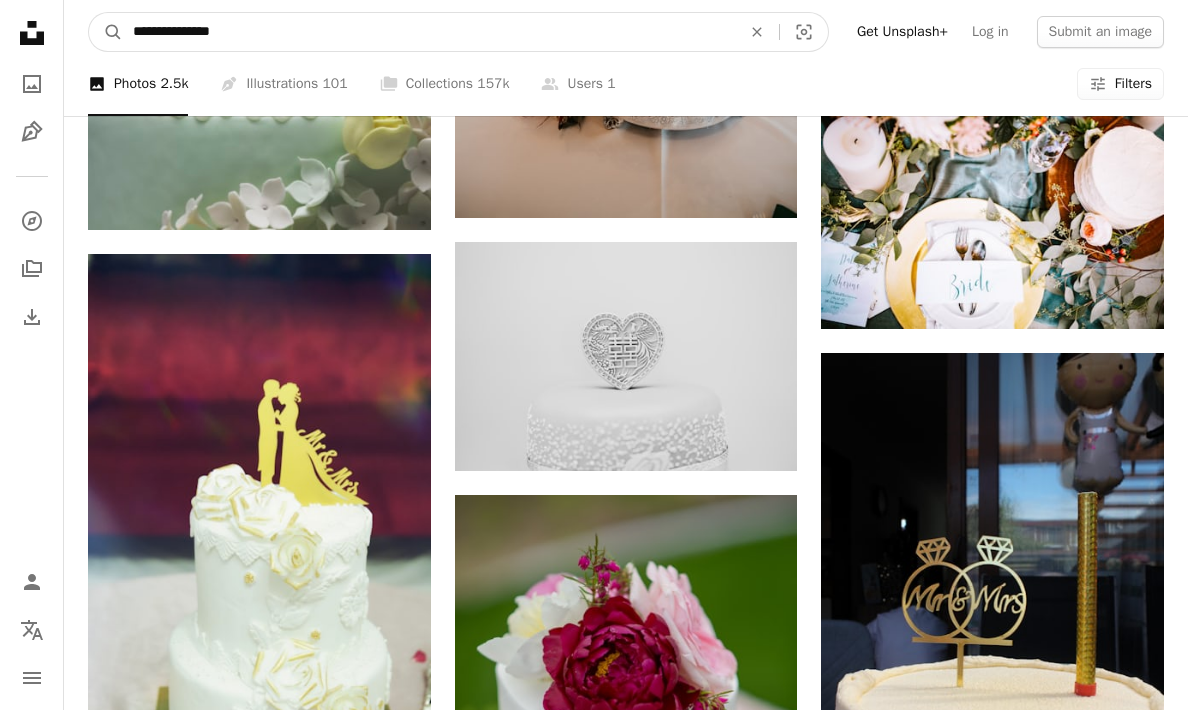 click on "A magnifying glass" at bounding box center (106, 32) 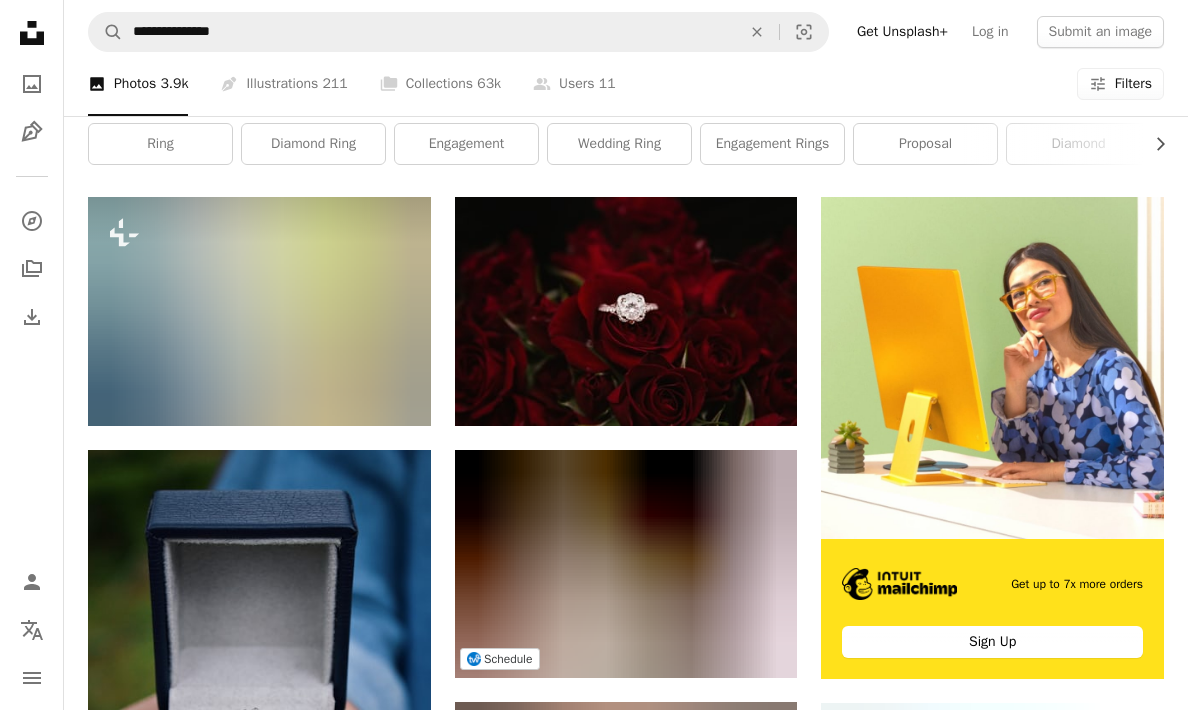 scroll, scrollTop: 416, scrollLeft: 0, axis: vertical 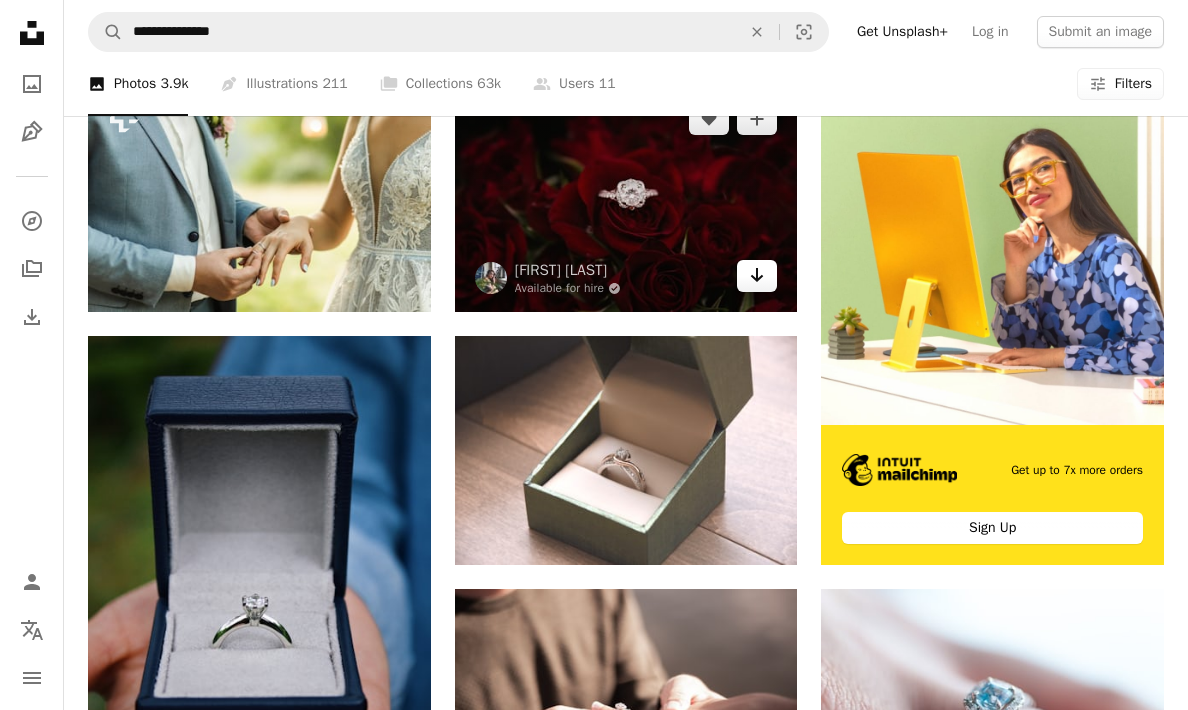 click on "Arrow pointing down" at bounding box center (757, 276) 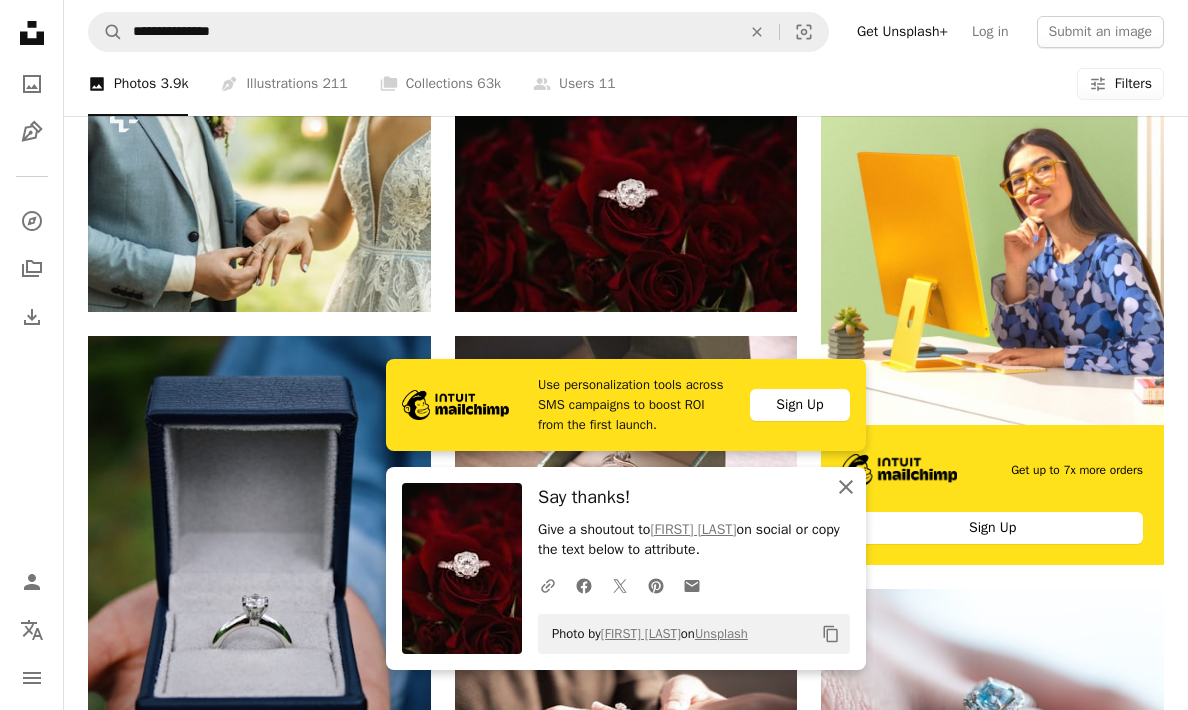 click on "An X shape" 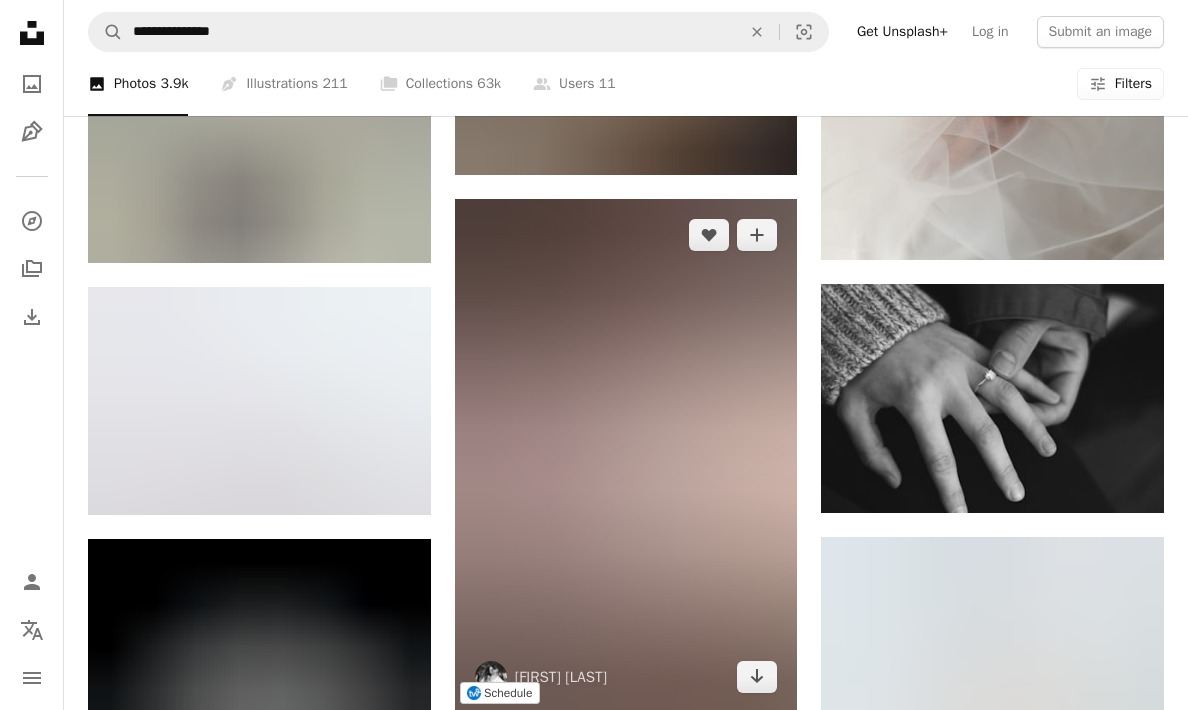 scroll, scrollTop: 2146, scrollLeft: 0, axis: vertical 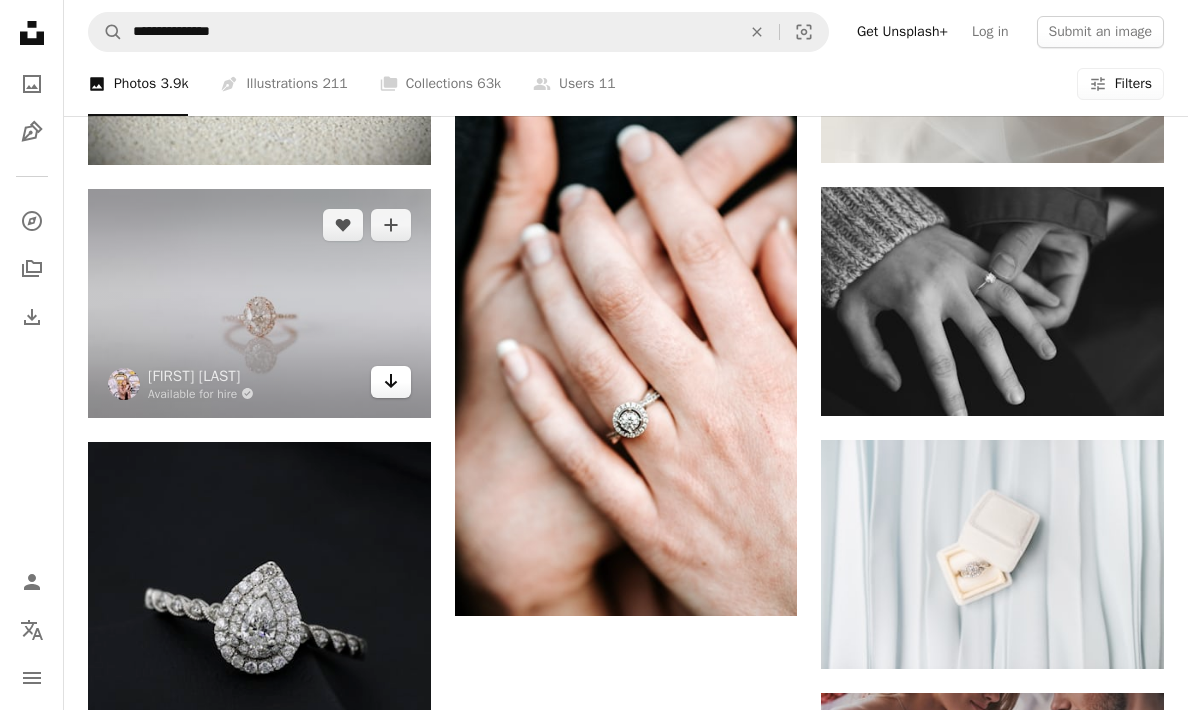 click on "Arrow pointing down" 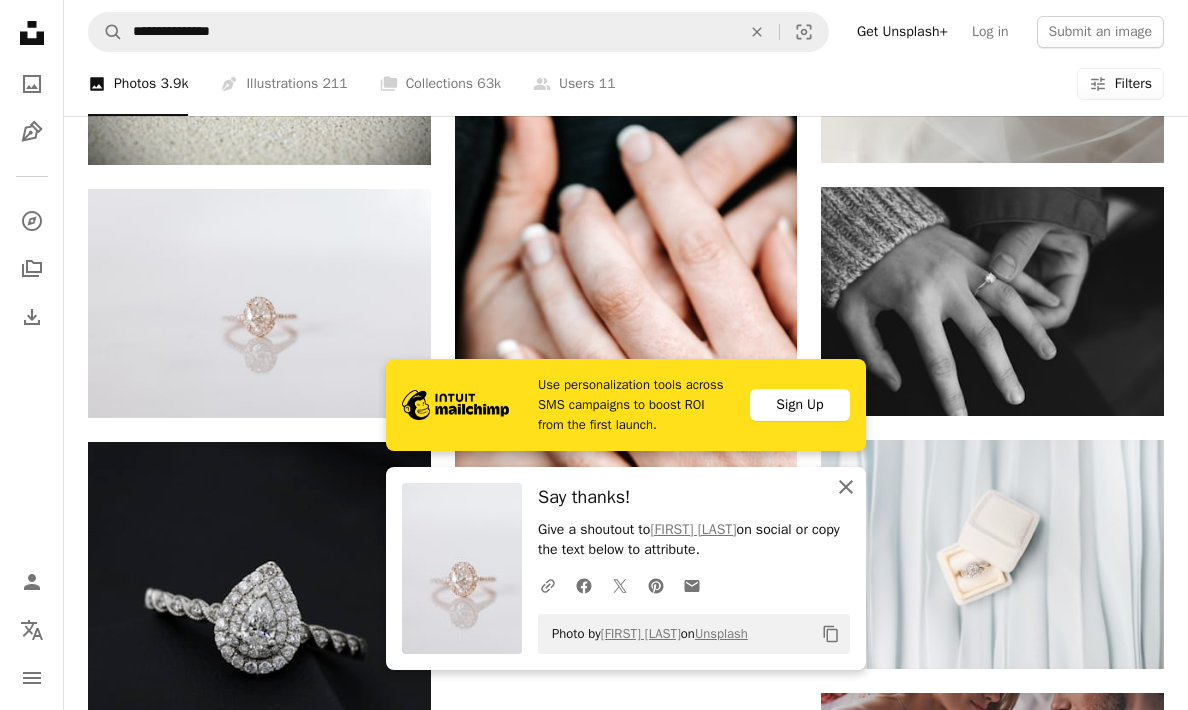 click on "An X shape" 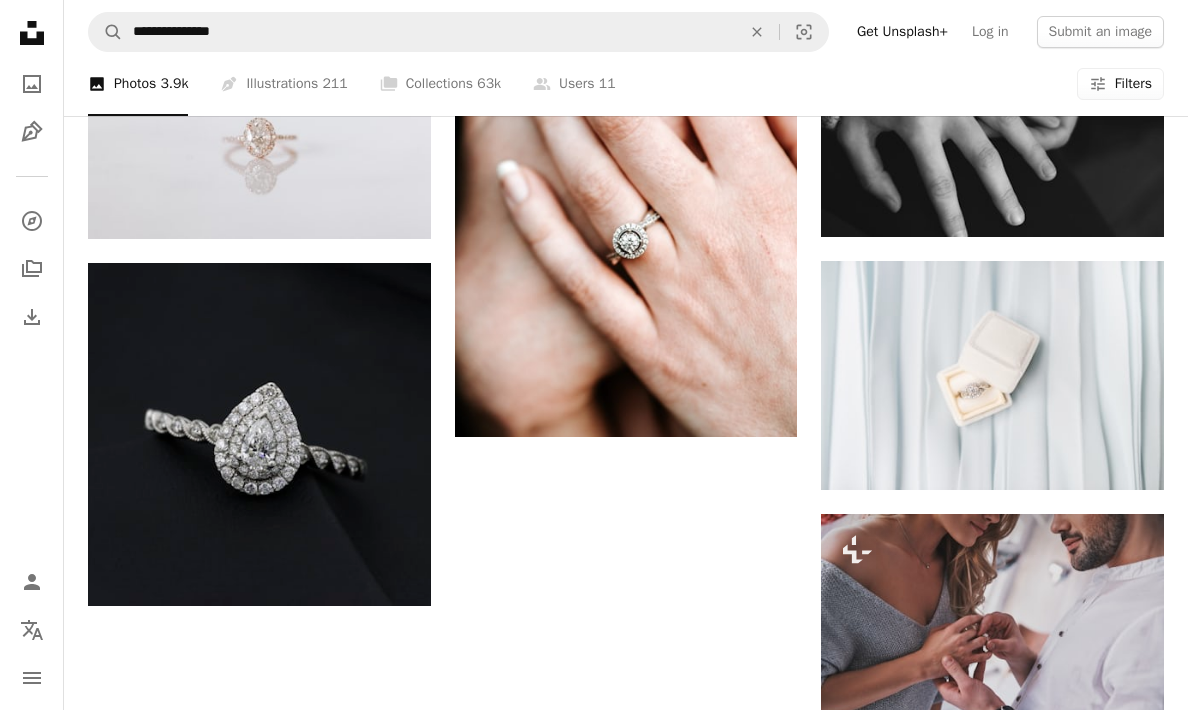 scroll, scrollTop: 2328, scrollLeft: 0, axis: vertical 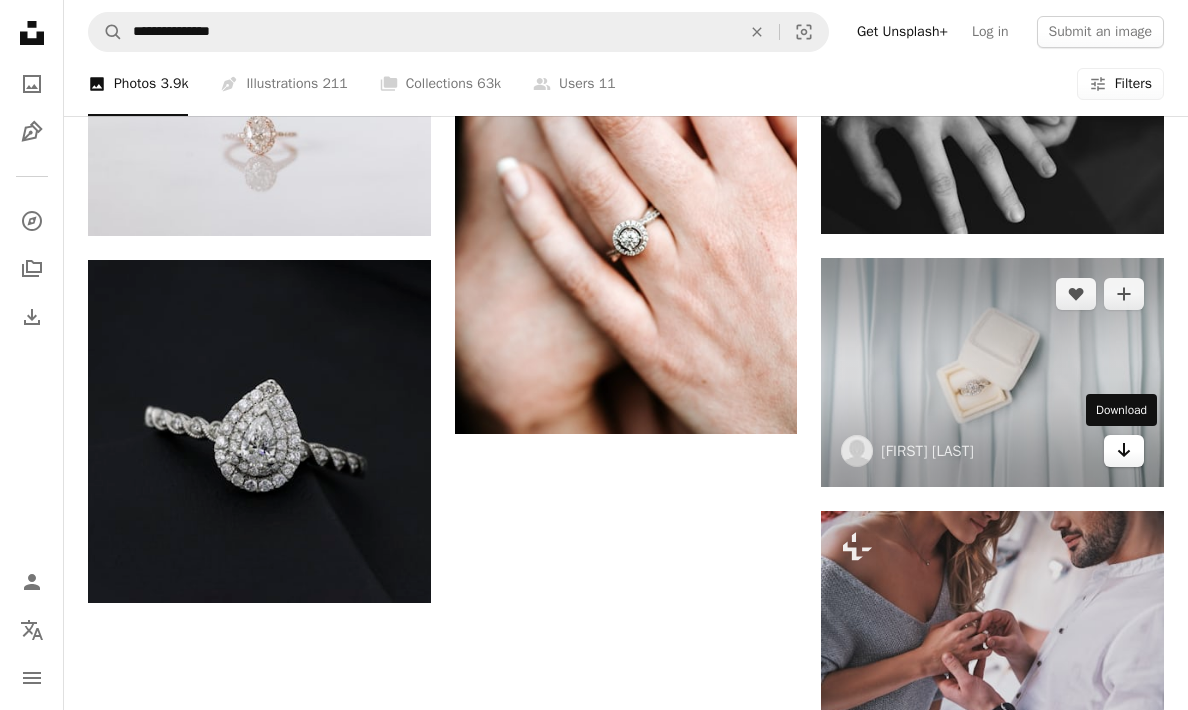 drag, startPoint x: 1129, startPoint y: 460, endPoint x: 1118, endPoint y: 462, distance: 11.18034 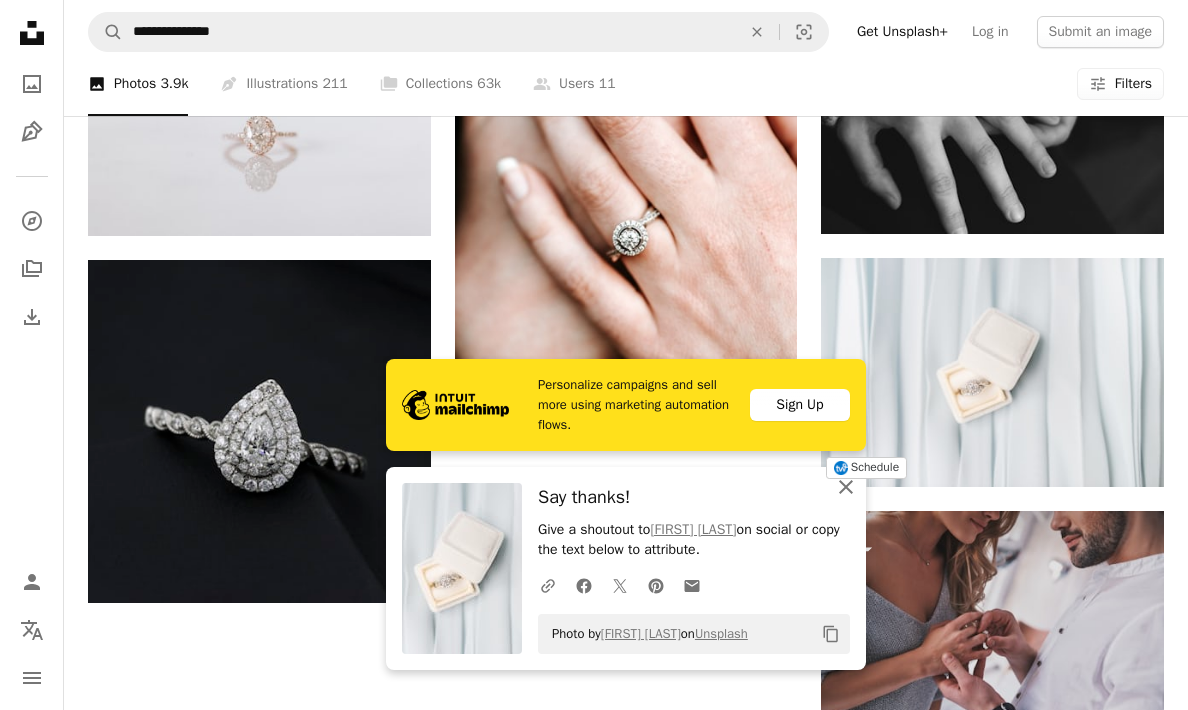 drag, startPoint x: 835, startPoint y: 486, endPoint x: 813, endPoint y: 484, distance: 22.090721 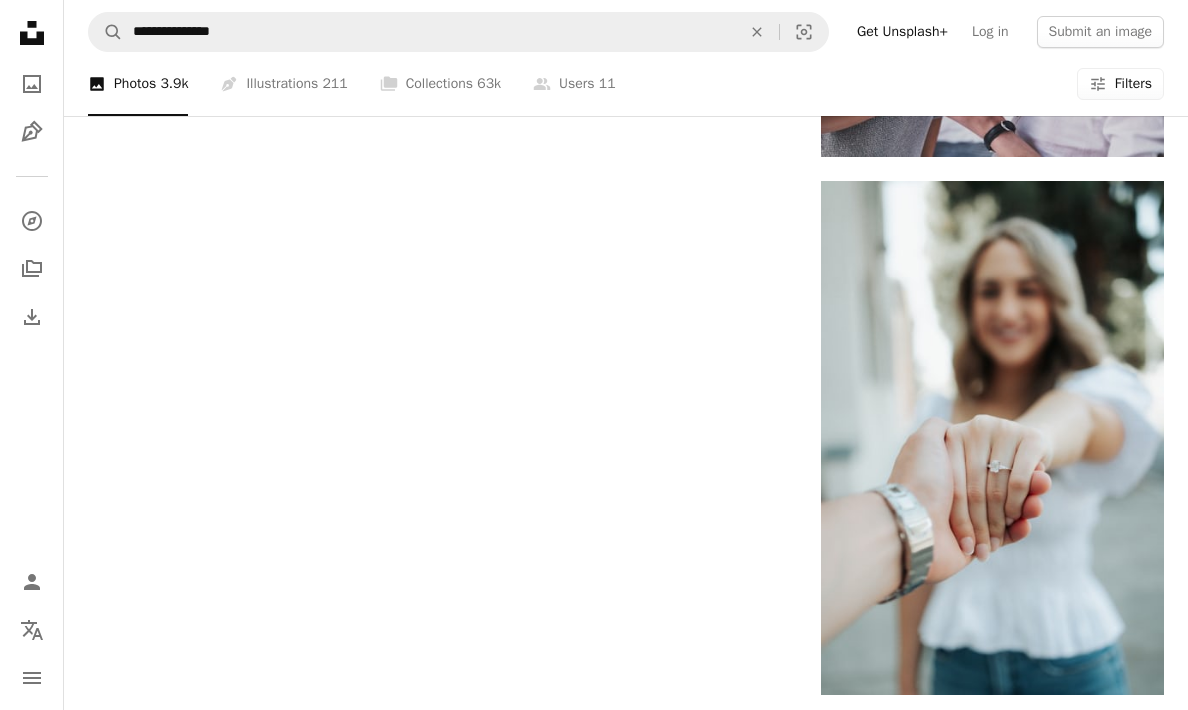scroll, scrollTop: 3111, scrollLeft: 0, axis: vertical 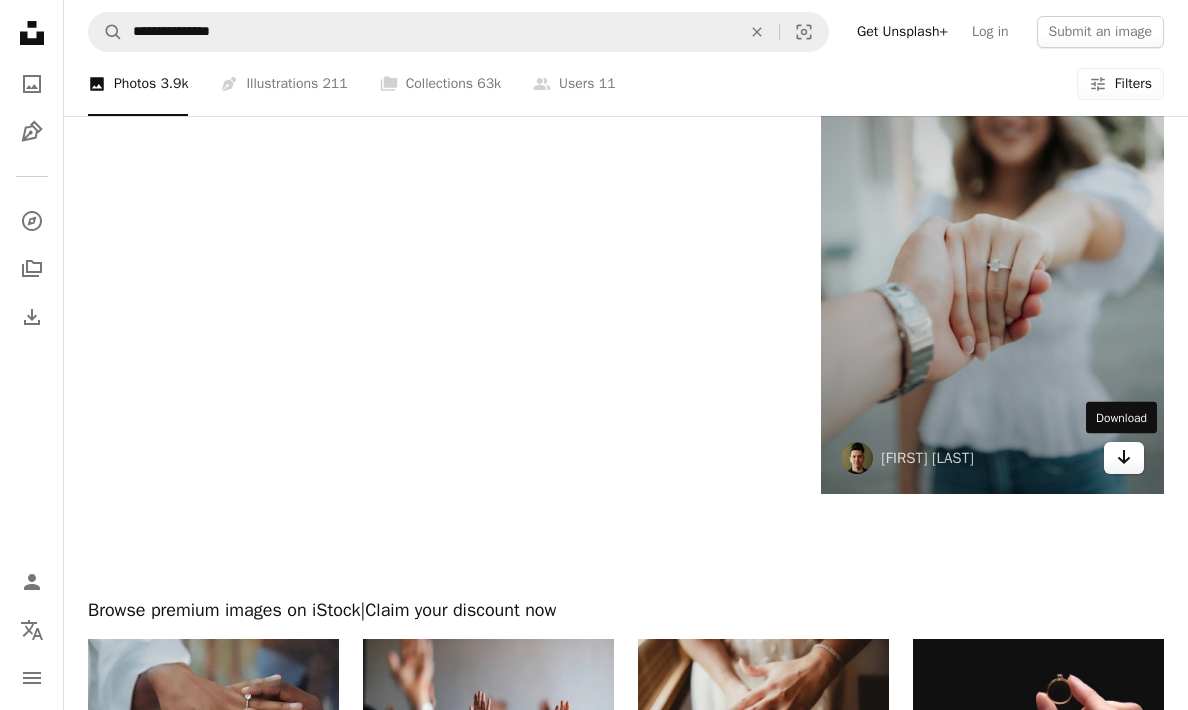 click on "Arrow pointing down" at bounding box center [1124, 458] 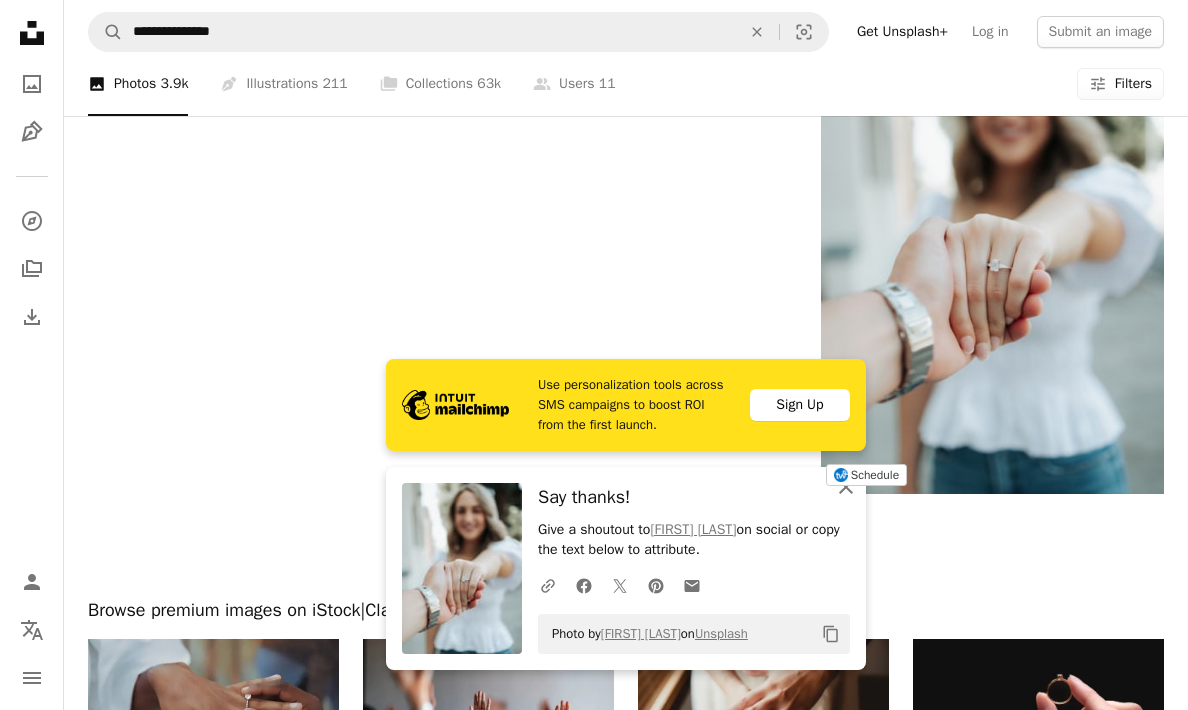 click on "An X shape" 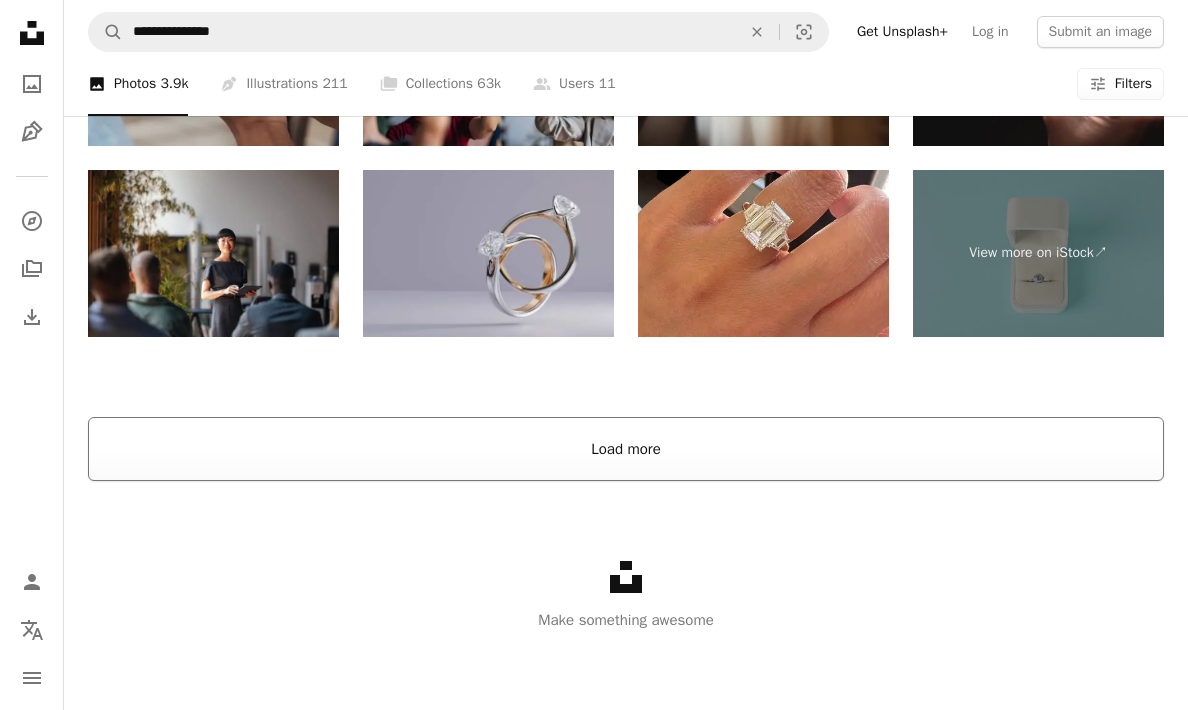 click on "Load more" at bounding box center (626, 449) 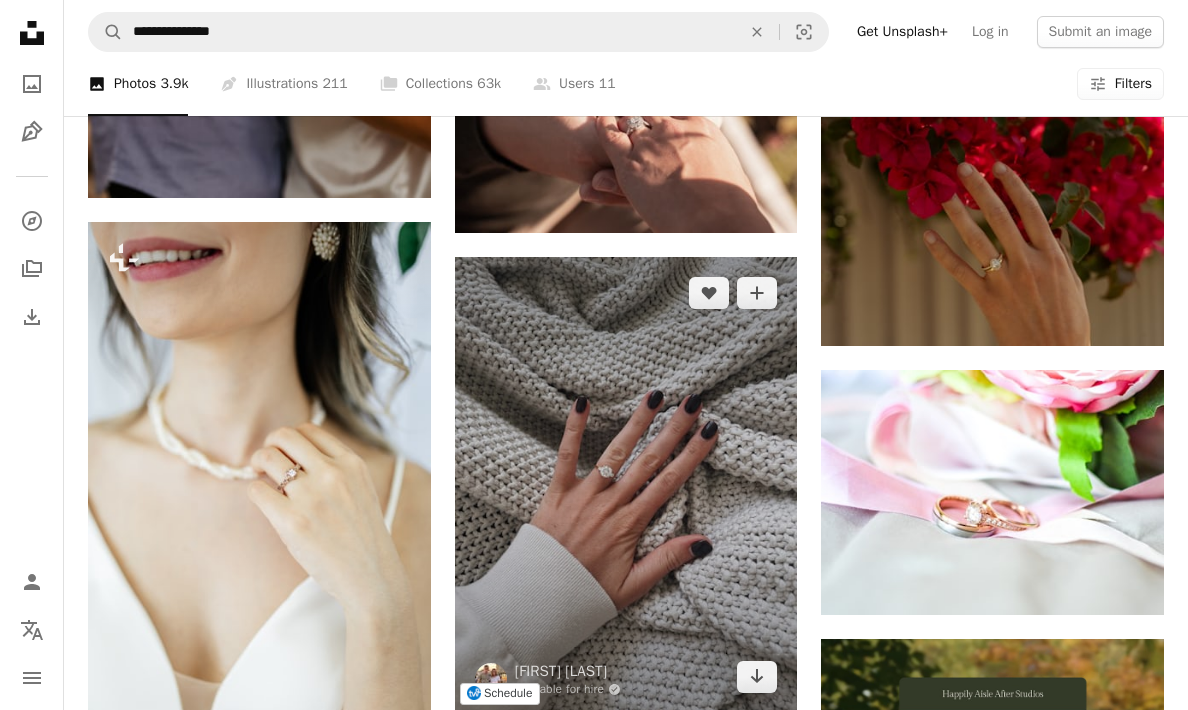 scroll, scrollTop: 7190, scrollLeft: 0, axis: vertical 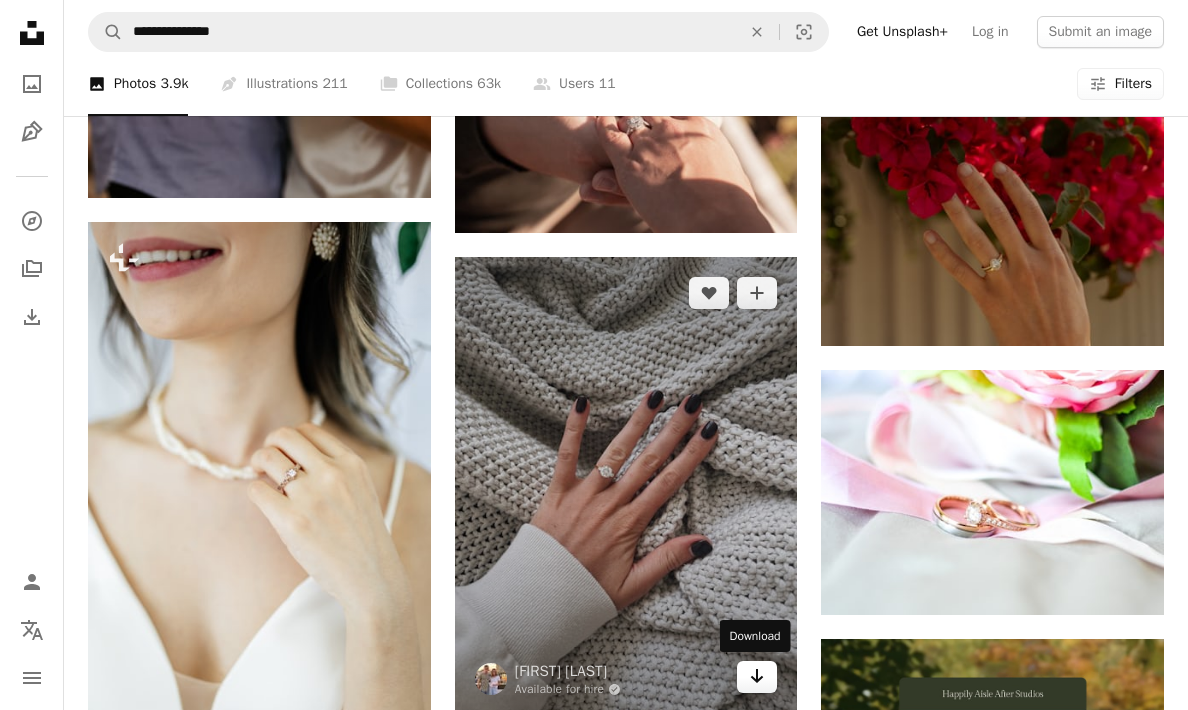 click on "Arrow pointing down" at bounding box center (757, 677) 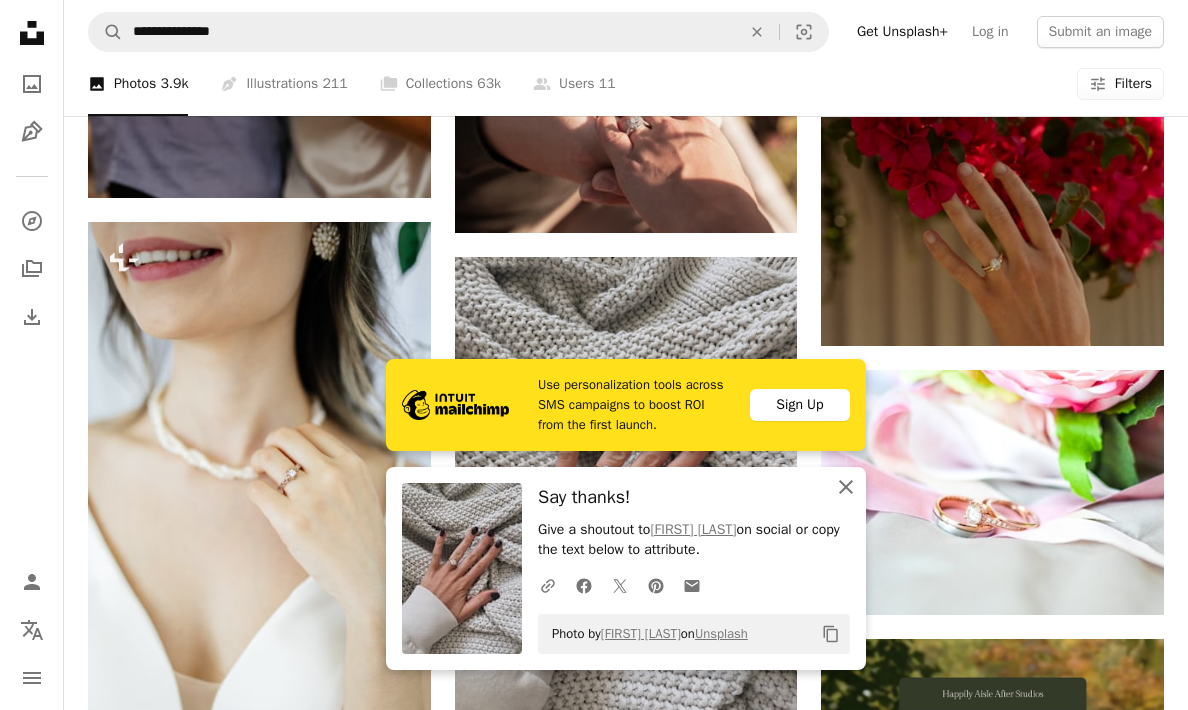 click on "An X shape" 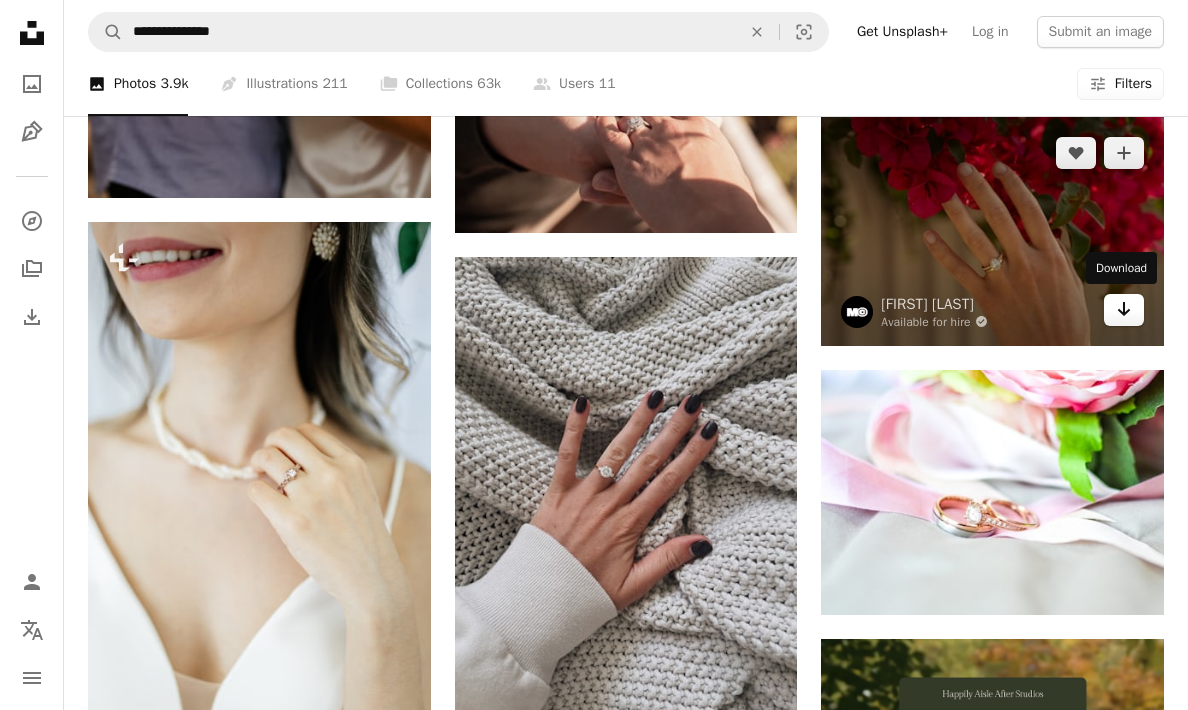 click on "Arrow pointing down" 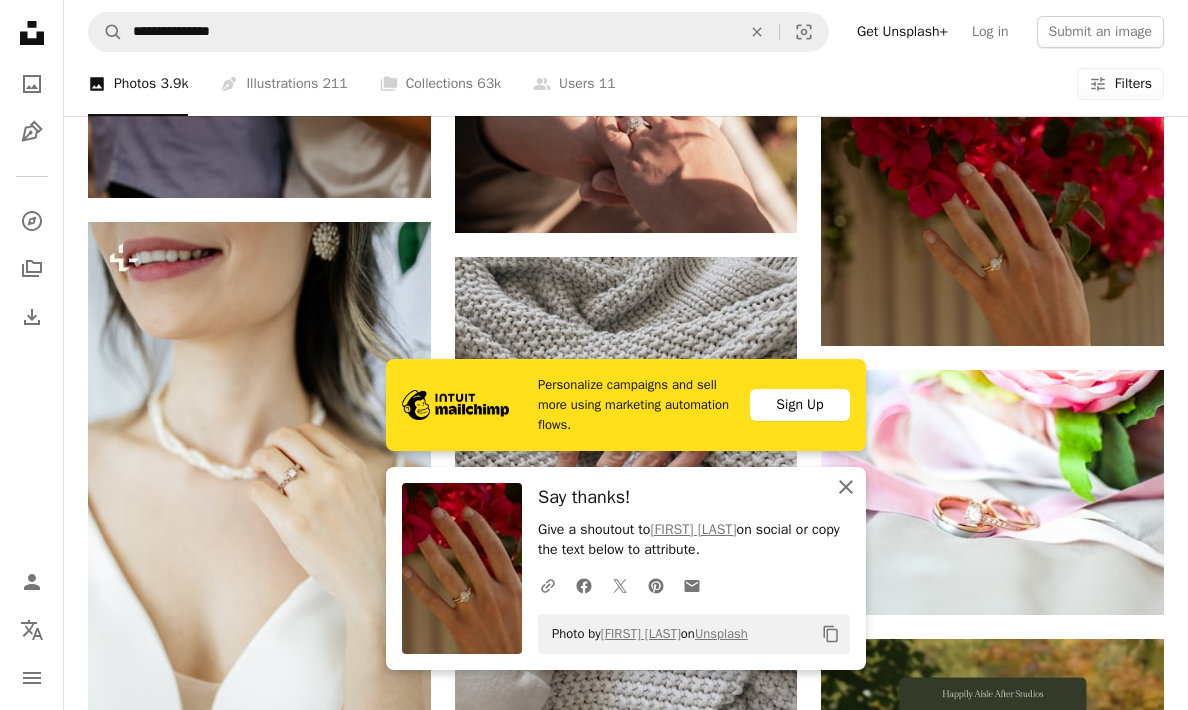 click 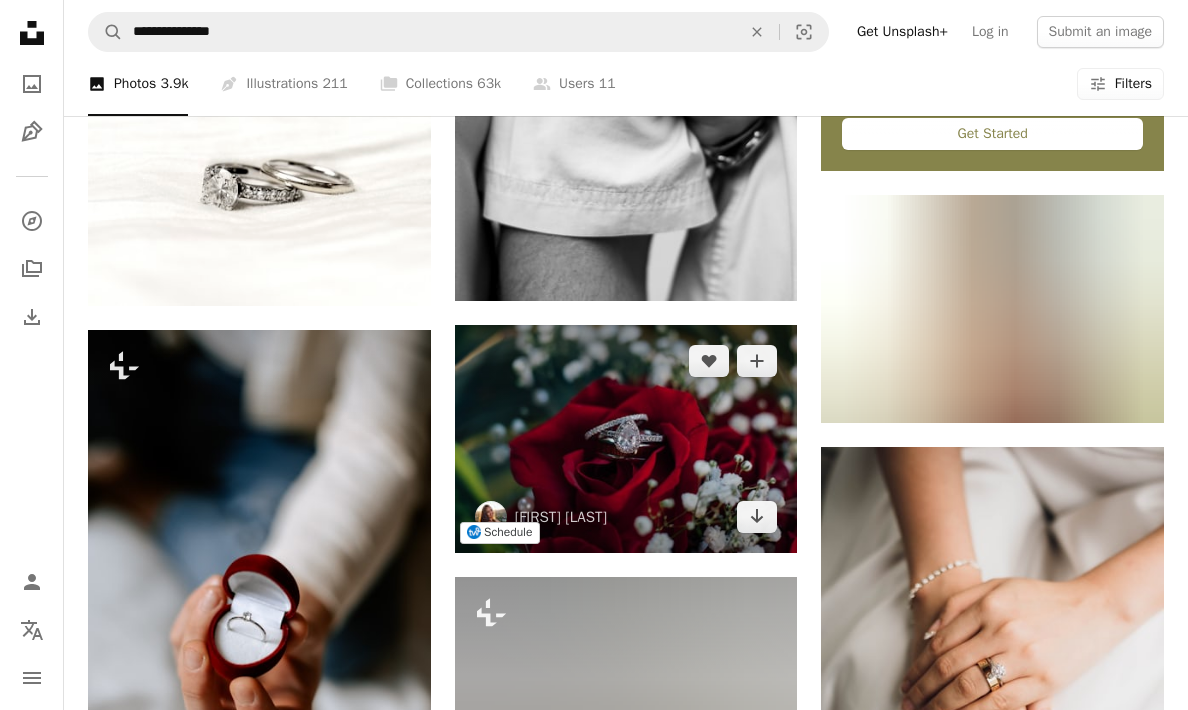 scroll, scrollTop: 8141, scrollLeft: 0, axis: vertical 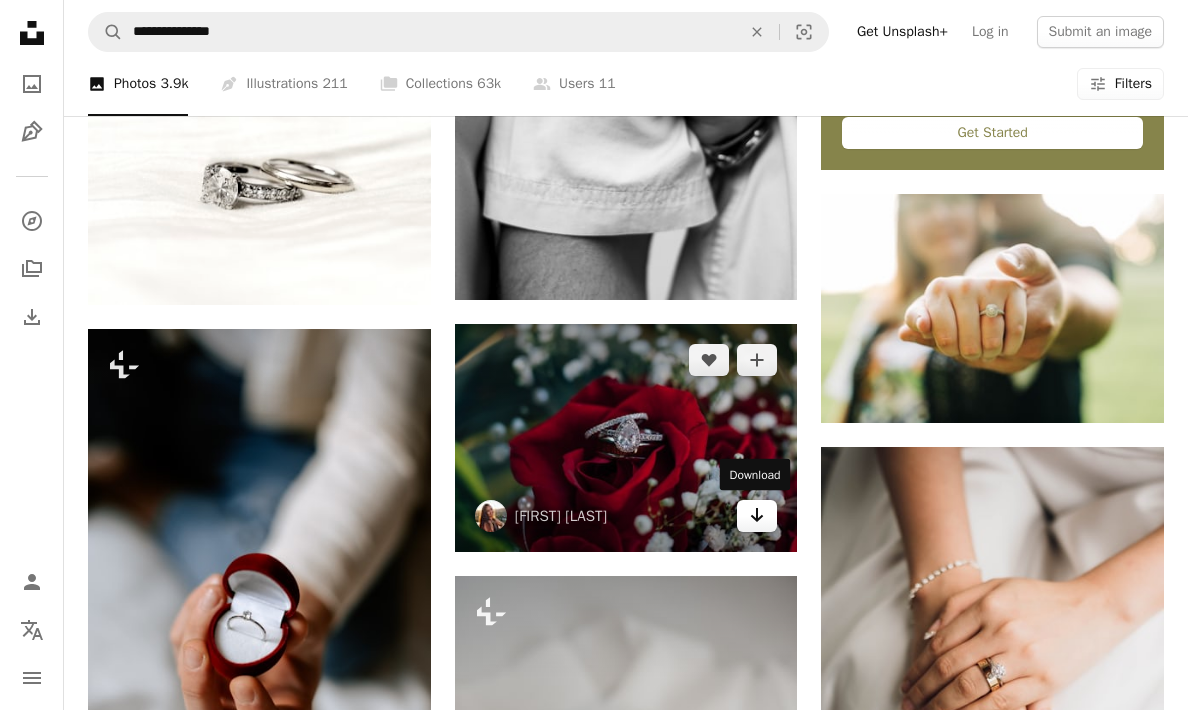 click on "Arrow pointing down" at bounding box center (757, 516) 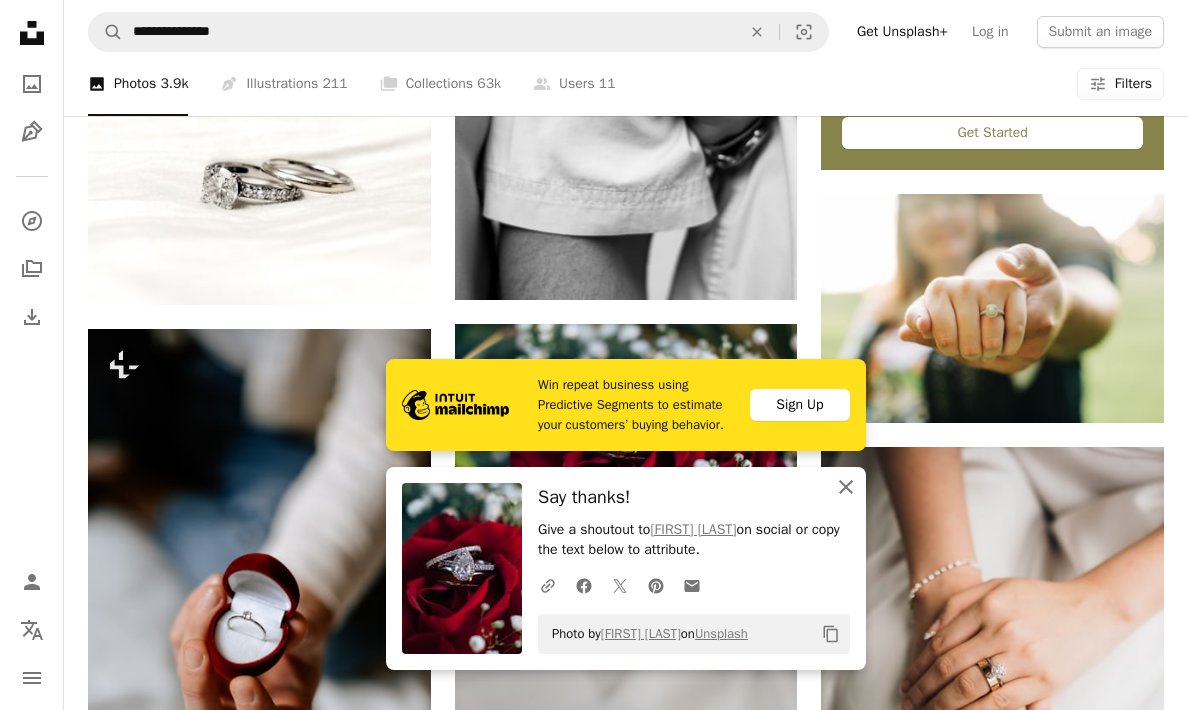 click on "An X shape" 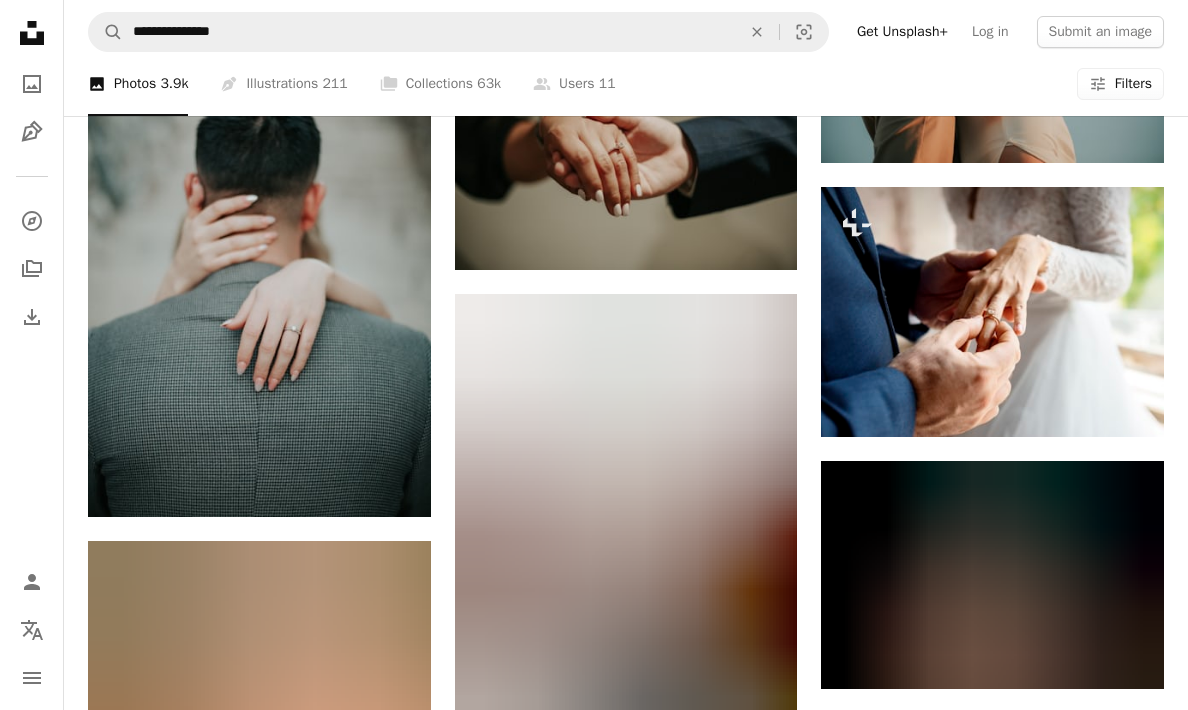 scroll, scrollTop: 18166, scrollLeft: 0, axis: vertical 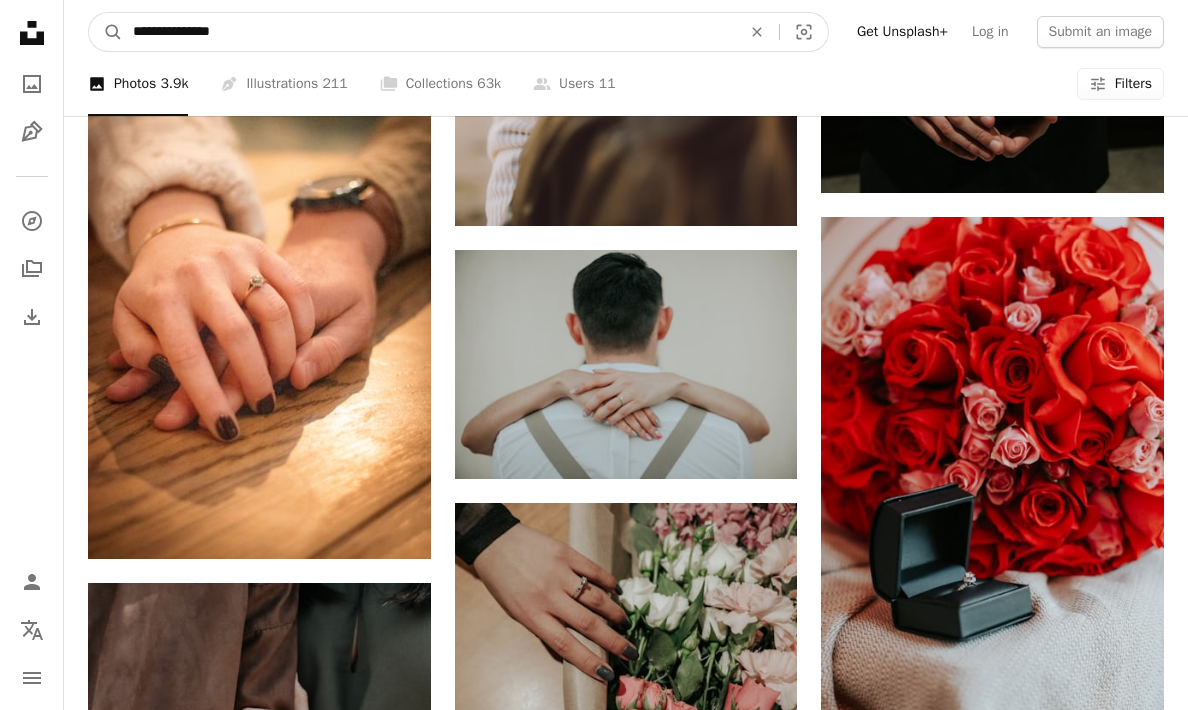 click on "**********" at bounding box center (429, 32) 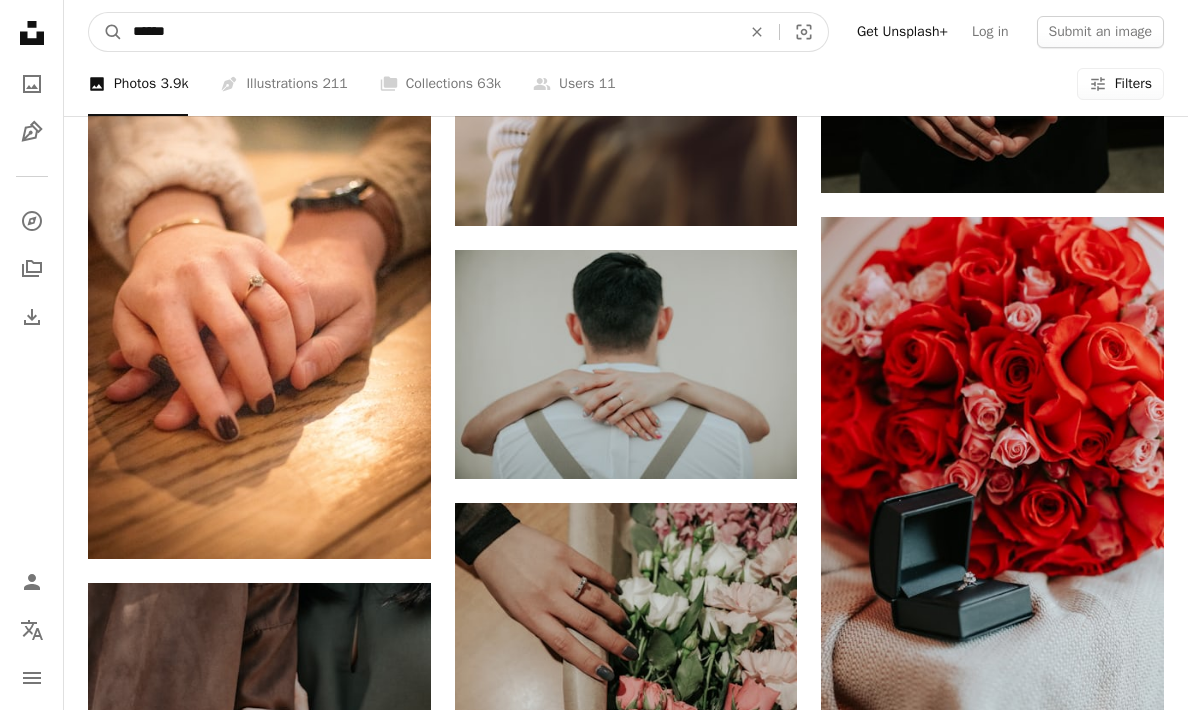 type on "*******" 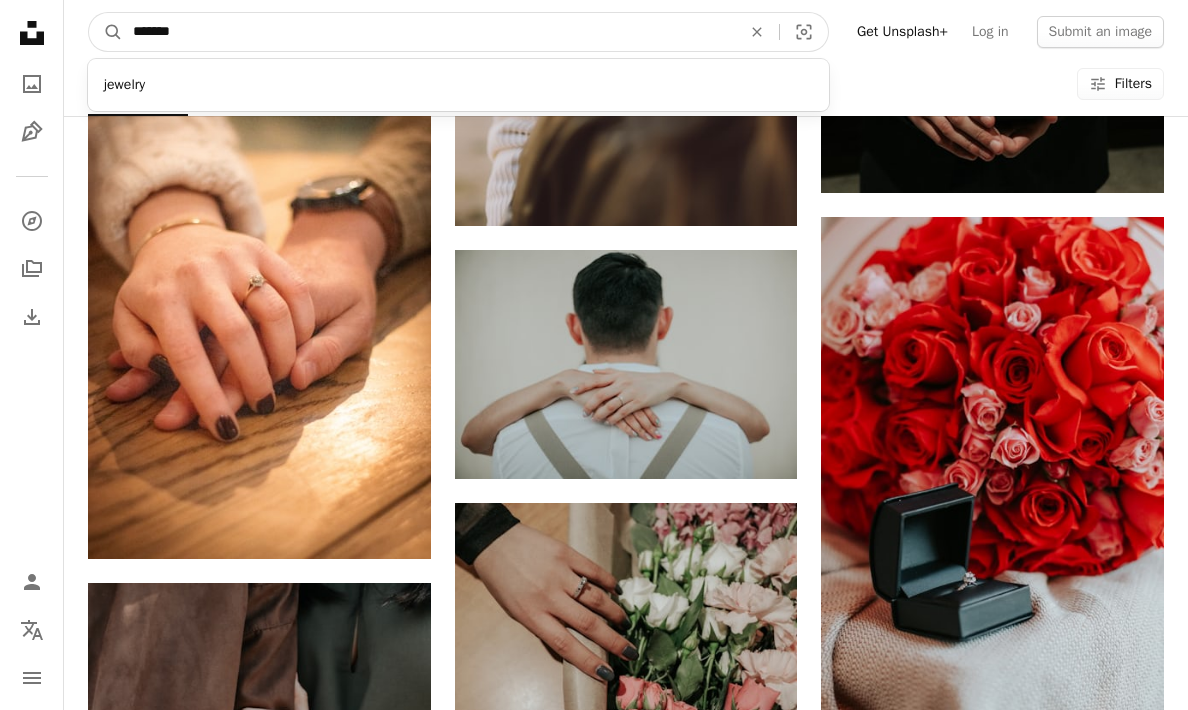 click on "A magnifying glass" at bounding box center (106, 32) 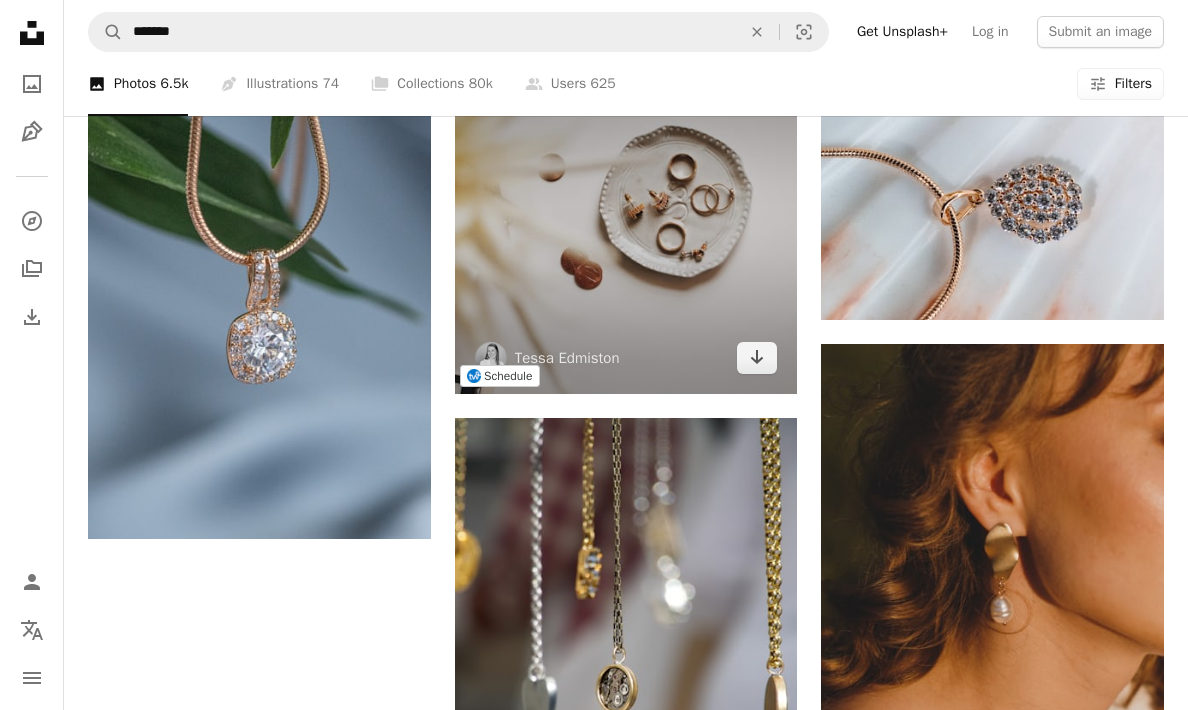 scroll, scrollTop: 2709, scrollLeft: 0, axis: vertical 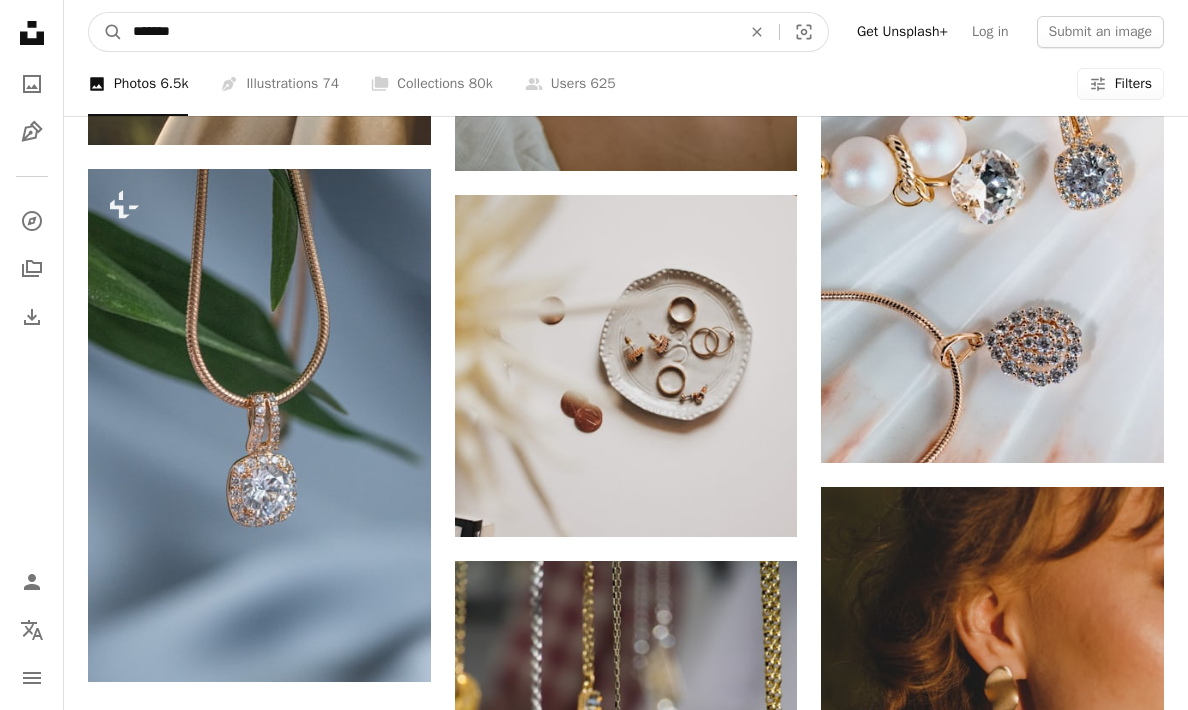 click on "*******" at bounding box center [429, 32] 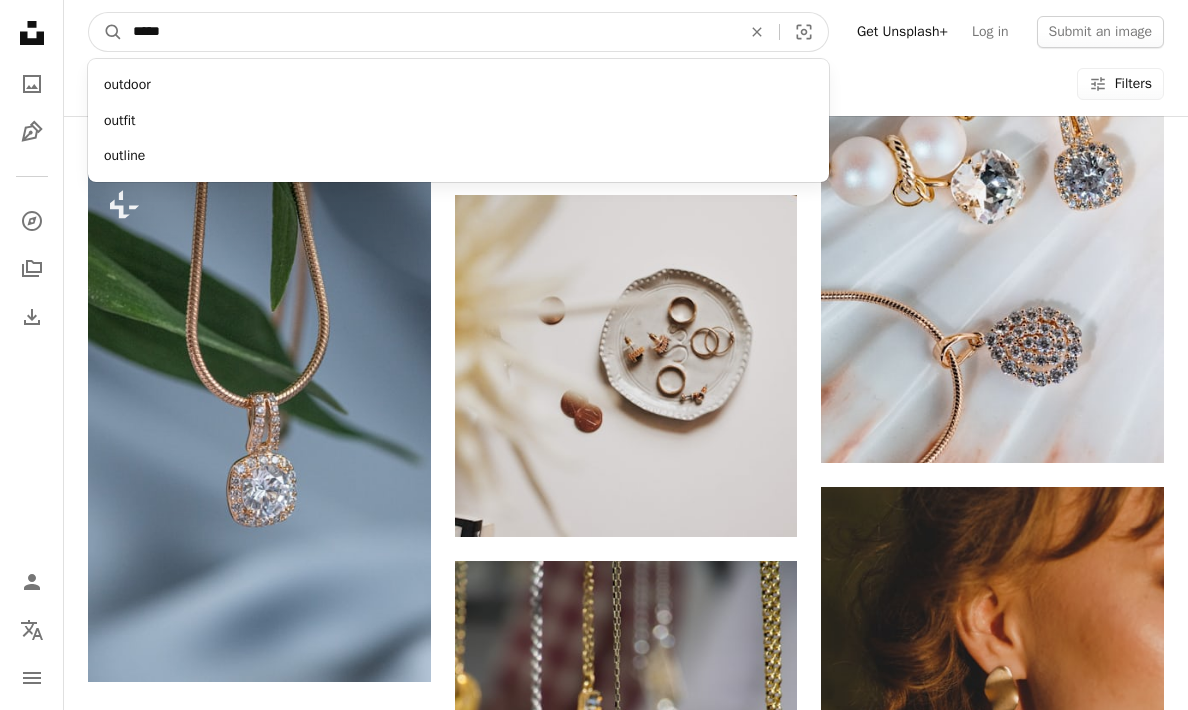 type on "******" 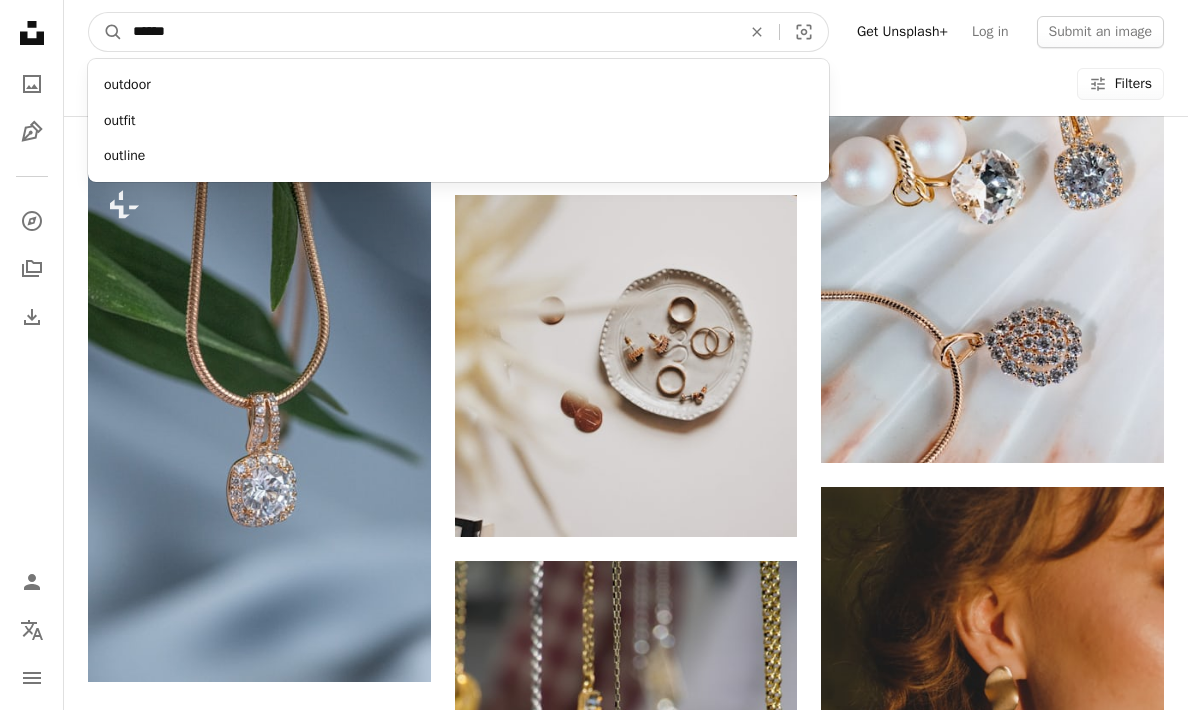 click on "A magnifying glass" at bounding box center (106, 32) 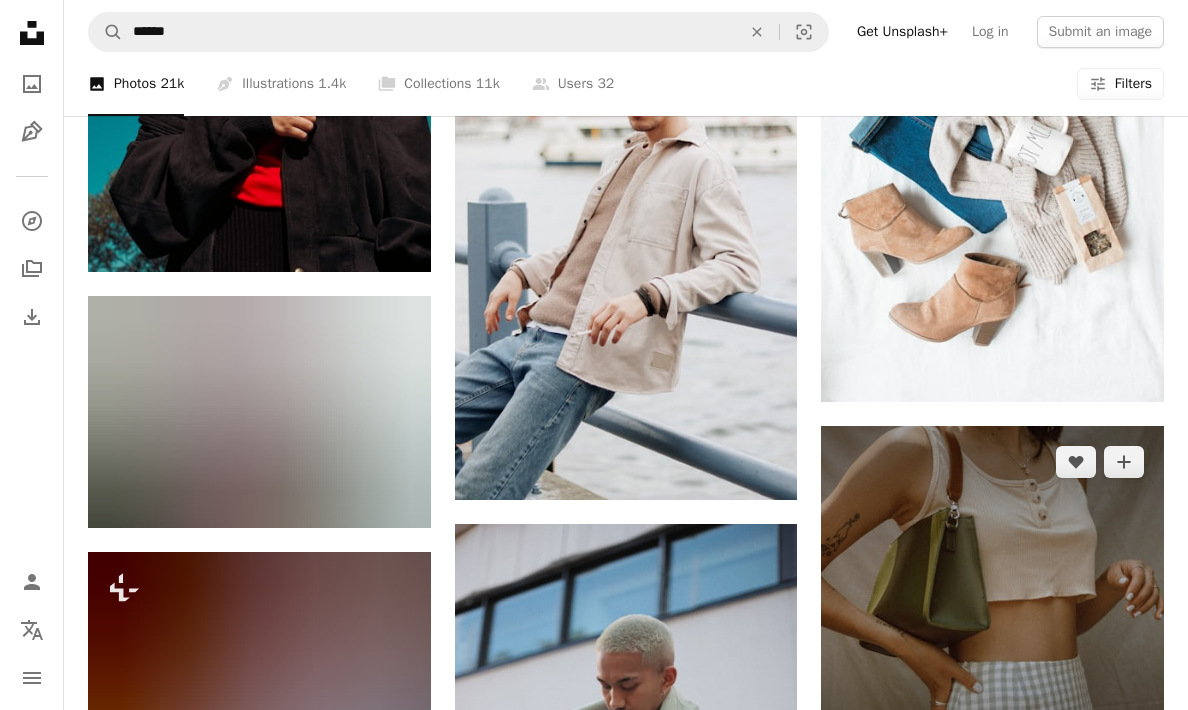 scroll, scrollTop: 1540, scrollLeft: 0, axis: vertical 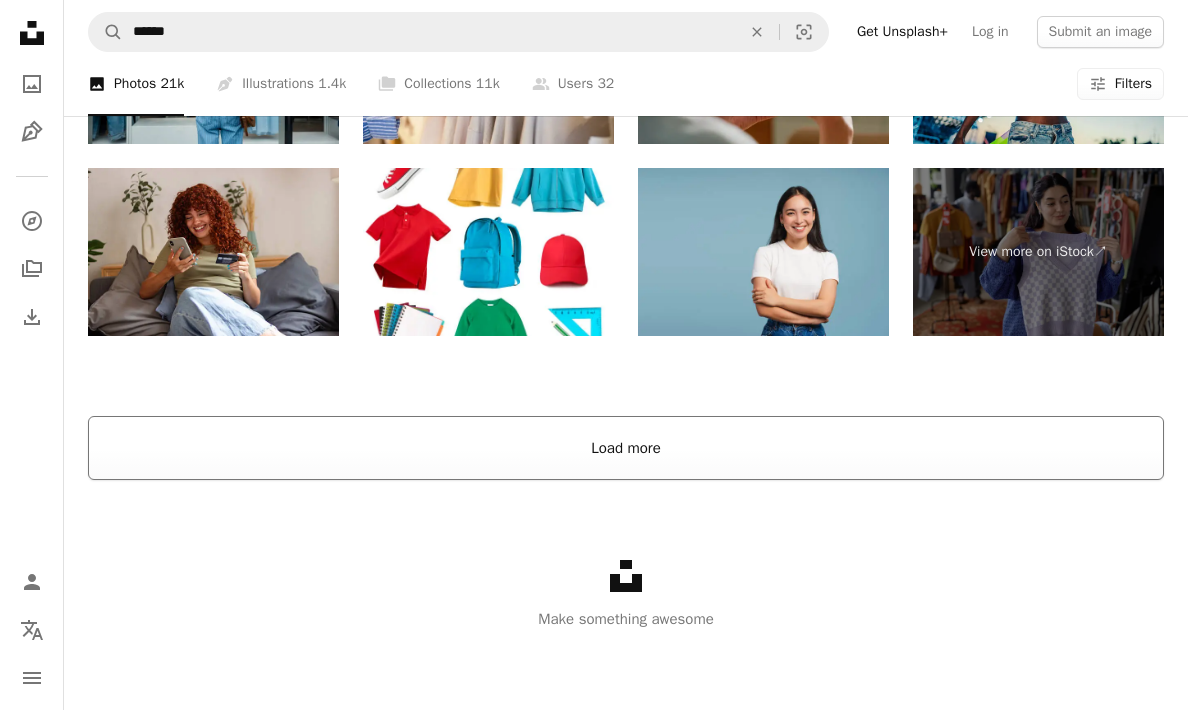 click on "Load more" at bounding box center (626, 448) 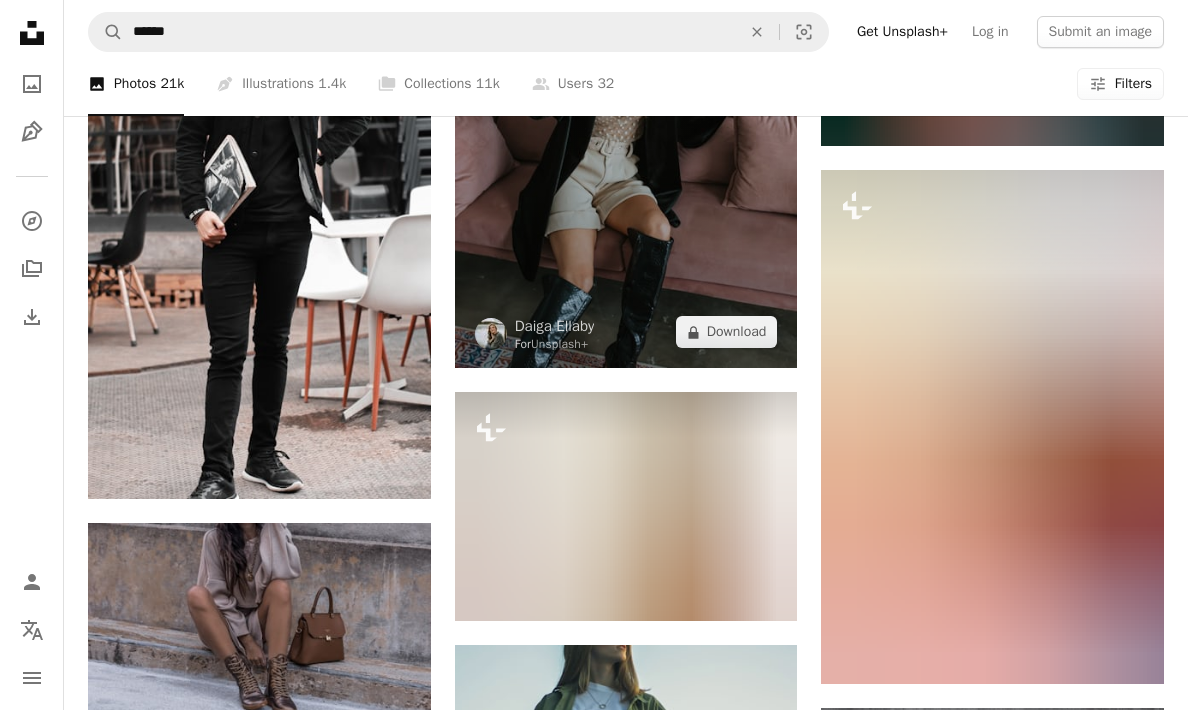 scroll, scrollTop: 12393, scrollLeft: 0, axis: vertical 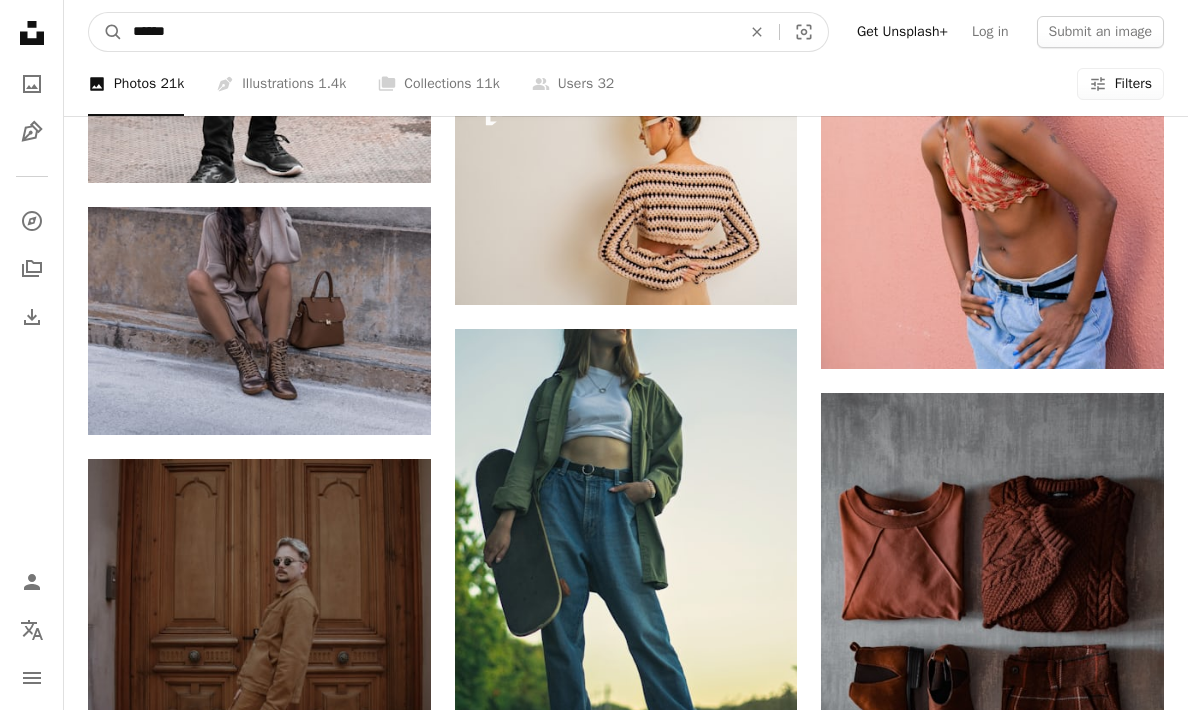 click on "******" at bounding box center (429, 32) 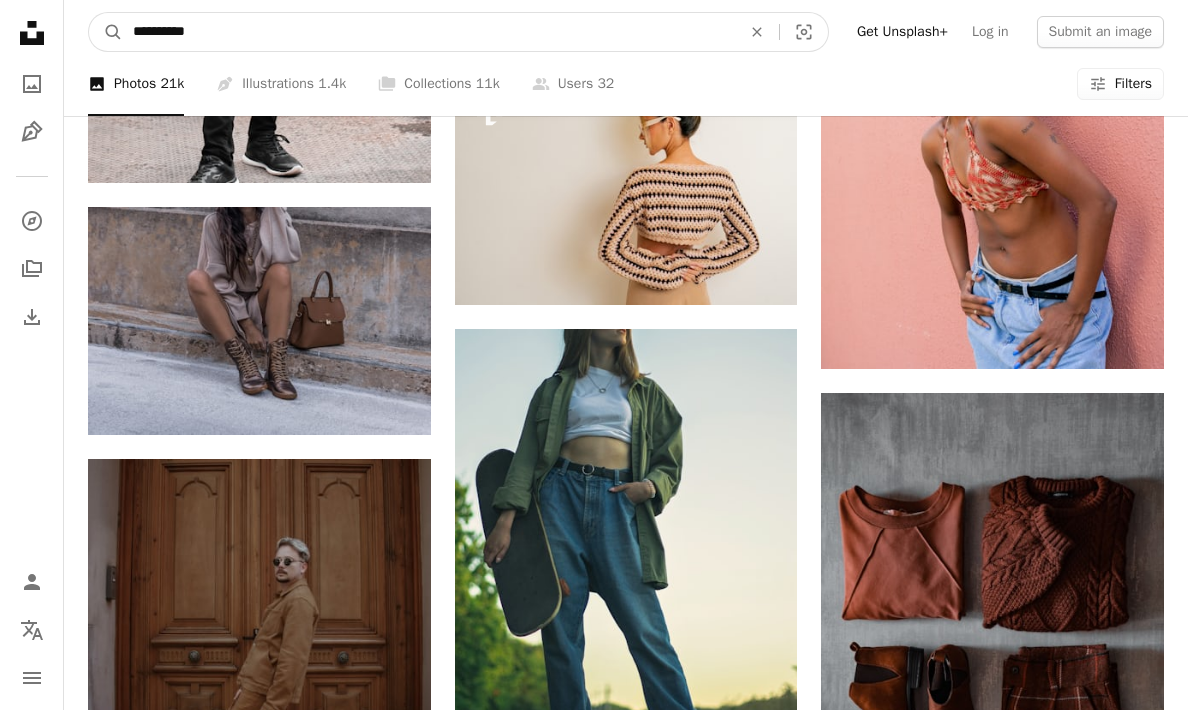 type on "**********" 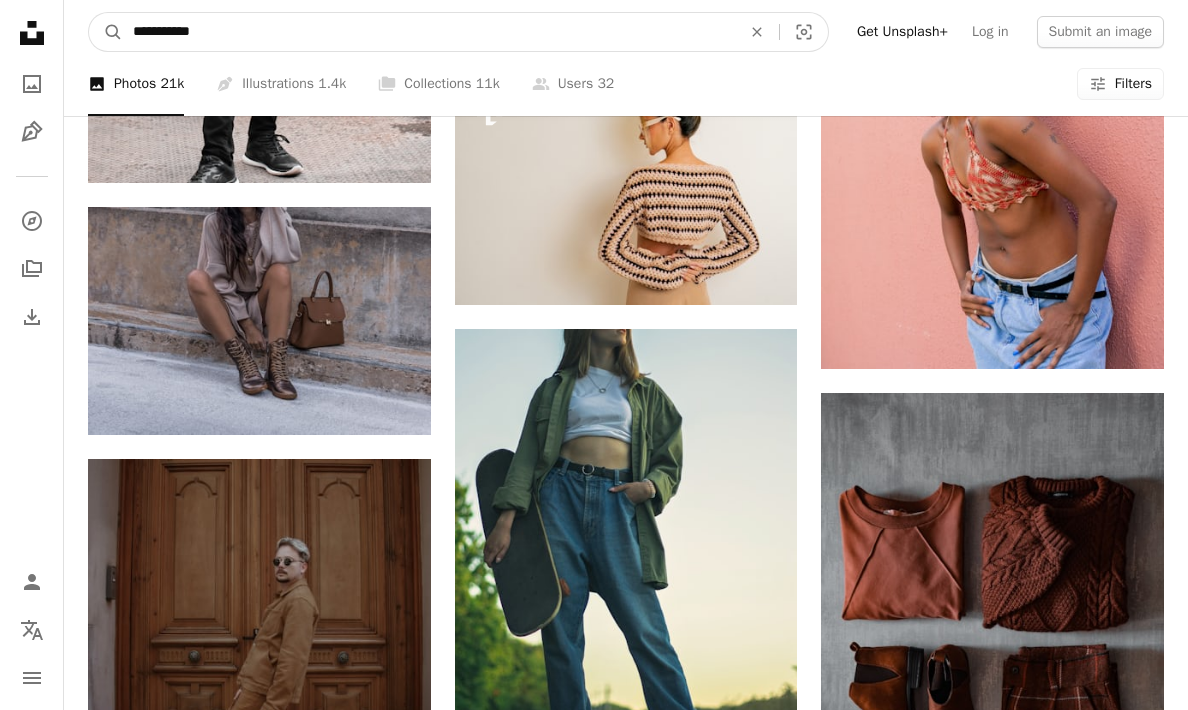 click on "A magnifying glass" at bounding box center [106, 32] 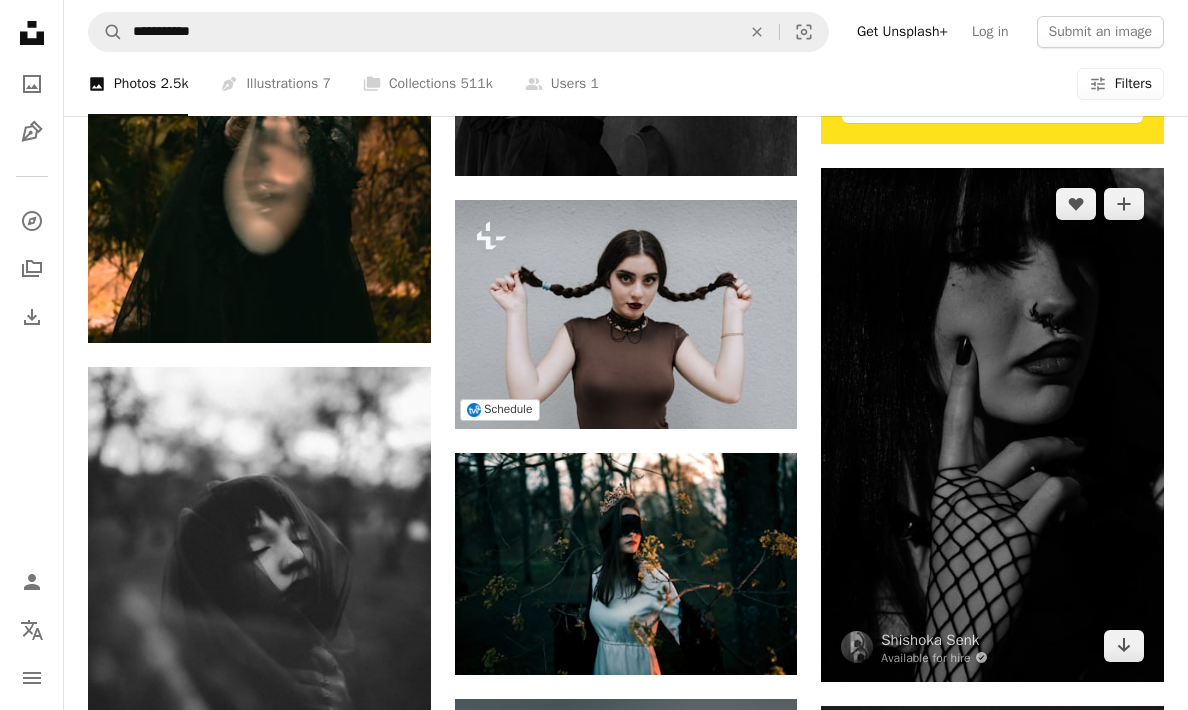 scroll, scrollTop: 853, scrollLeft: 0, axis: vertical 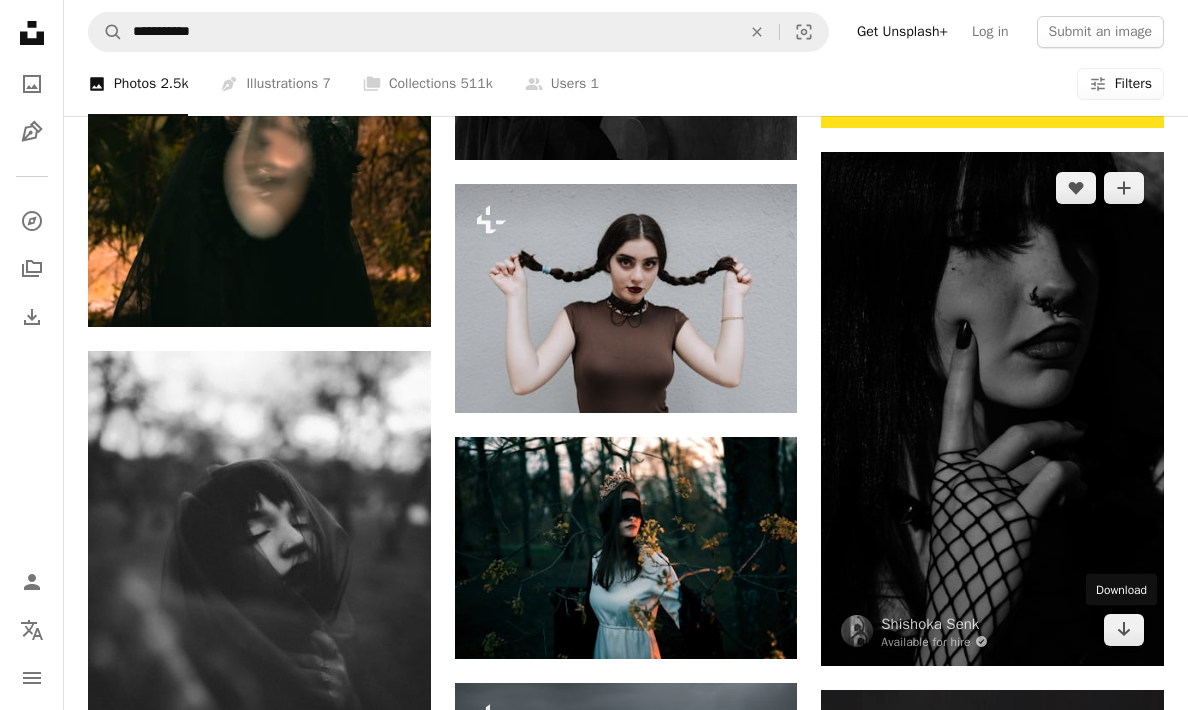 drag, startPoint x: 1113, startPoint y: 631, endPoint x: 1093, endPoint y: 618, distance: 23.853722 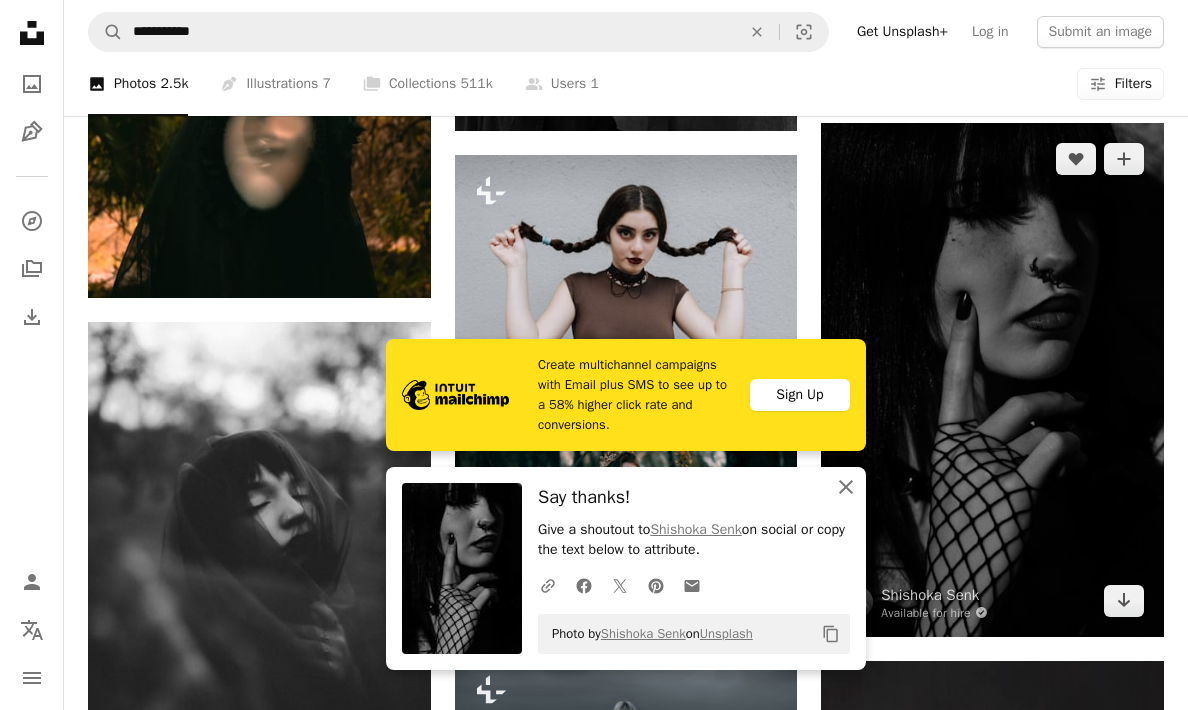 scroll, scrollTop: 976, scrollLeft: 0, axis: vertical 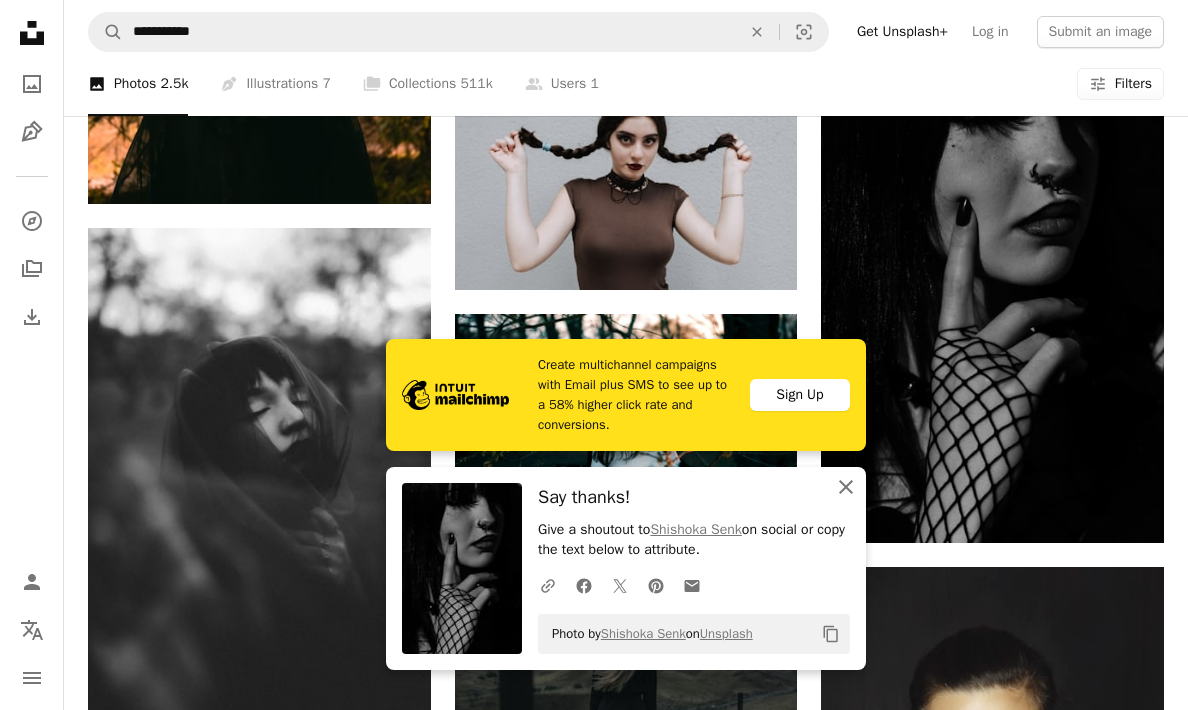 click on "An X shape" 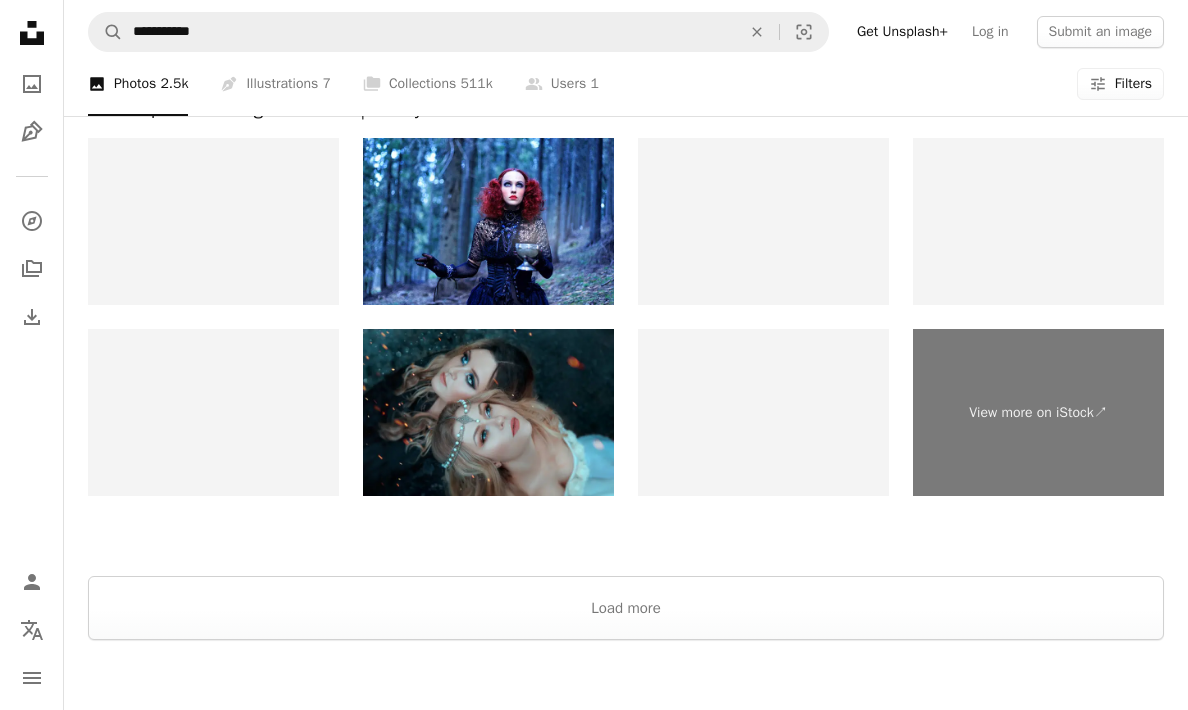 scroll, scrollTop: 4071, scrollLeft: 0, axis: vertical 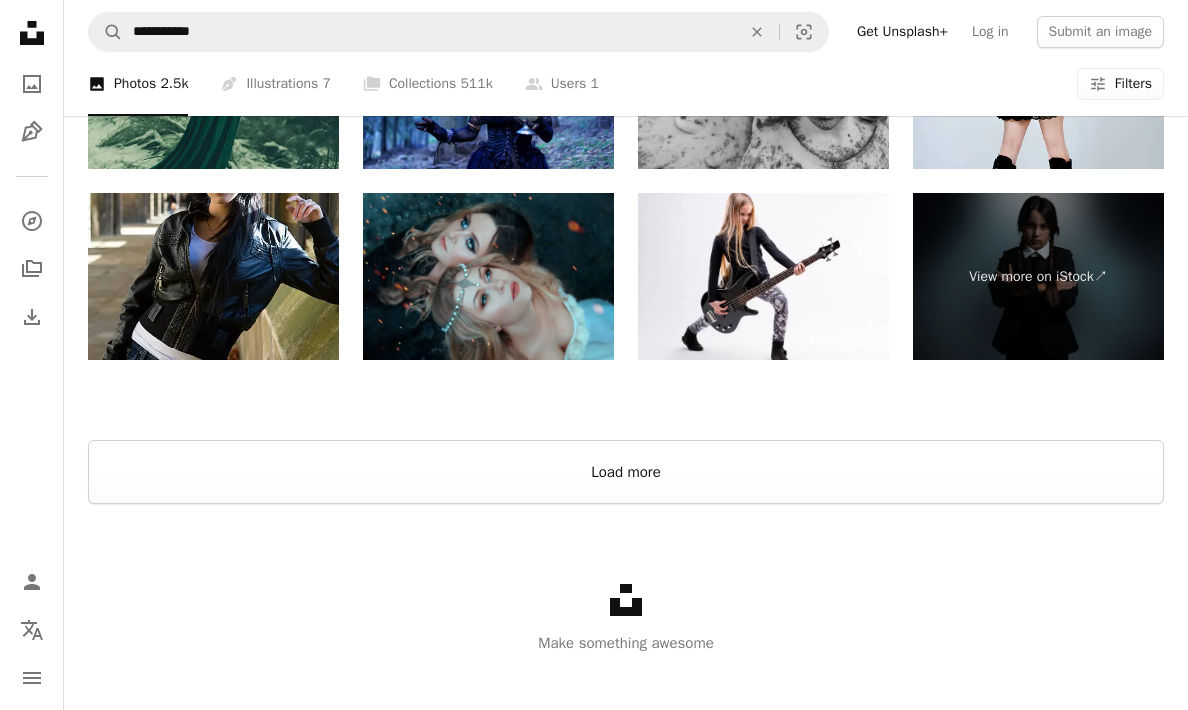 click on "Load more" at bounding box center (626, 472) 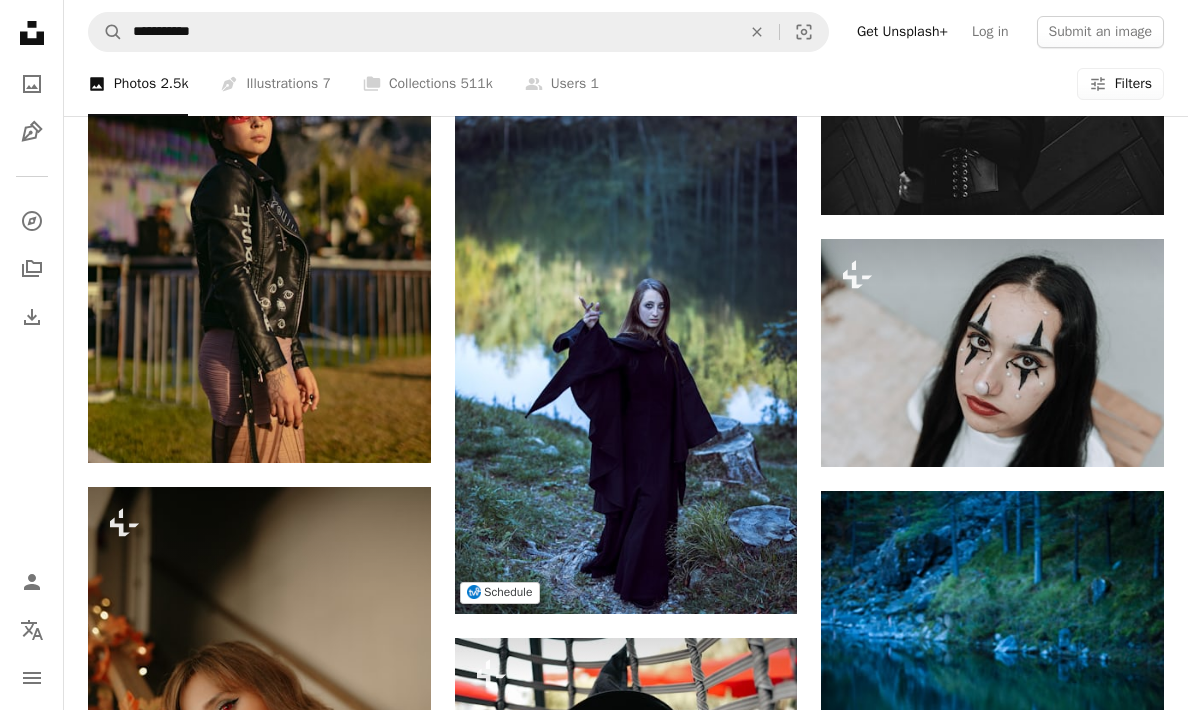 scroll, scrollTop: 12733, scrollLeft: 0, axis: vertical 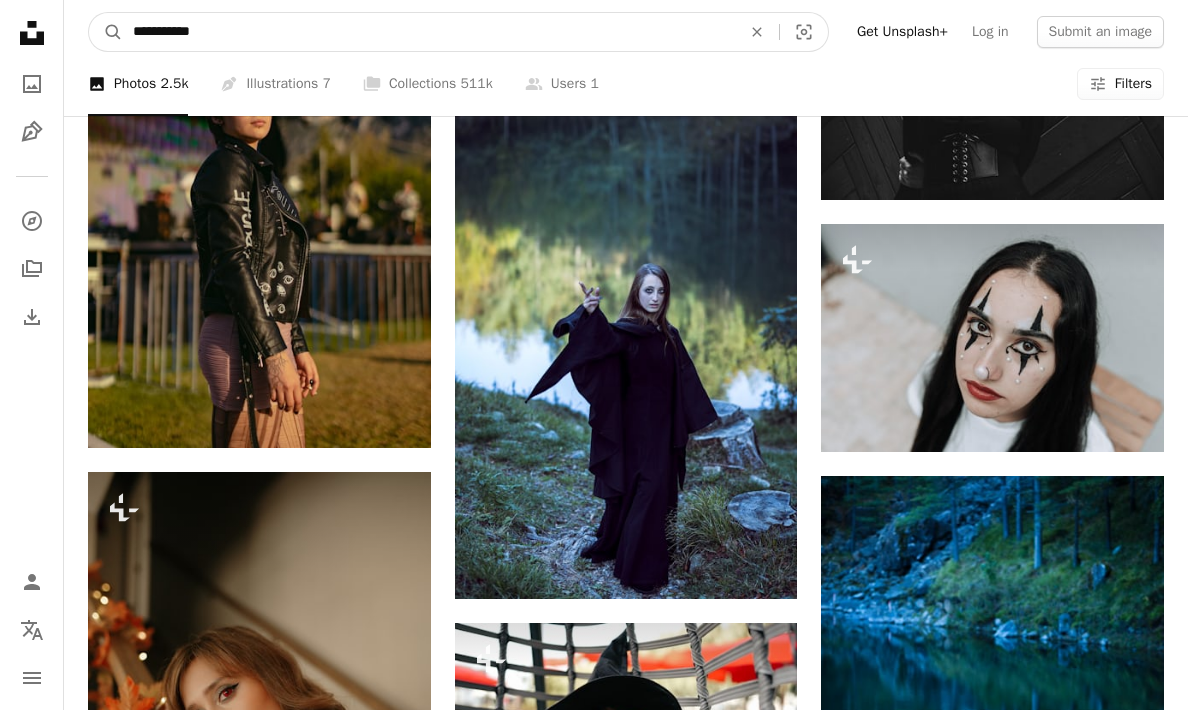 click on "**********" at bounding box center (429, 32) 